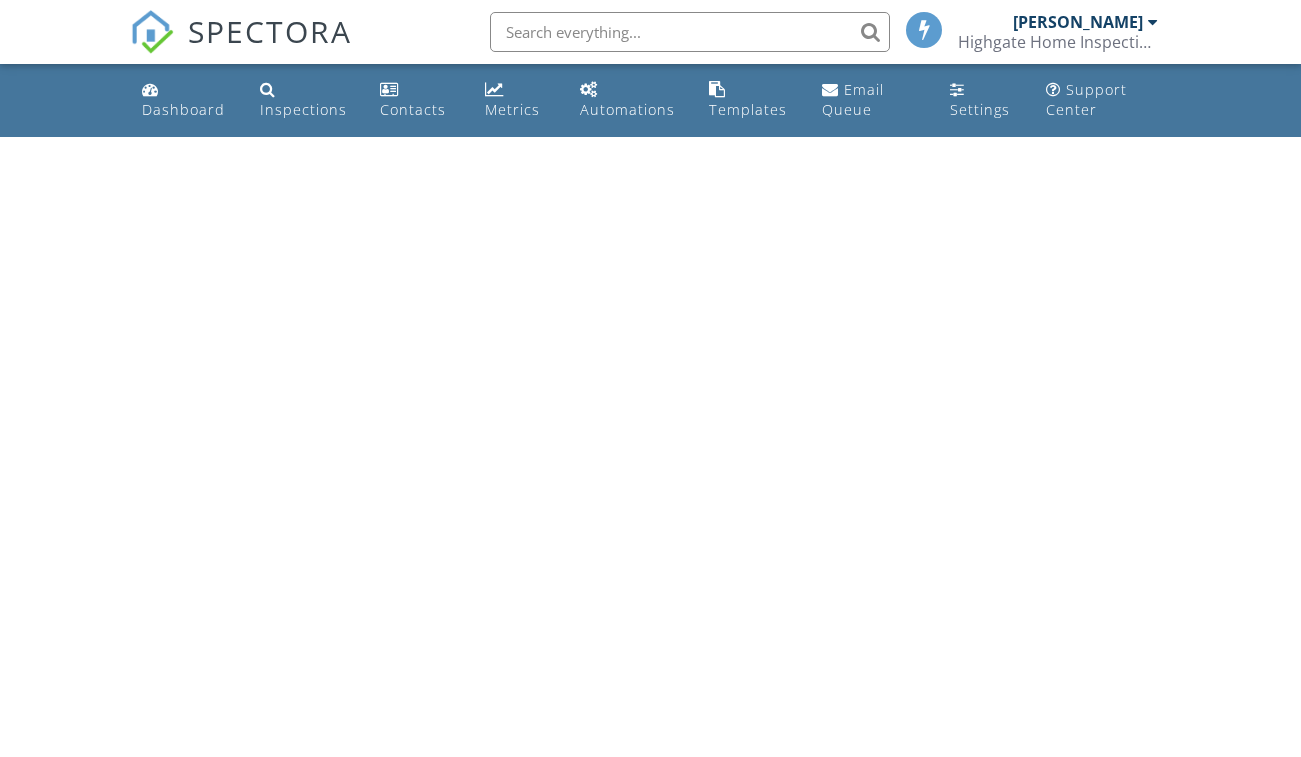 scroll, scrollTop: 0, scrollLeft: 0, axis: both 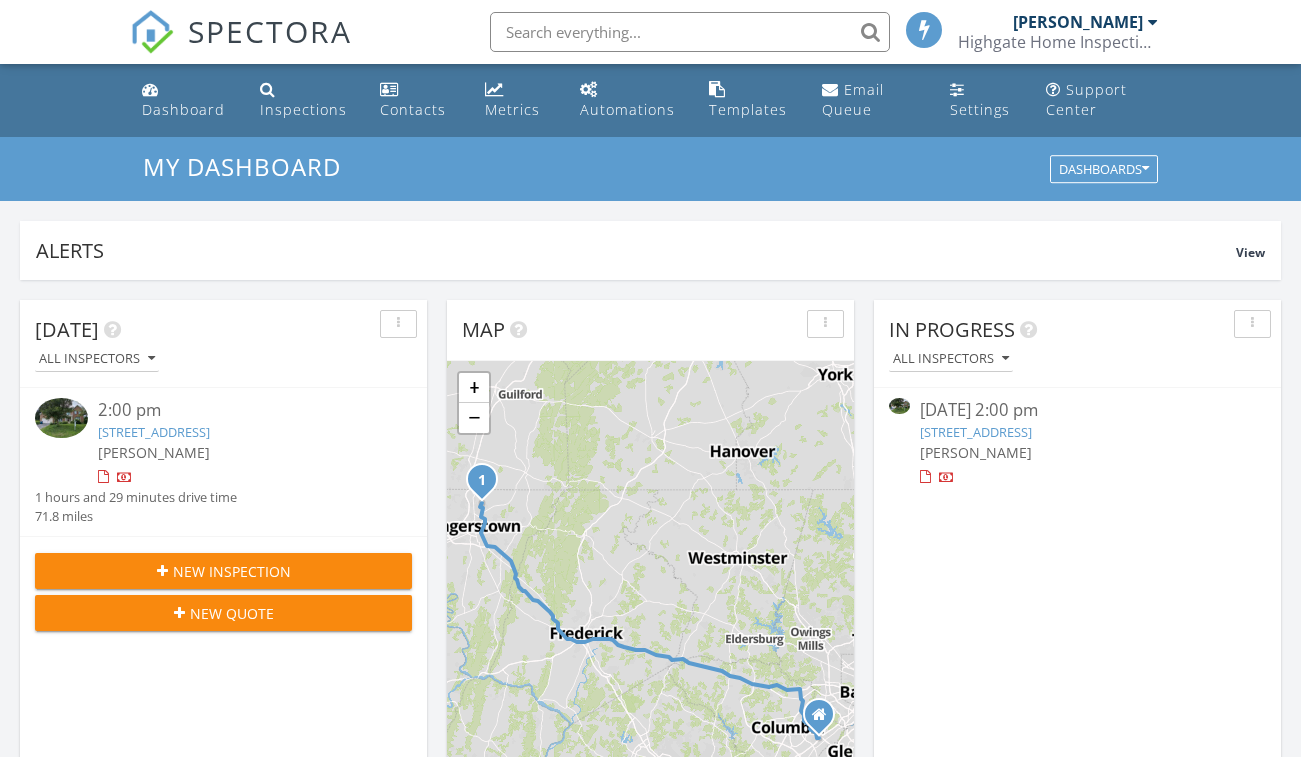 click on "19345 Paradise Manor Dr , Hagerstown, MD 21742" at bounding box center (154, 432) 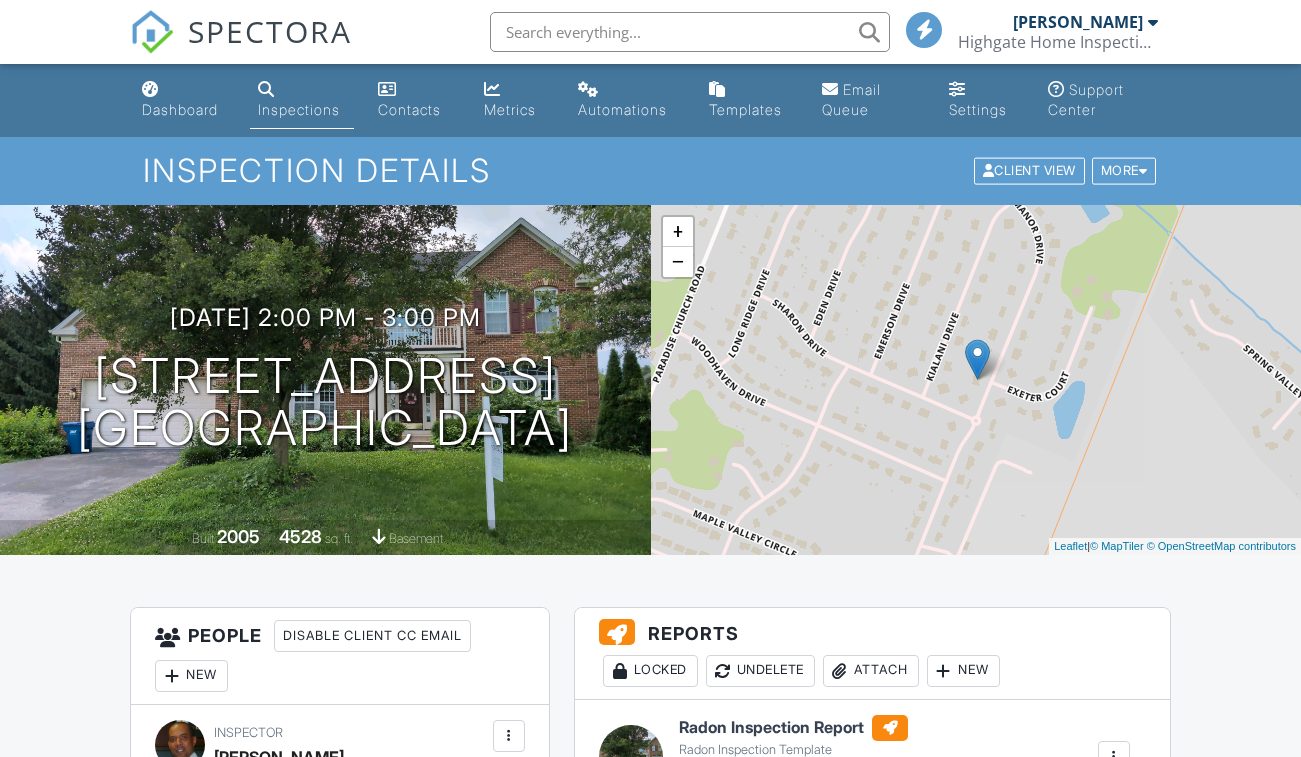 scroll, scrollTop: 700, scrollLeft: 0, axis: vertical 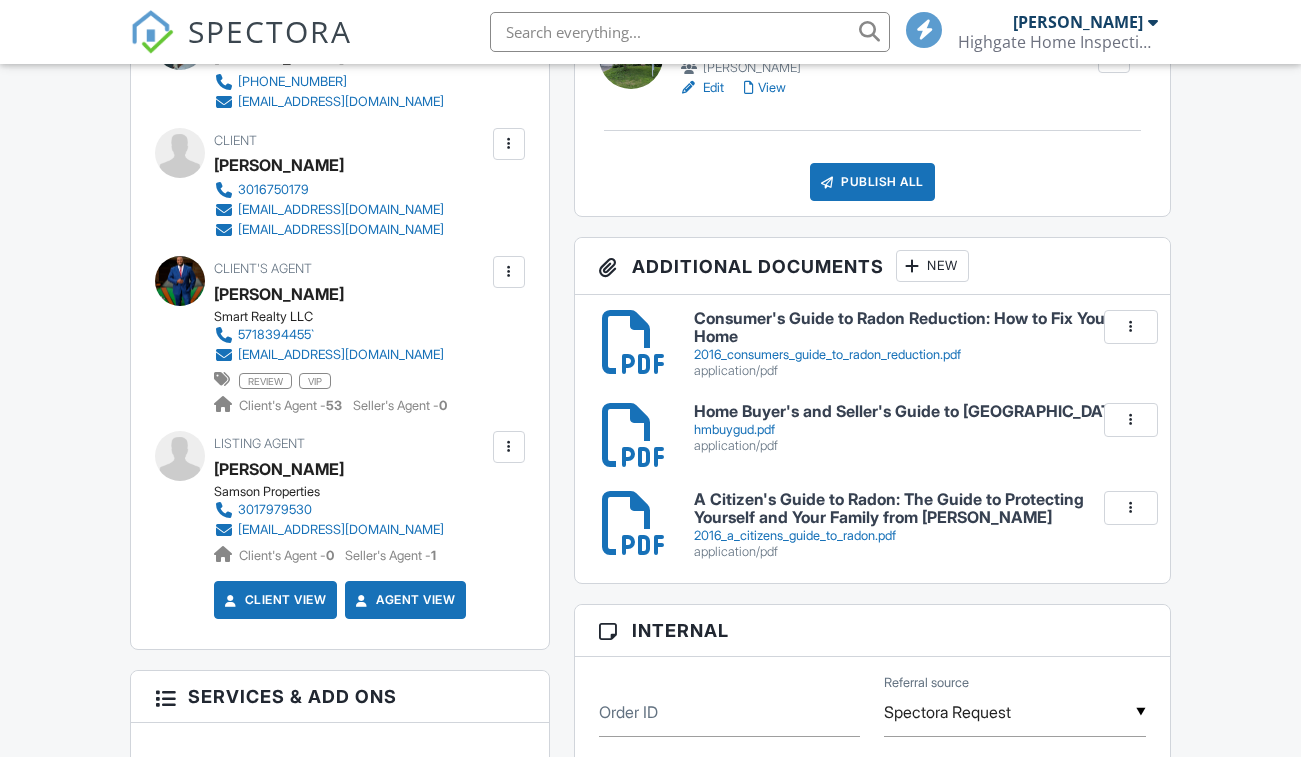 click at bounding box center [509, 144] 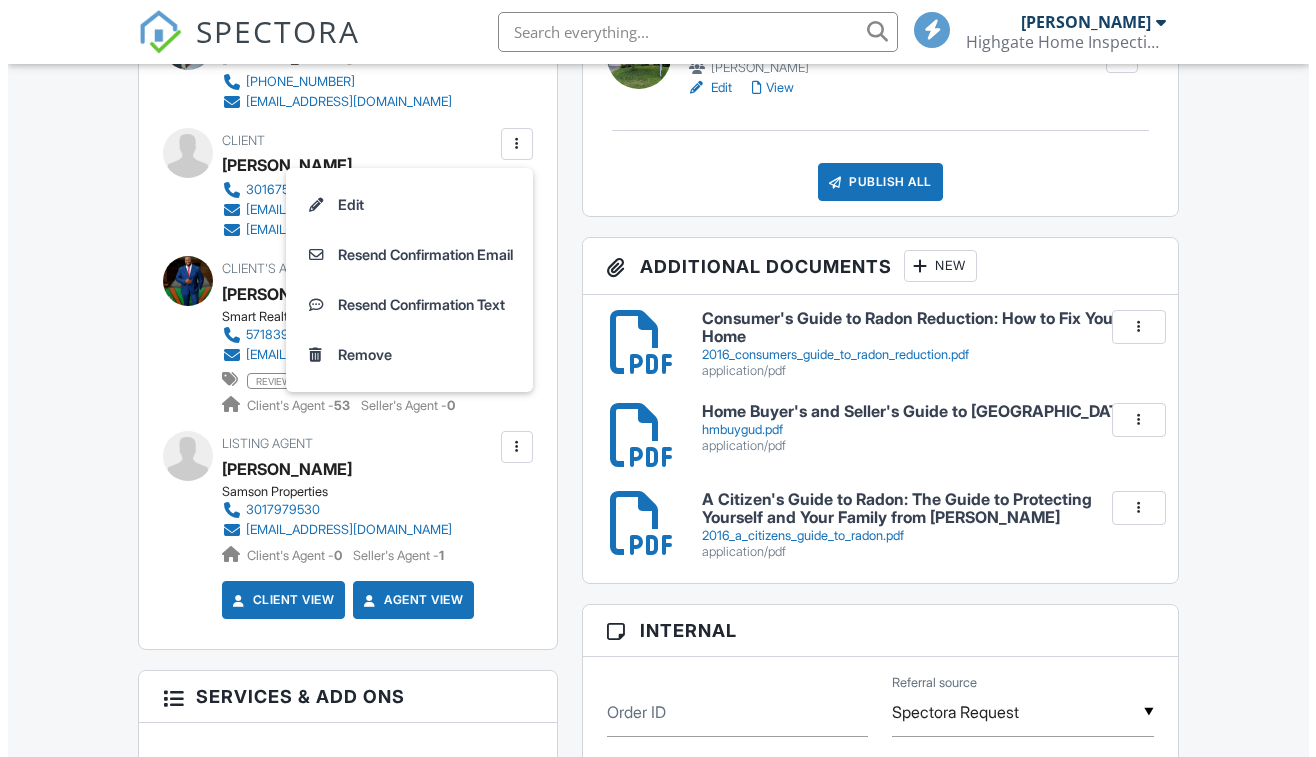 scroll, scrollTop: 0, scrollLeft: 0, axis: both 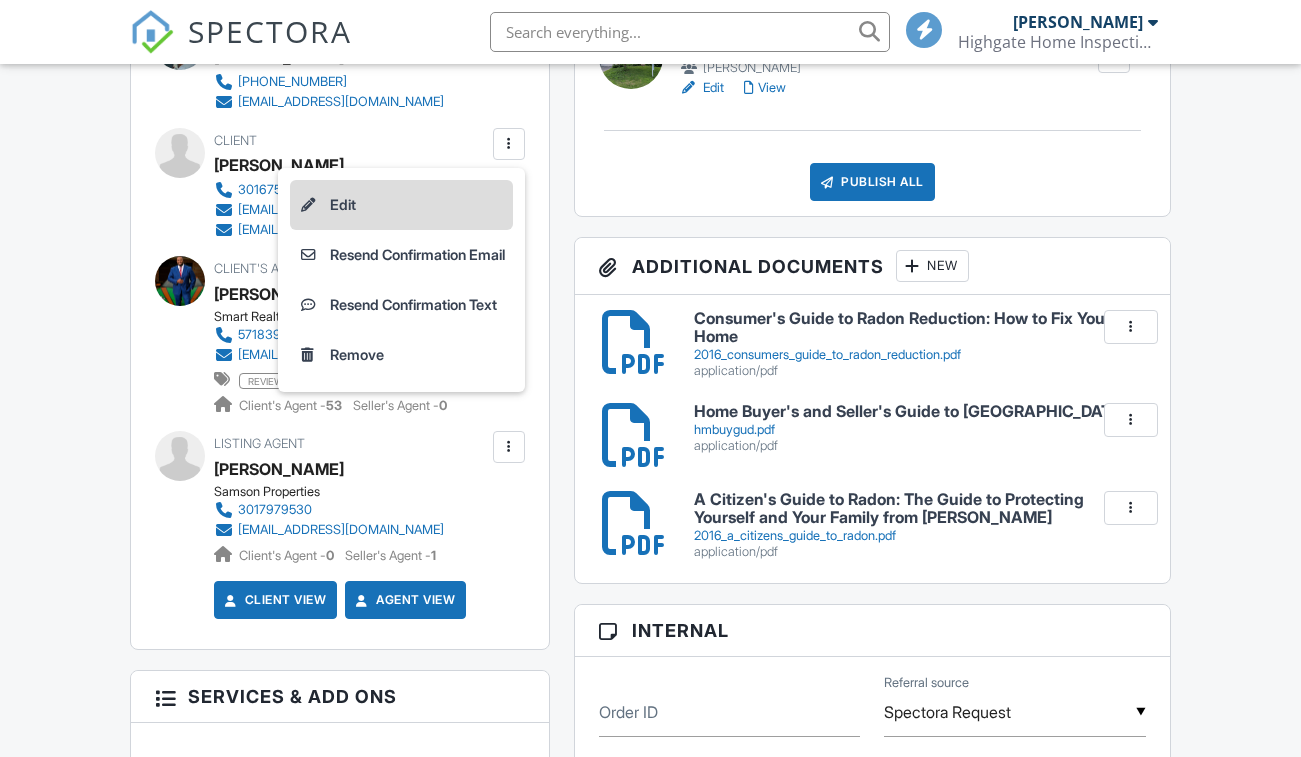 click on "Edit" at bounding box center (401, 205) 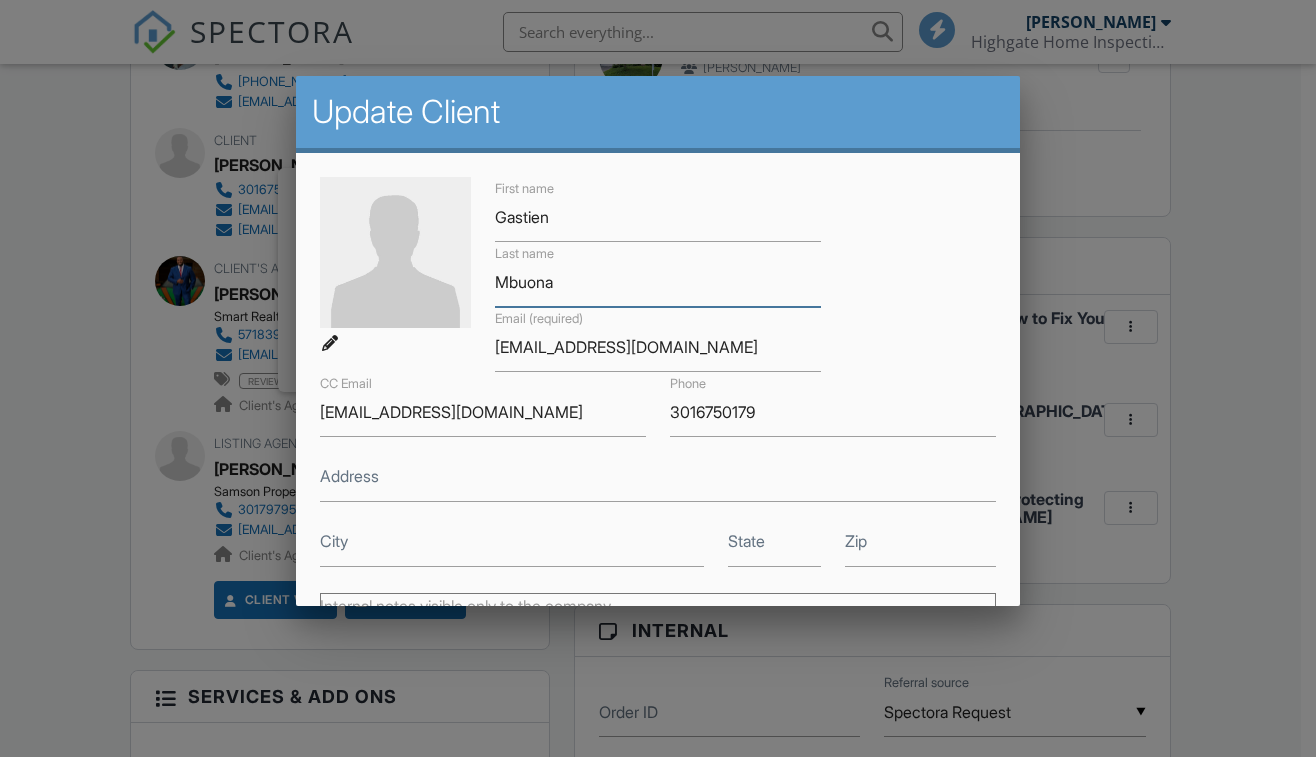 click on "Mbuona" at bounding box center [658, 282] 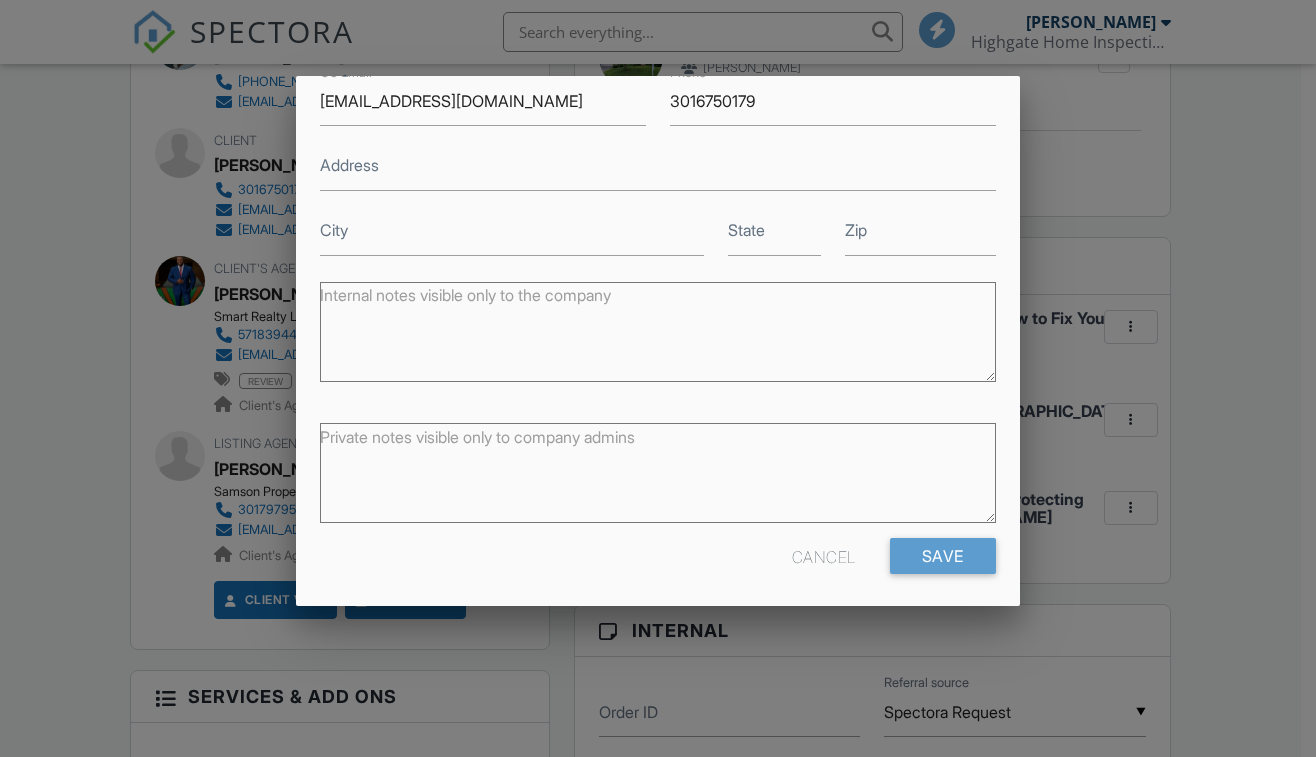 scroll, scrollTop: 318, scrollLeft: 0, axis: vertical 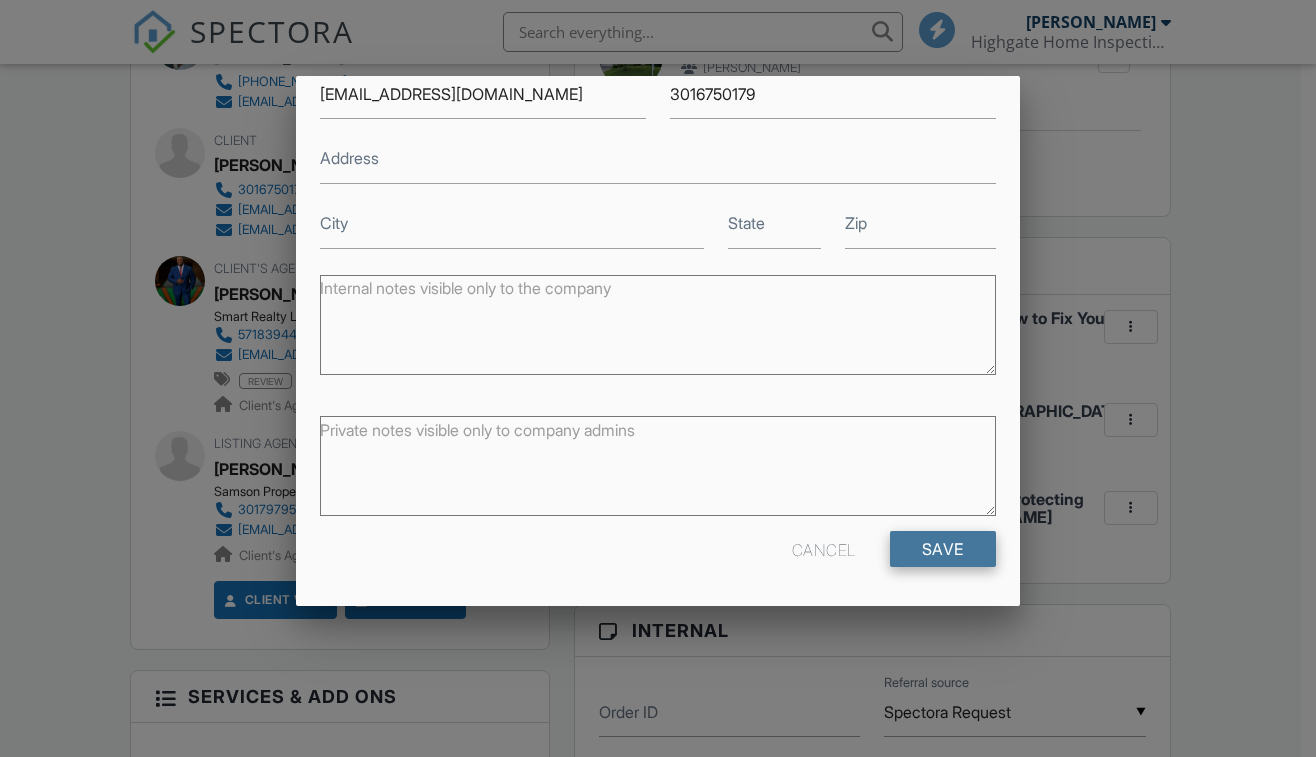 type on "Mbouna" 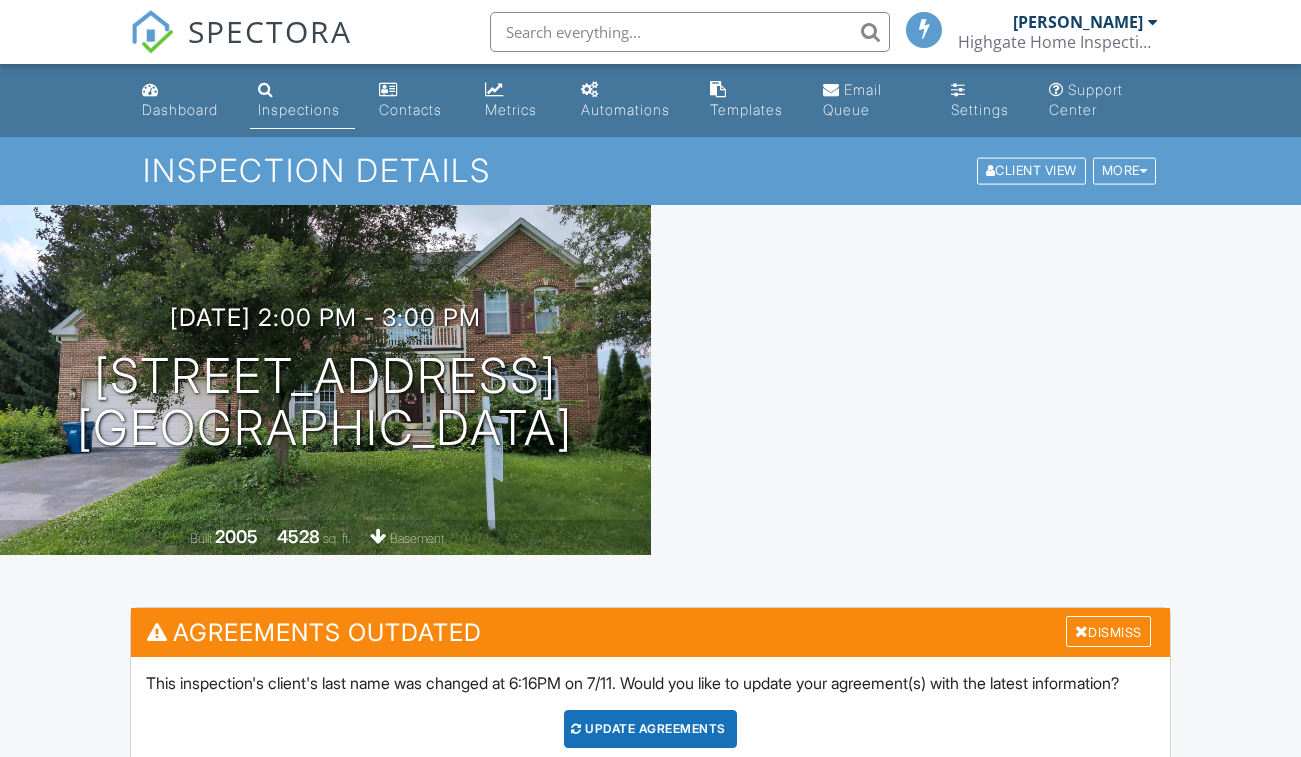 scroll, scrollTop: 0, scrollLeft: 0, axis: both 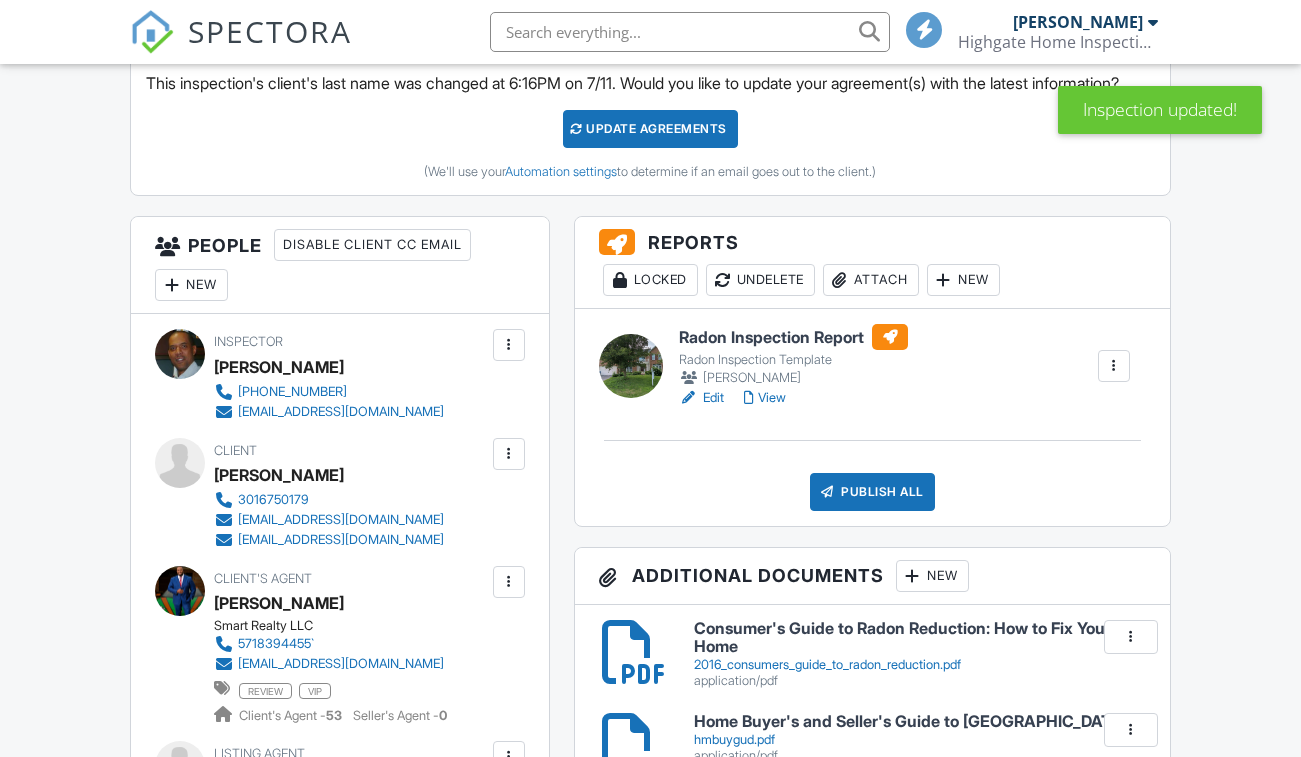 click on "Update Agreements" at bounding box center [650, 129] 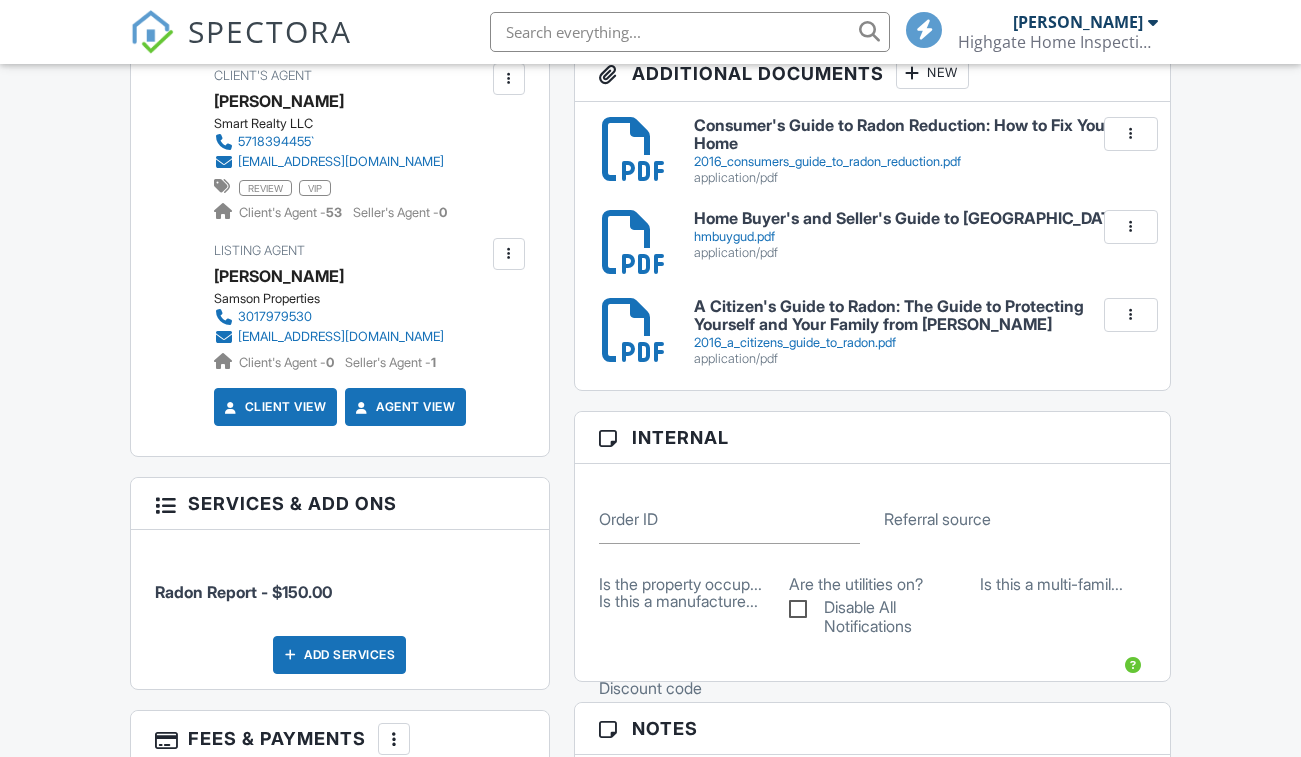 scroll, scrollTop: 900, scrollLeft: 0, axis: vertical 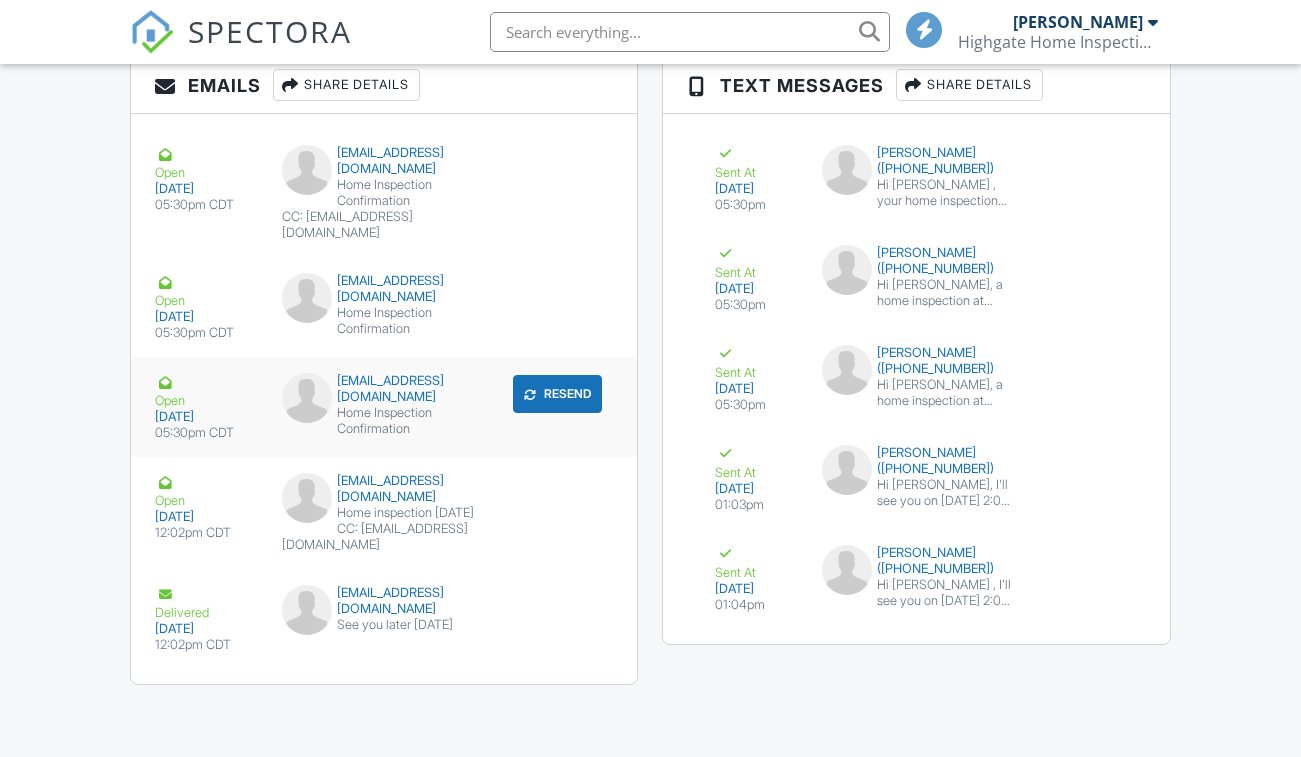click on "07/10/2025" at bounding box center [206, 417] 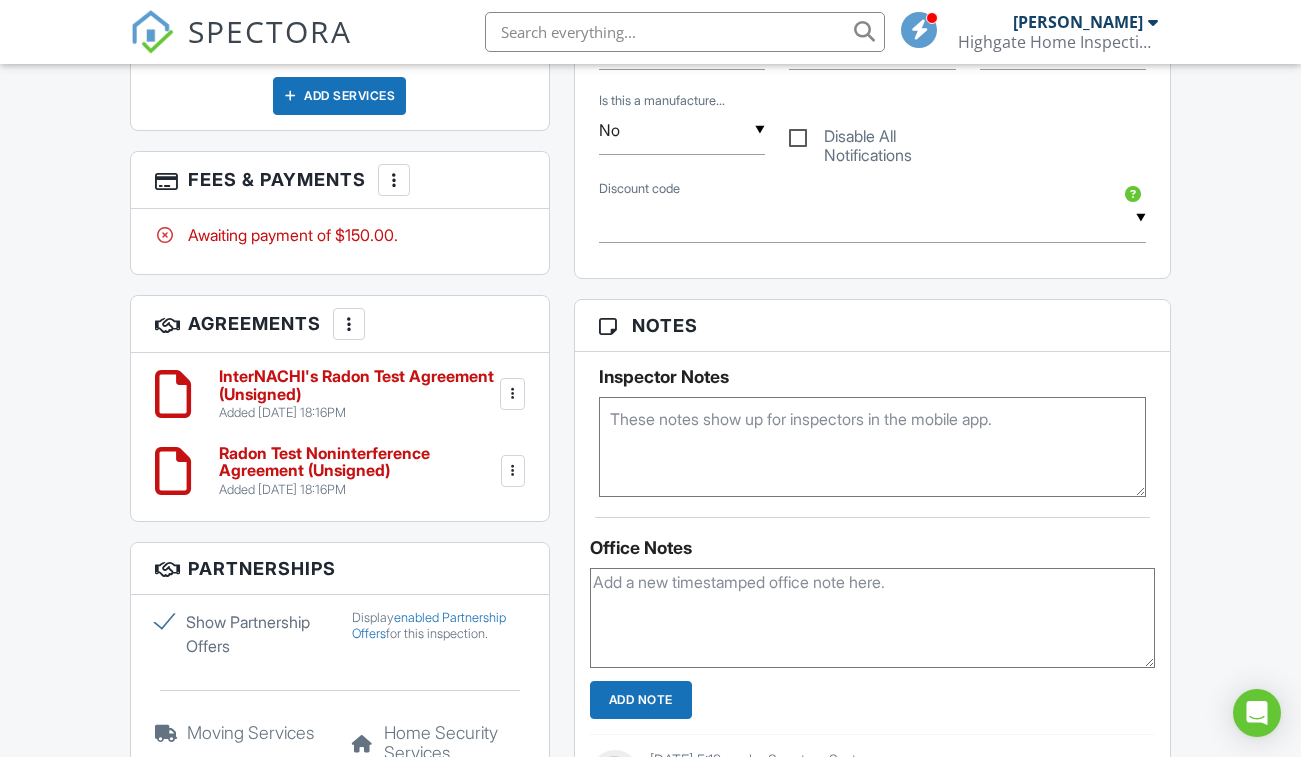 scroll, scrollTop: 1280, scrollLeft: 0, axis: vertical 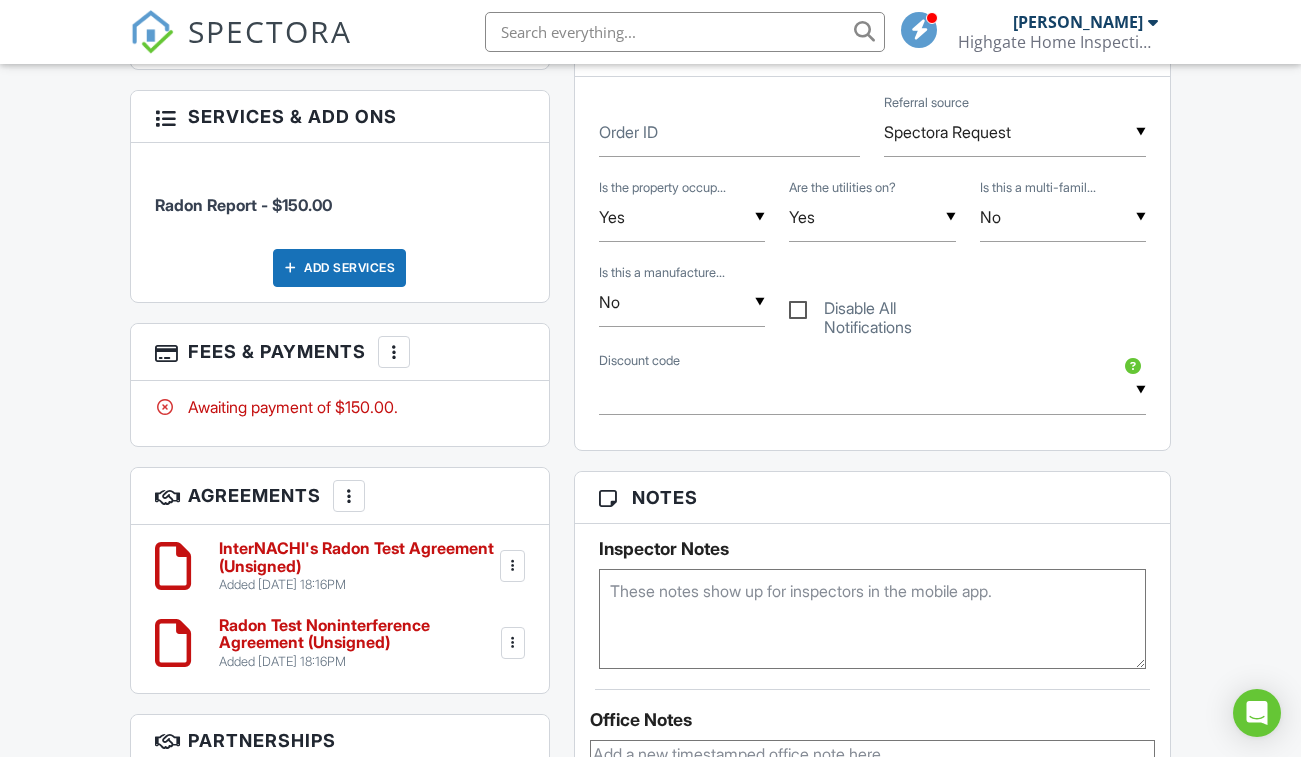 click on "Radon Report - $150.00
Add Services" at bounding box center (340, 222) 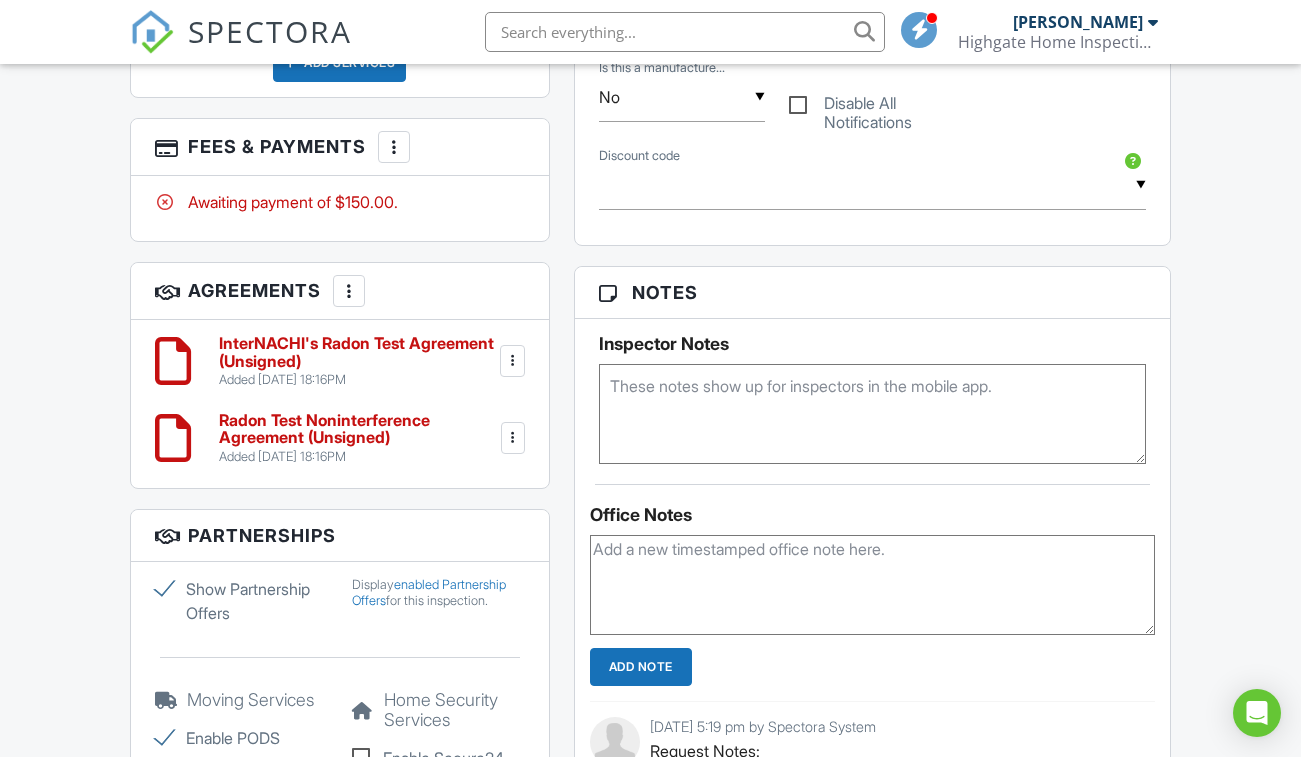 scroll, scrollTop: 1480, scrollLeft: 0, axis: vertical 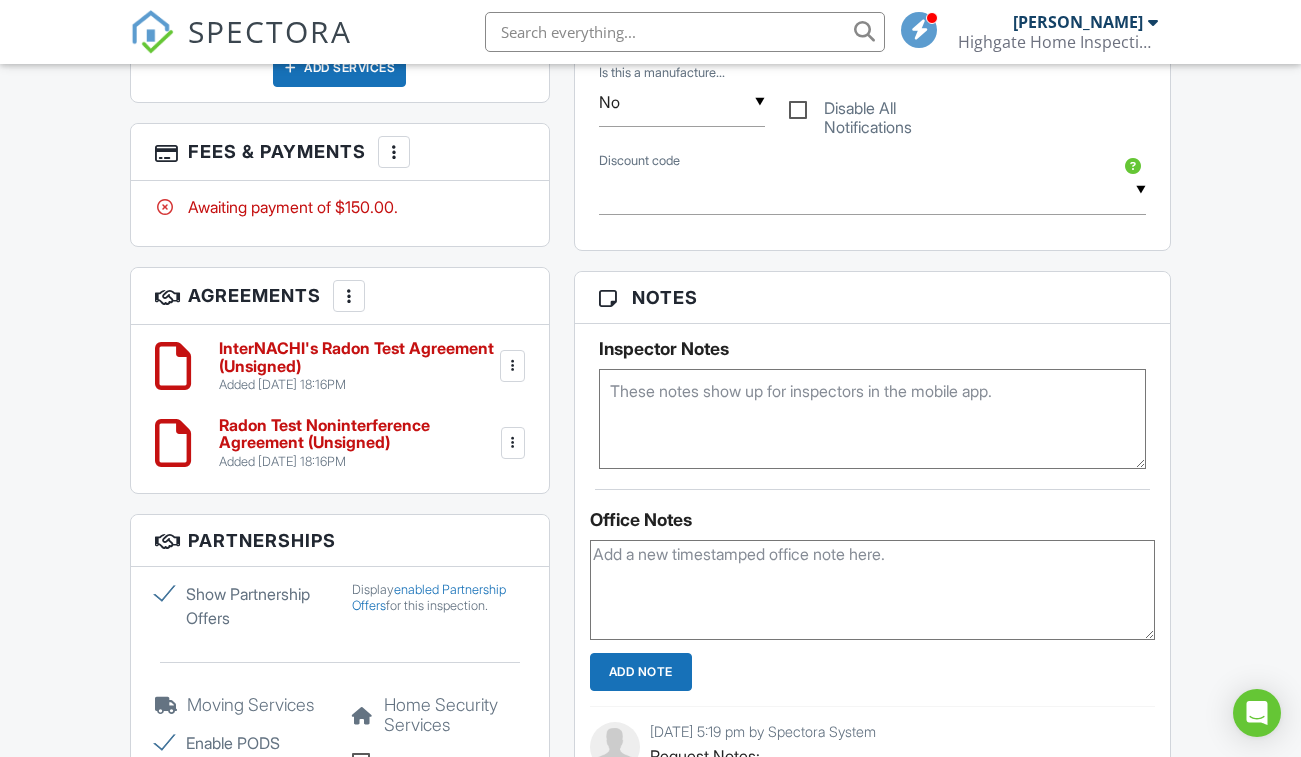 click at bounding box center [512, 366] 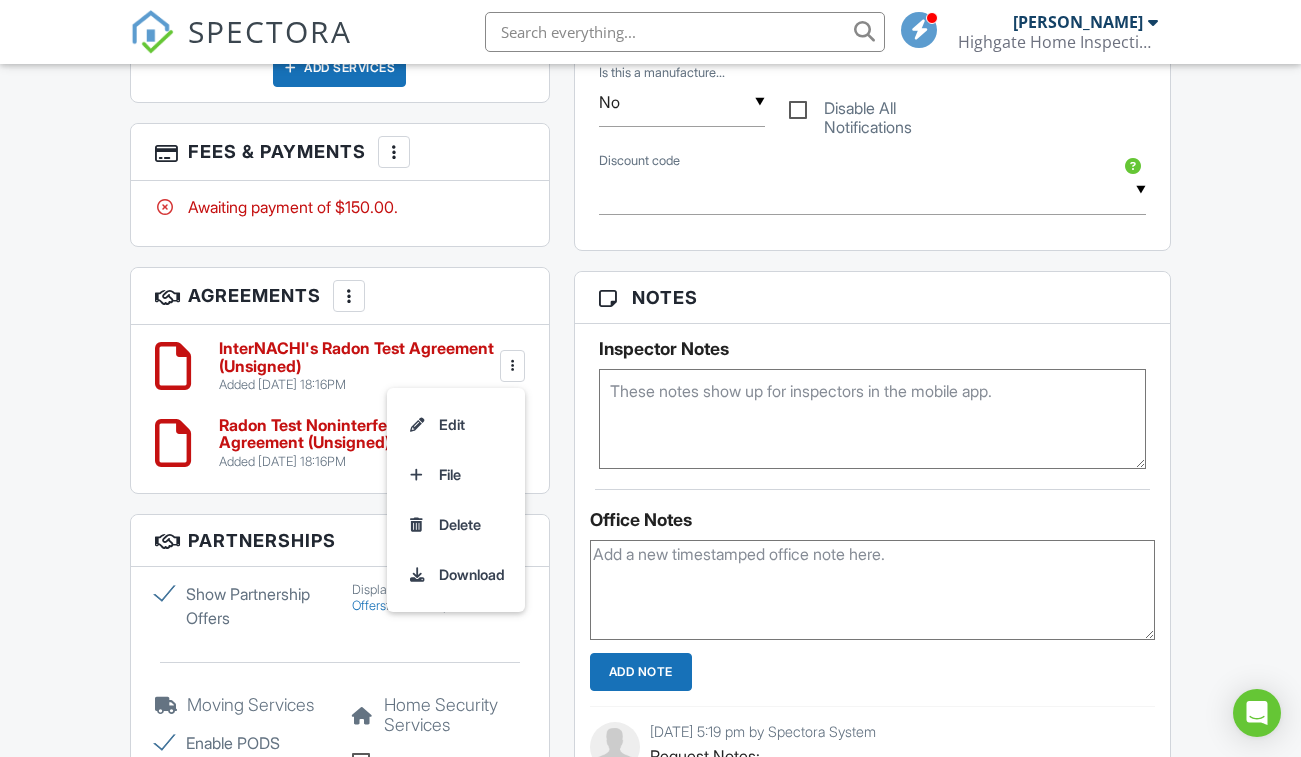 click at bounding box center [512, 366] 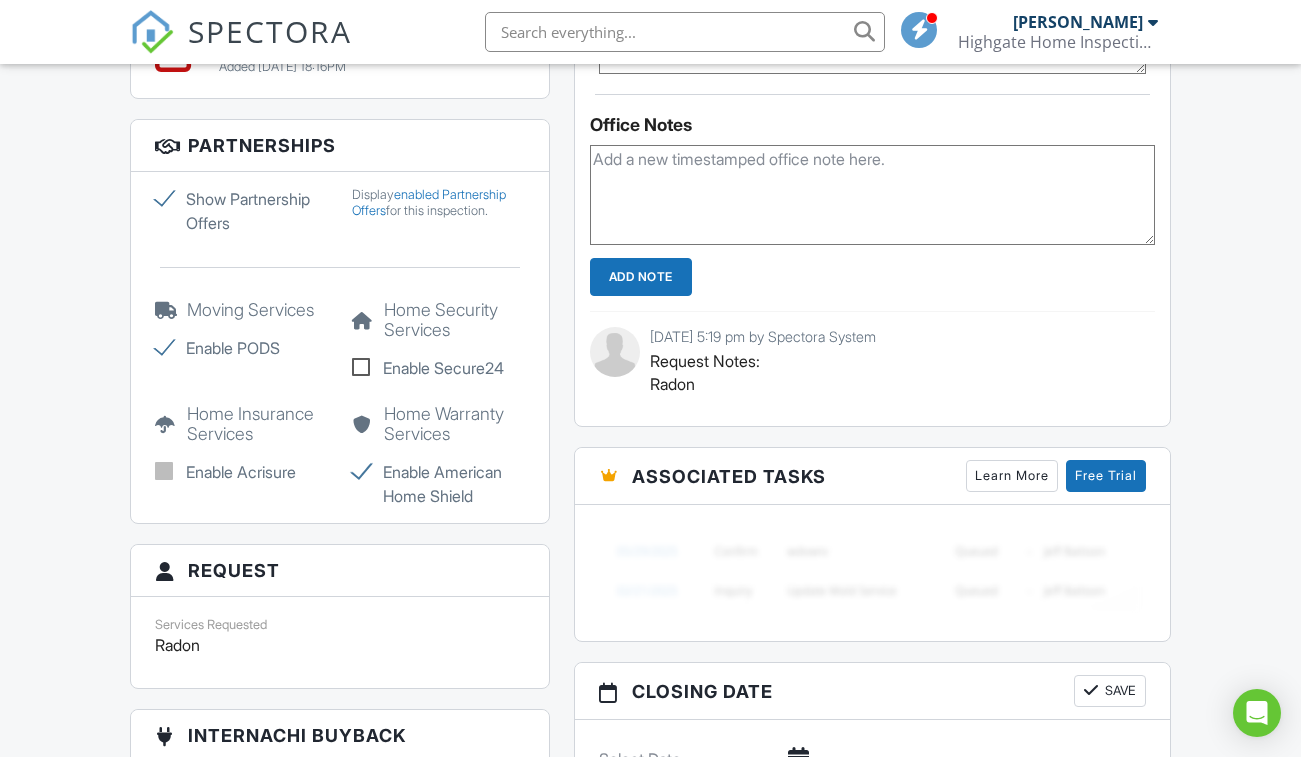 scroll, scrollTop: 1900, scrollLeft: 0, axis: vertical 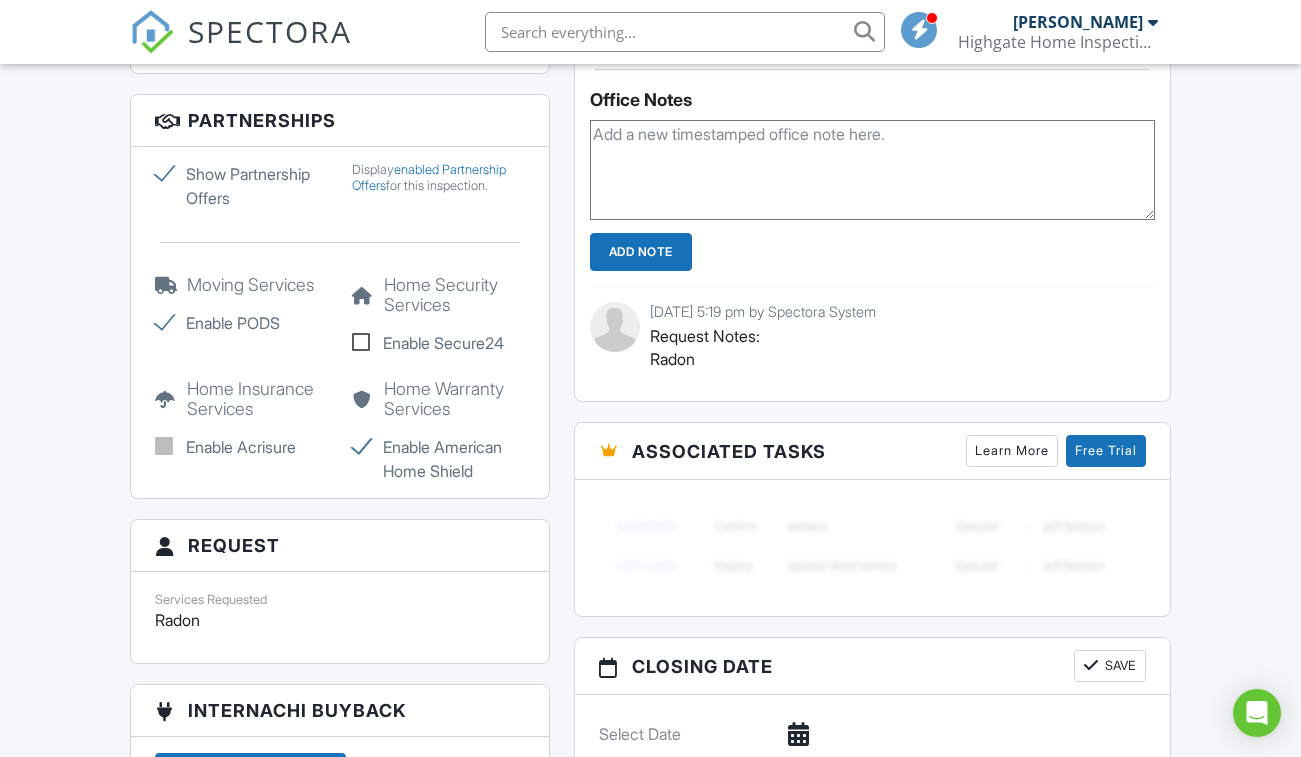 click on "Free Trial" at bounding box center (1106, 451) 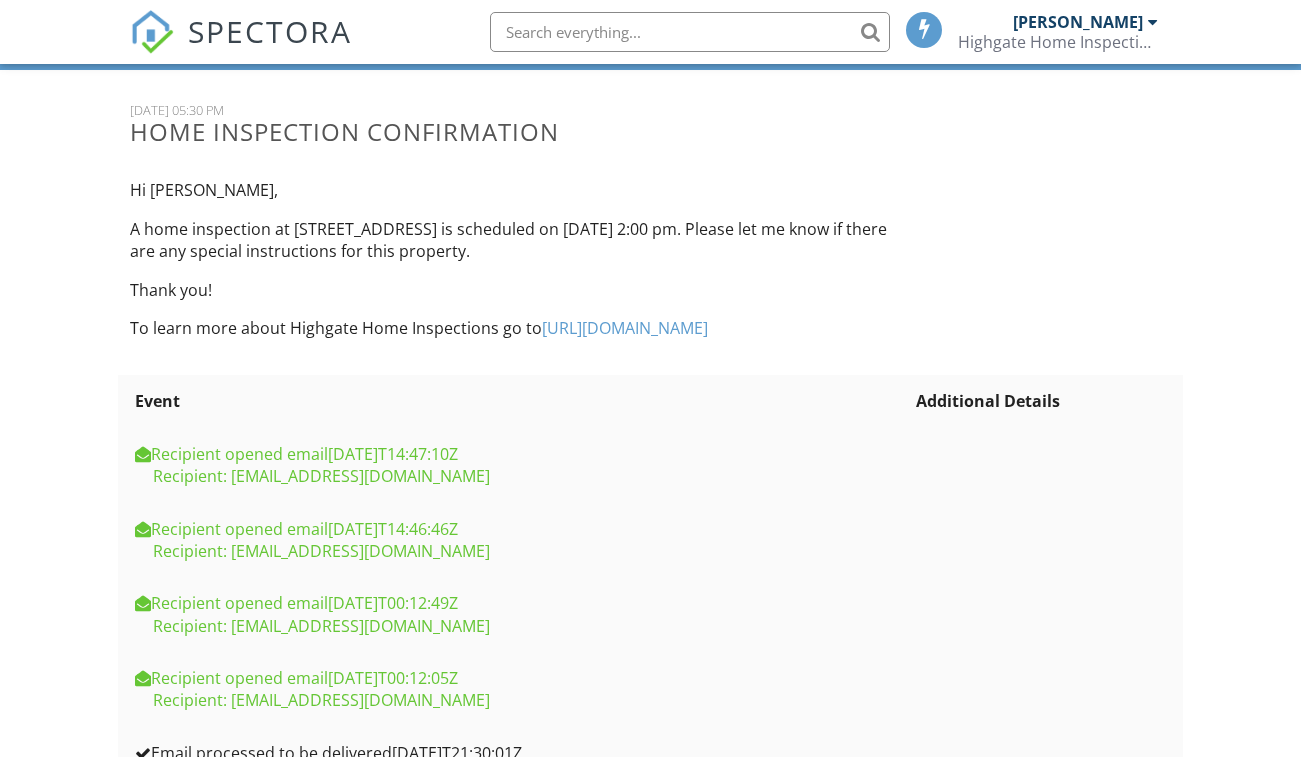 scroll, scrollTop: 200, scrollLeft: 0, axis: vertical 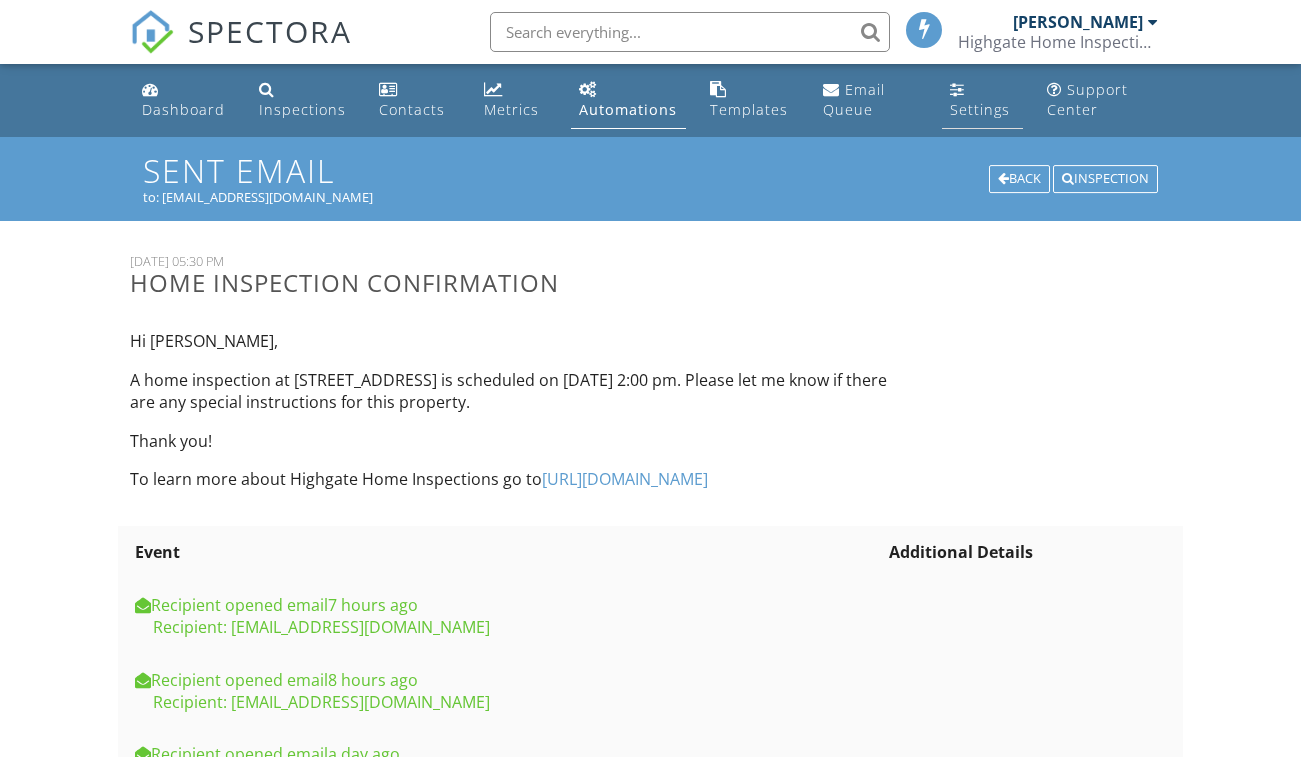 click at bounding box center (957, 89) 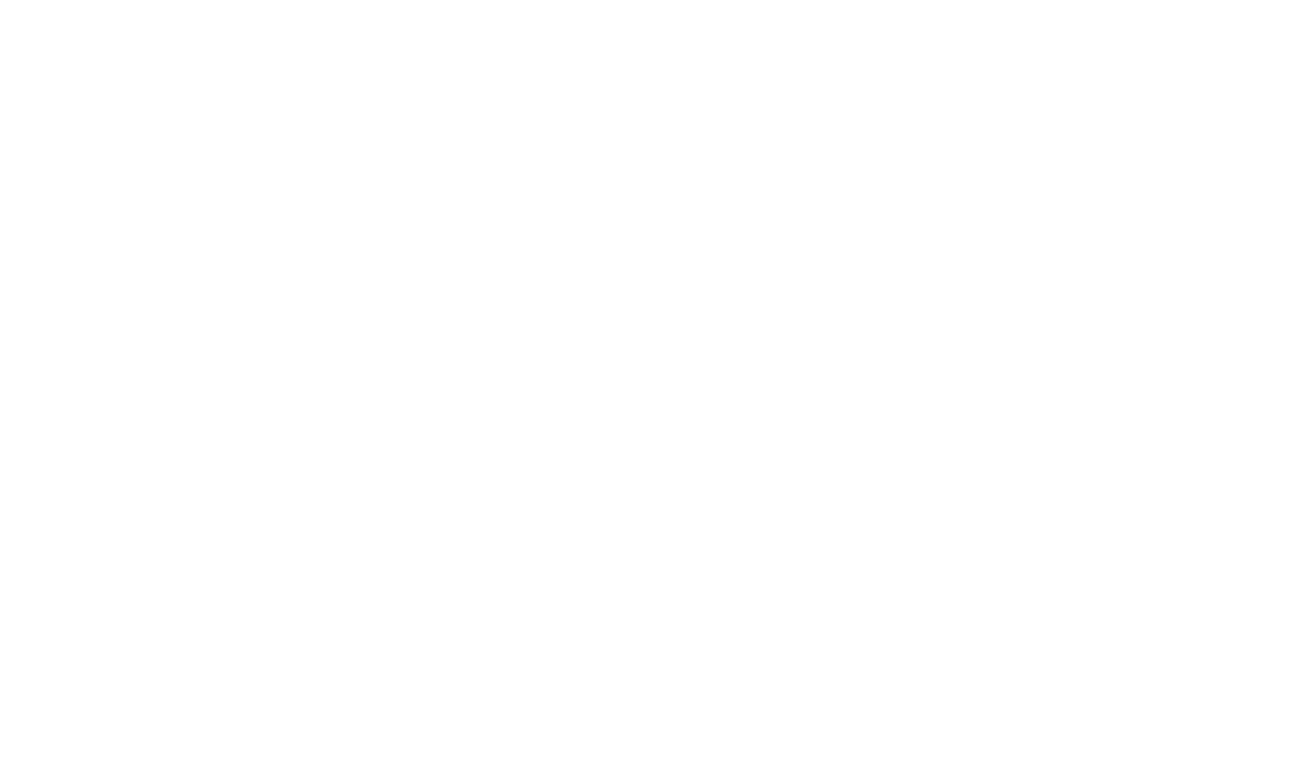 scroll, scrollTop: 0, scrollLeft: 0, axis: both 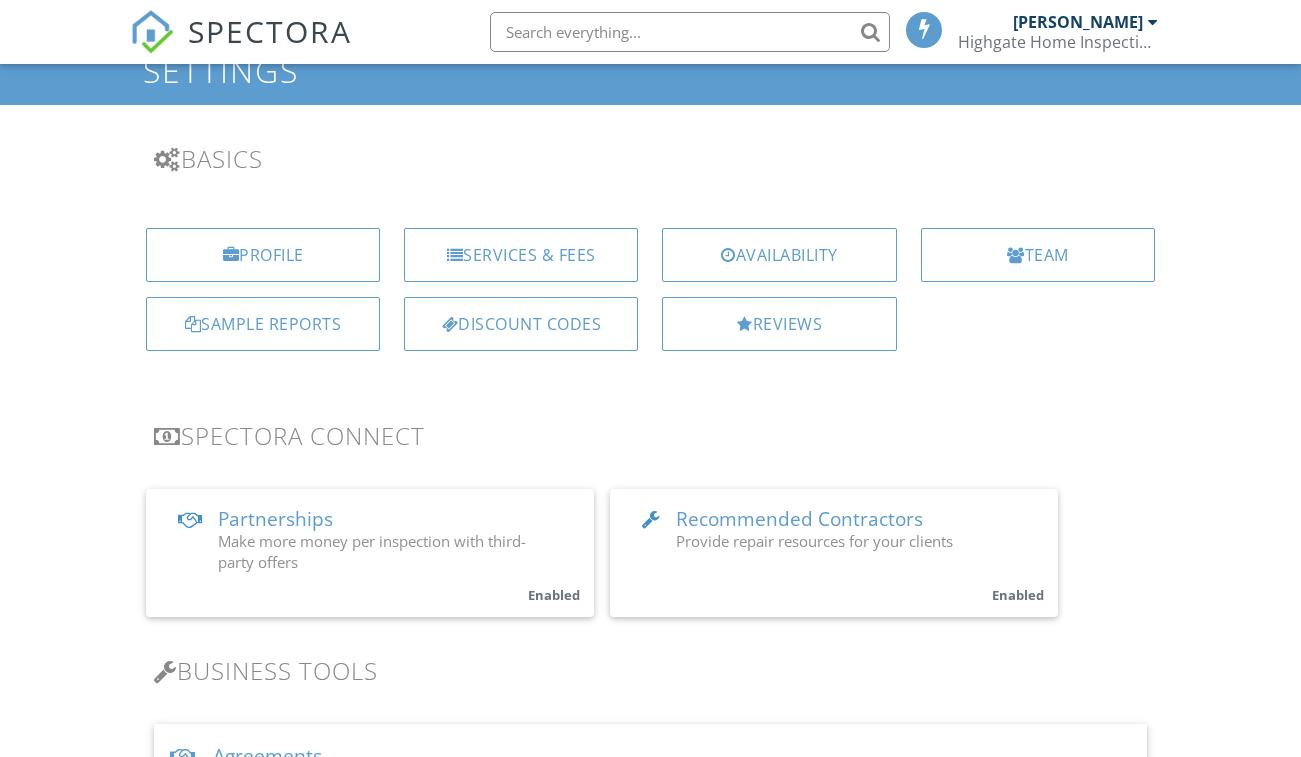 click on "[PERSON_NAME]" at bounding box center [1078, 22] 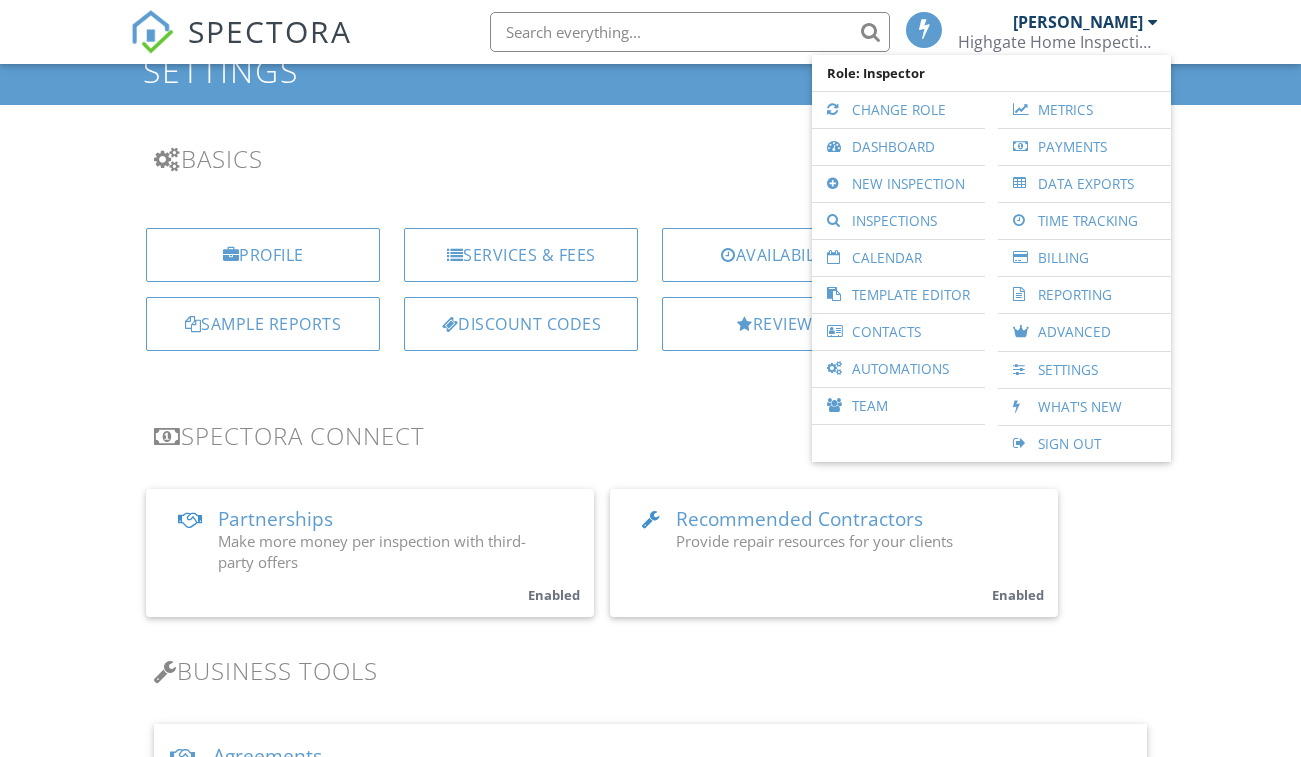 click on "Automations" at bounding box center (898, 369) 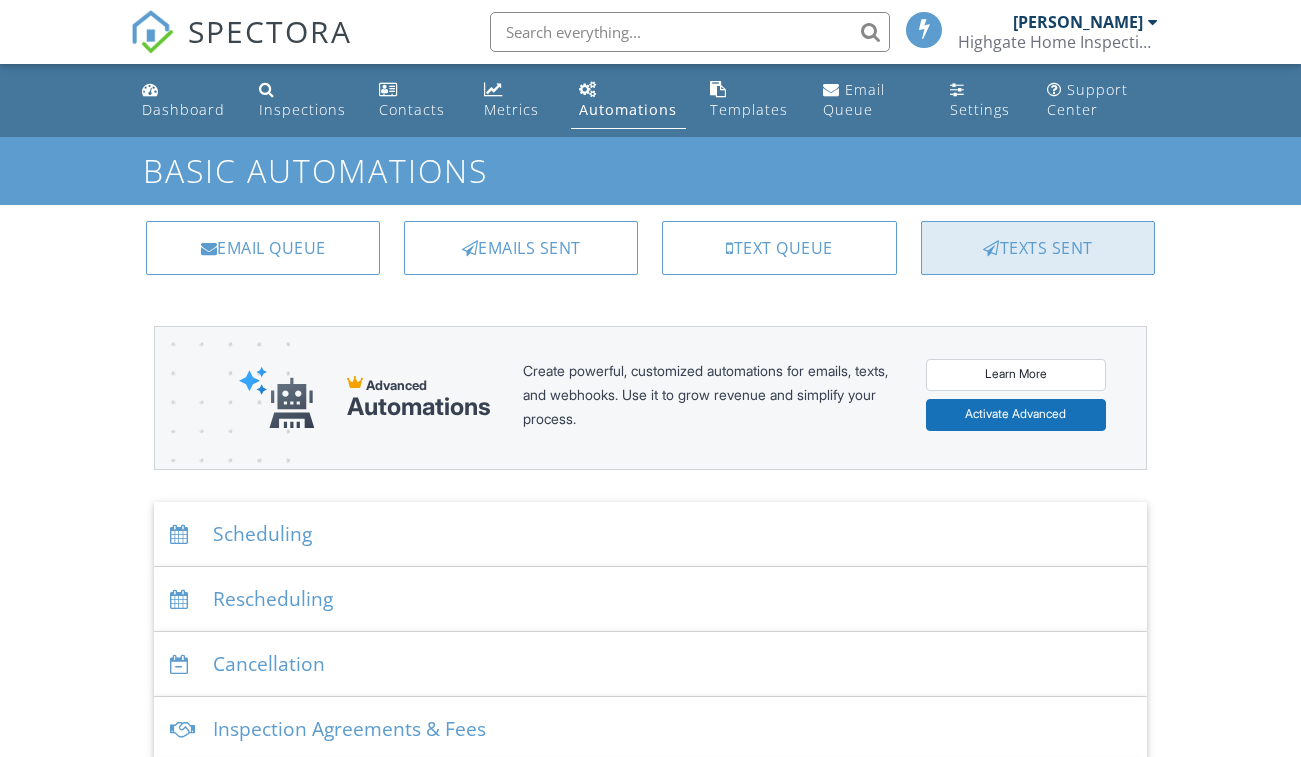 scroll, scrollTop: 0, scrollLeft: 0, axis: both 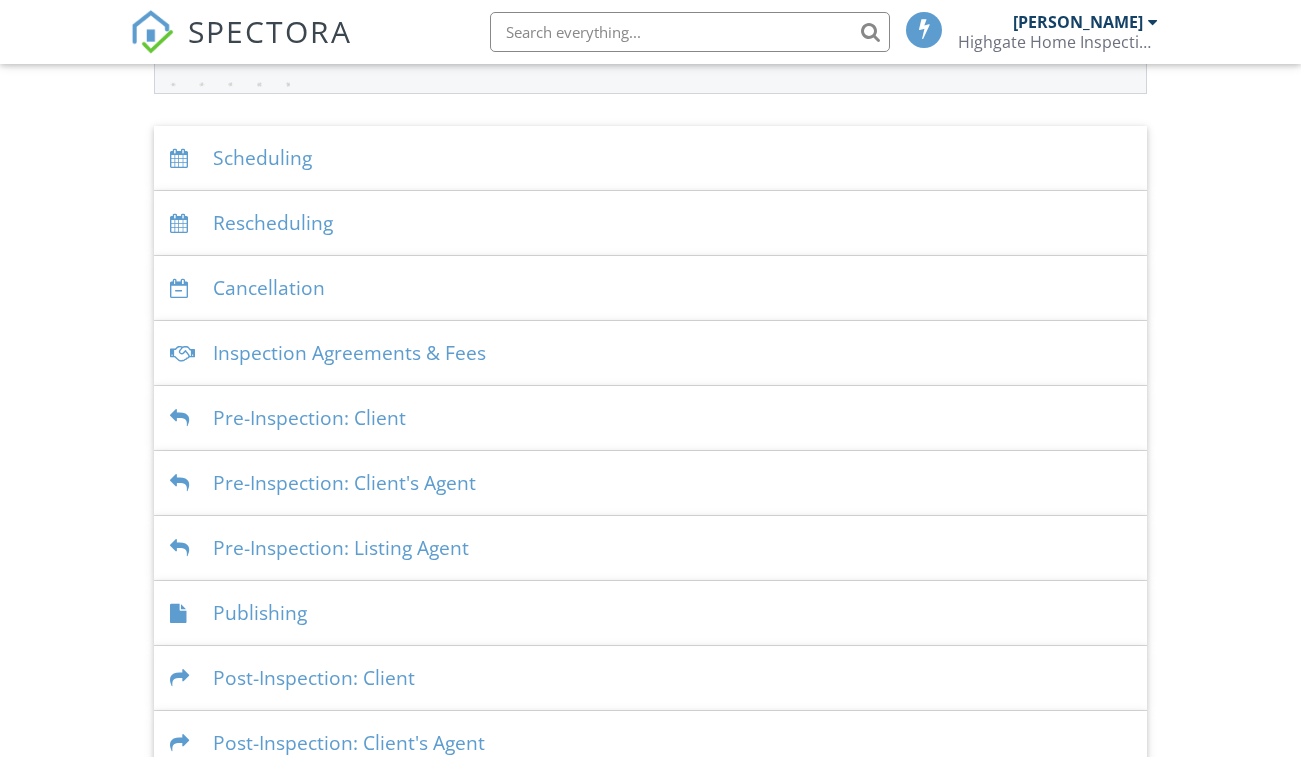 click on "Scheduling" at bounding box center [650, 158] 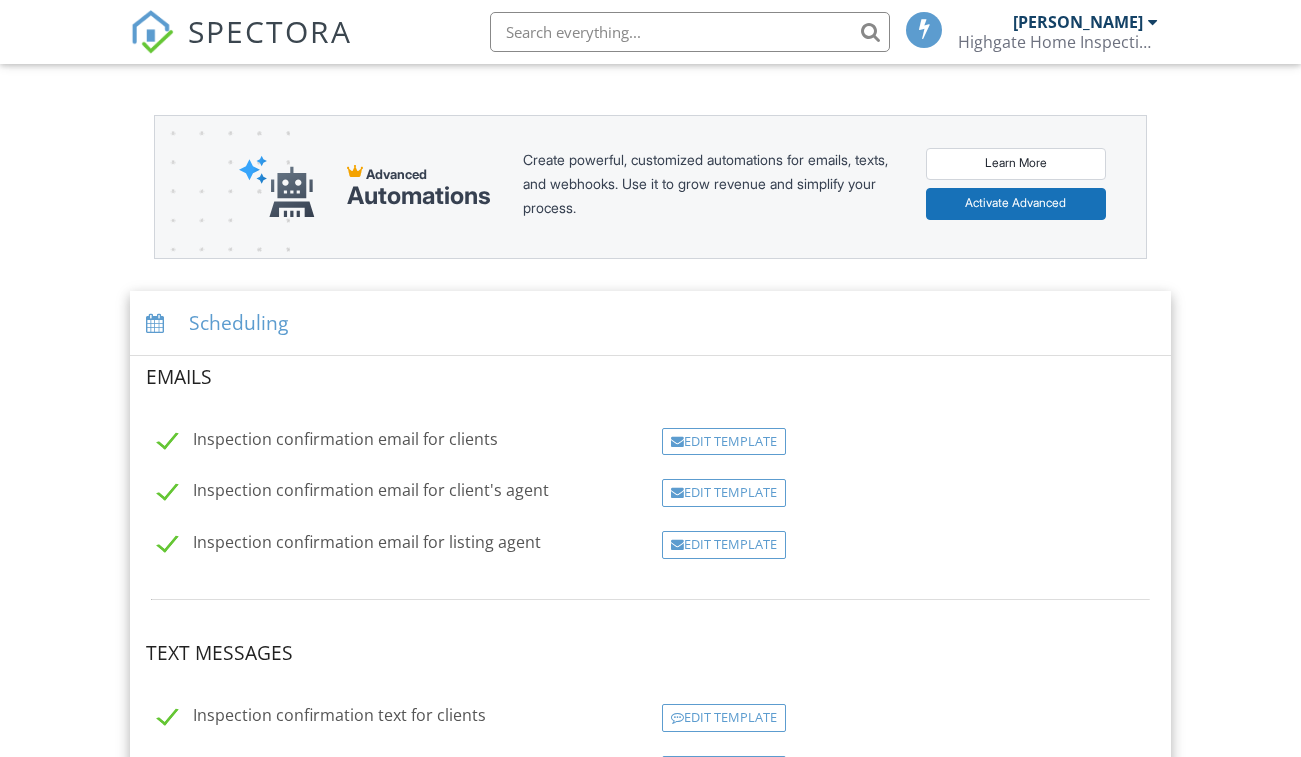 scroll, scrollTop: 189, scrollLeft: 0, axis: vertical 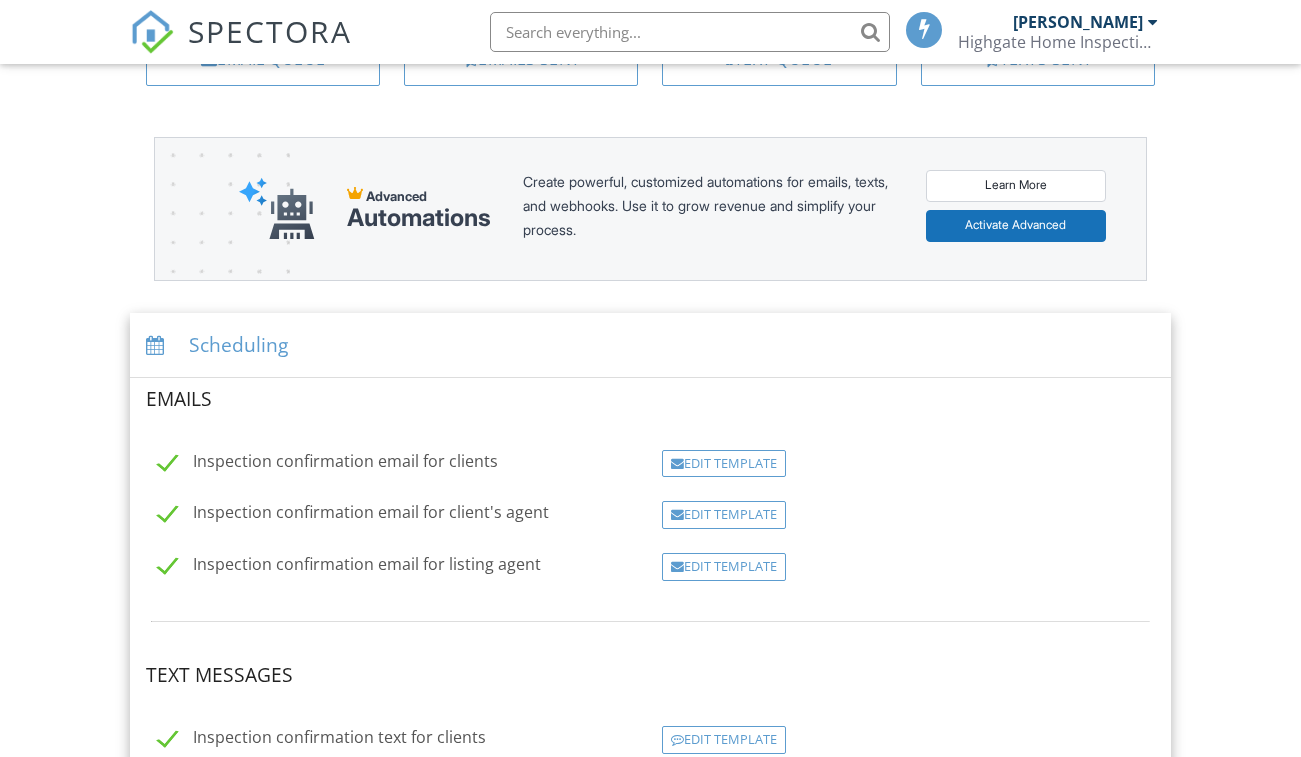 click on "Scheduling" at bounding box center (650, 345) 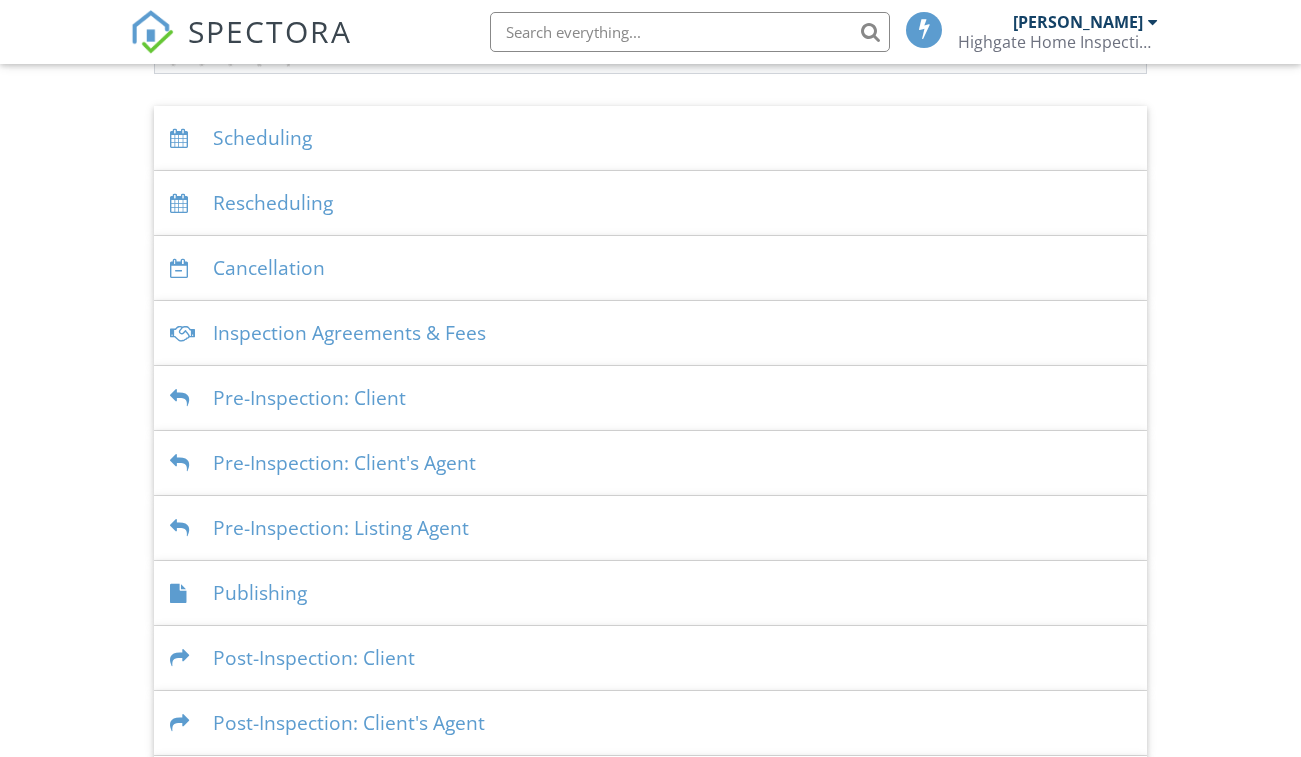 scroll, scrollTop: 476, scrollLeft: 0, axis: vertical 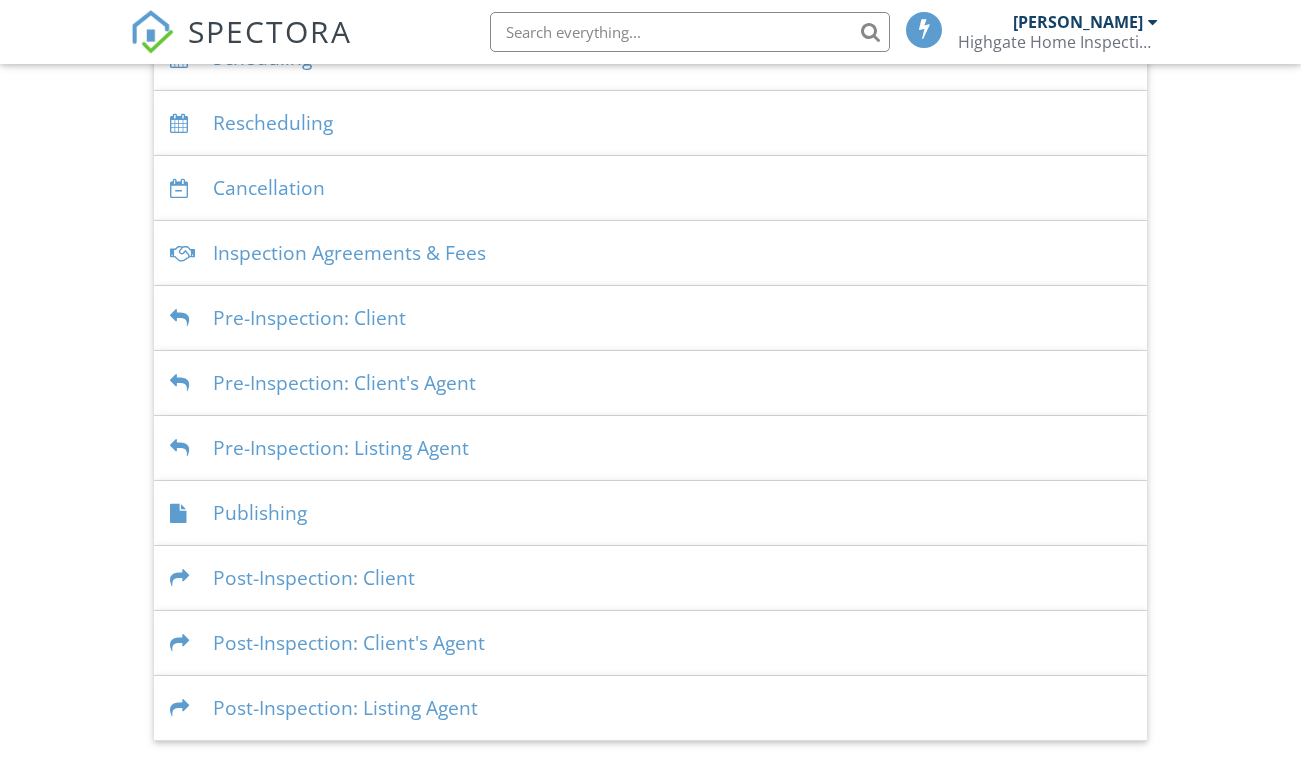click on "Pre-Inspection: Listing Agent" at bounding box center (650, 448) 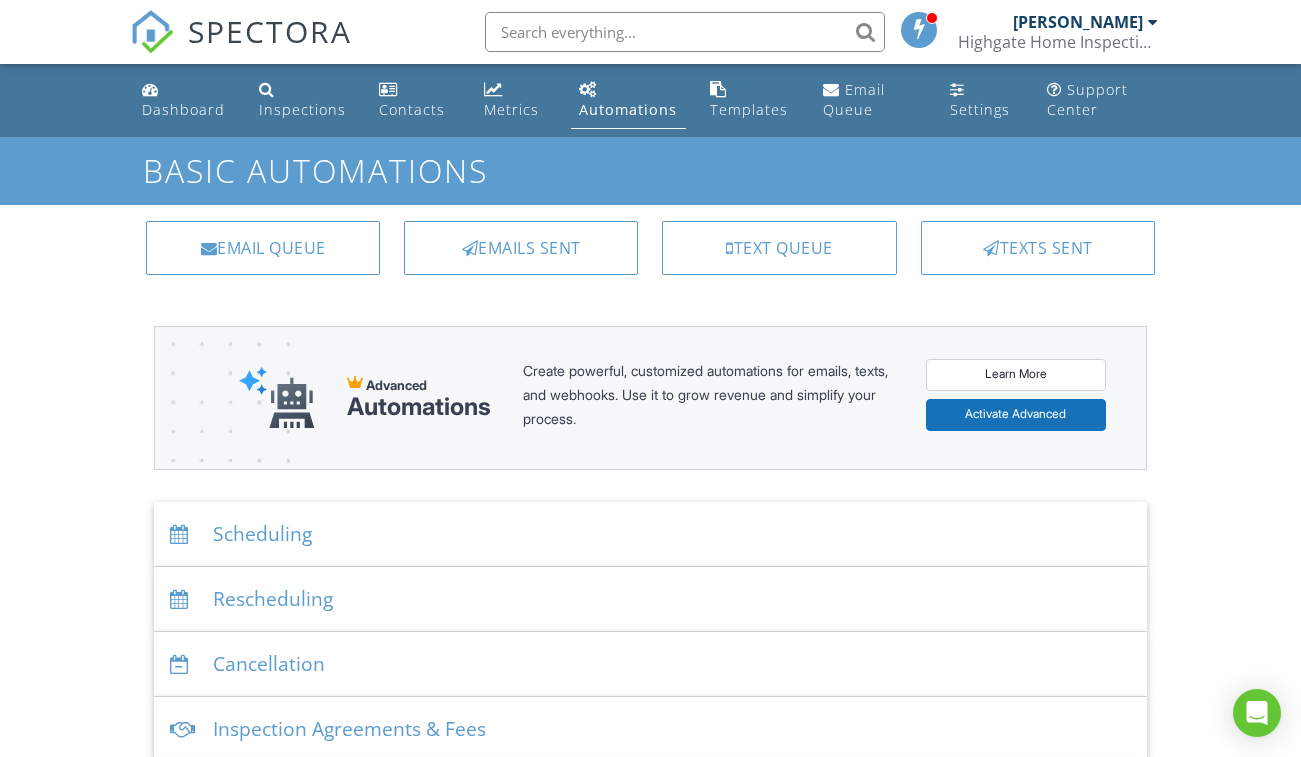 scroll, scrollTop: 100, scrollLeft: 0, axis: vertical 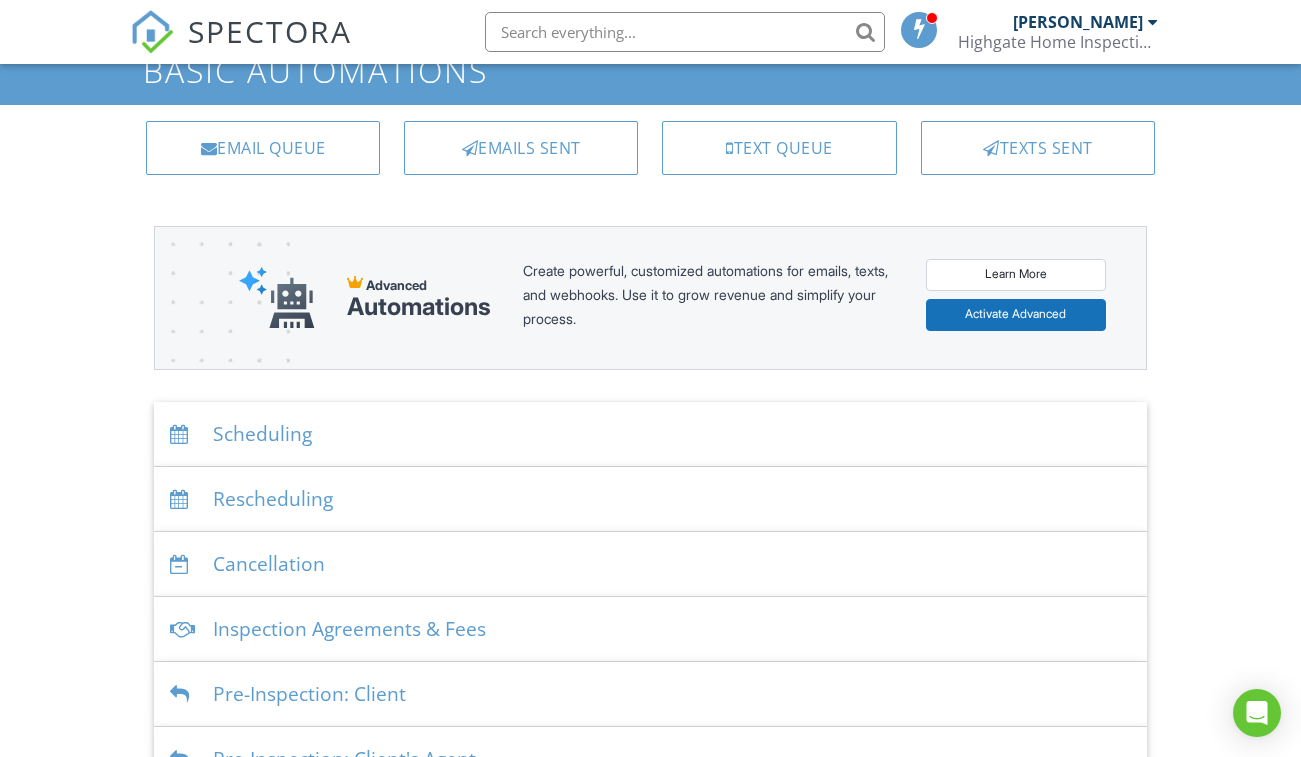 click on "Scheduling" at bounding box center (650, 434) 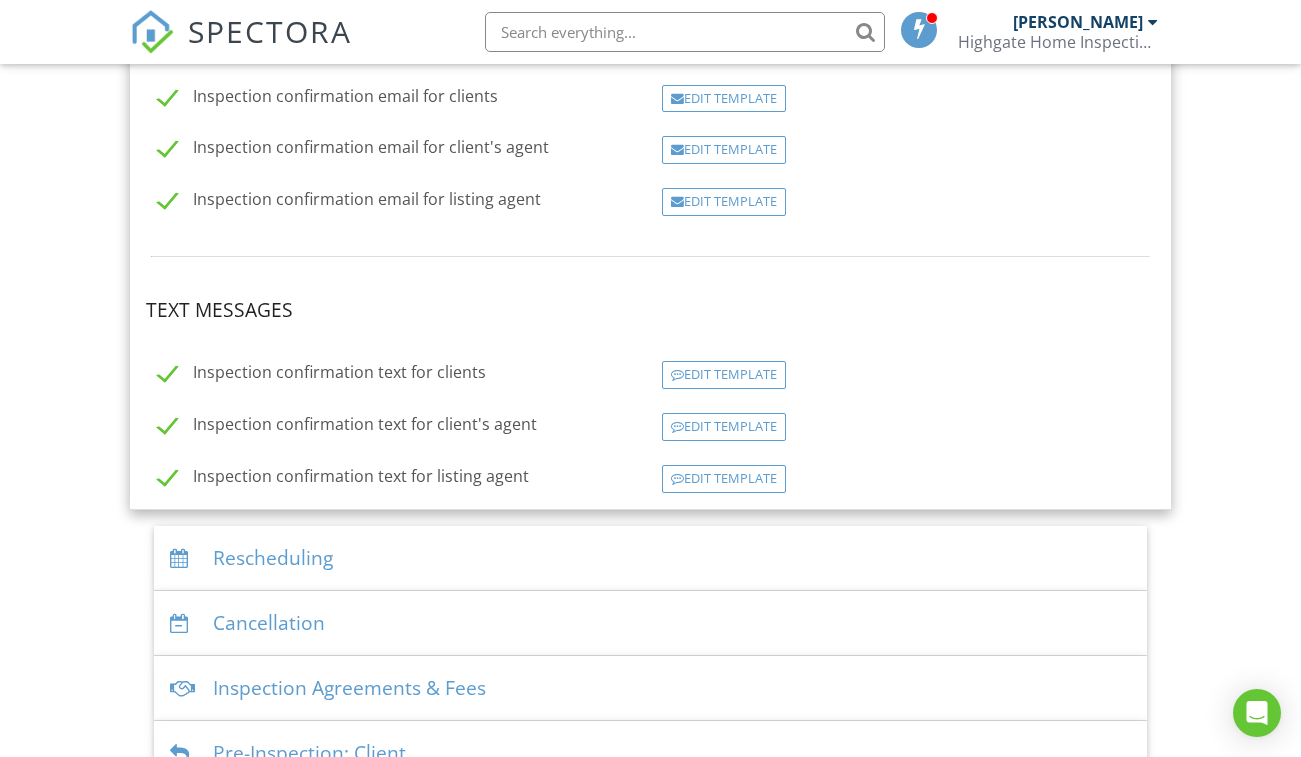 scroll, scrollTop: 400, scrollLeft: 0, axis: vertical 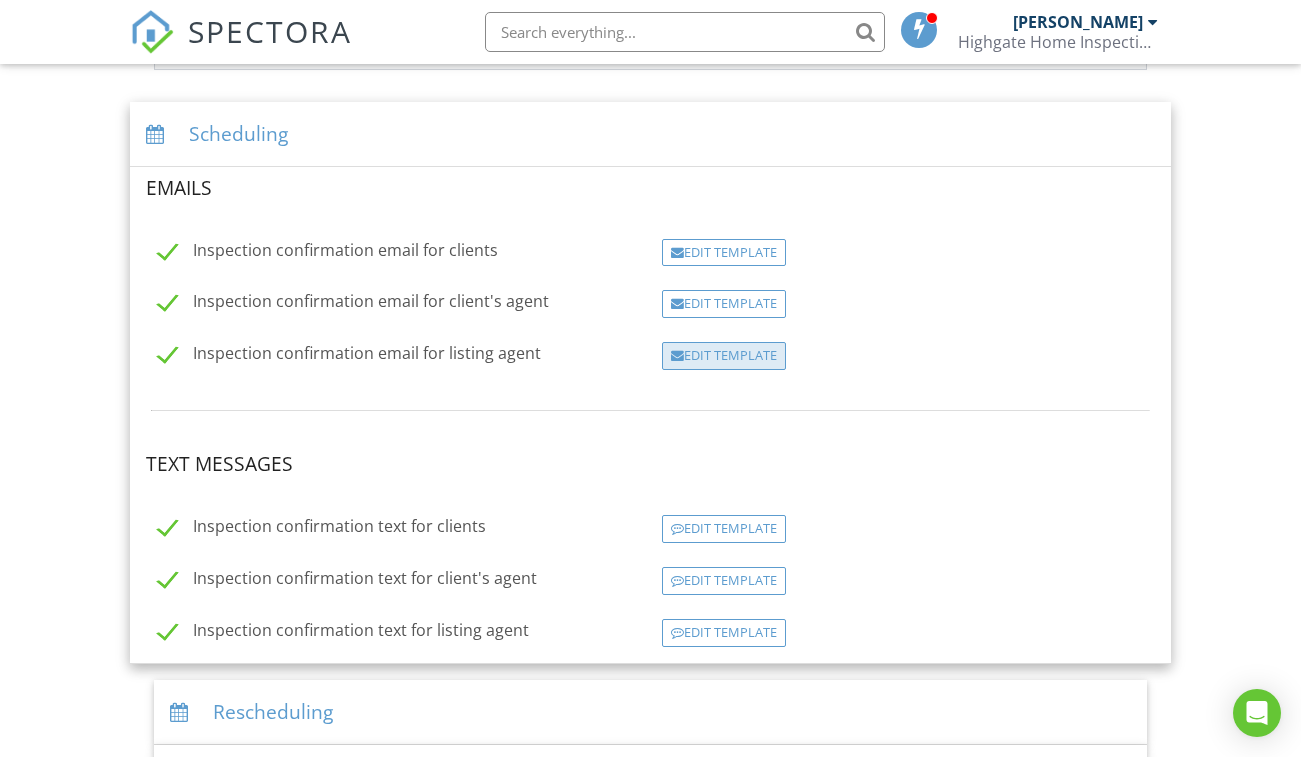 click on "Edit Template" at bounding box center (724, 356) 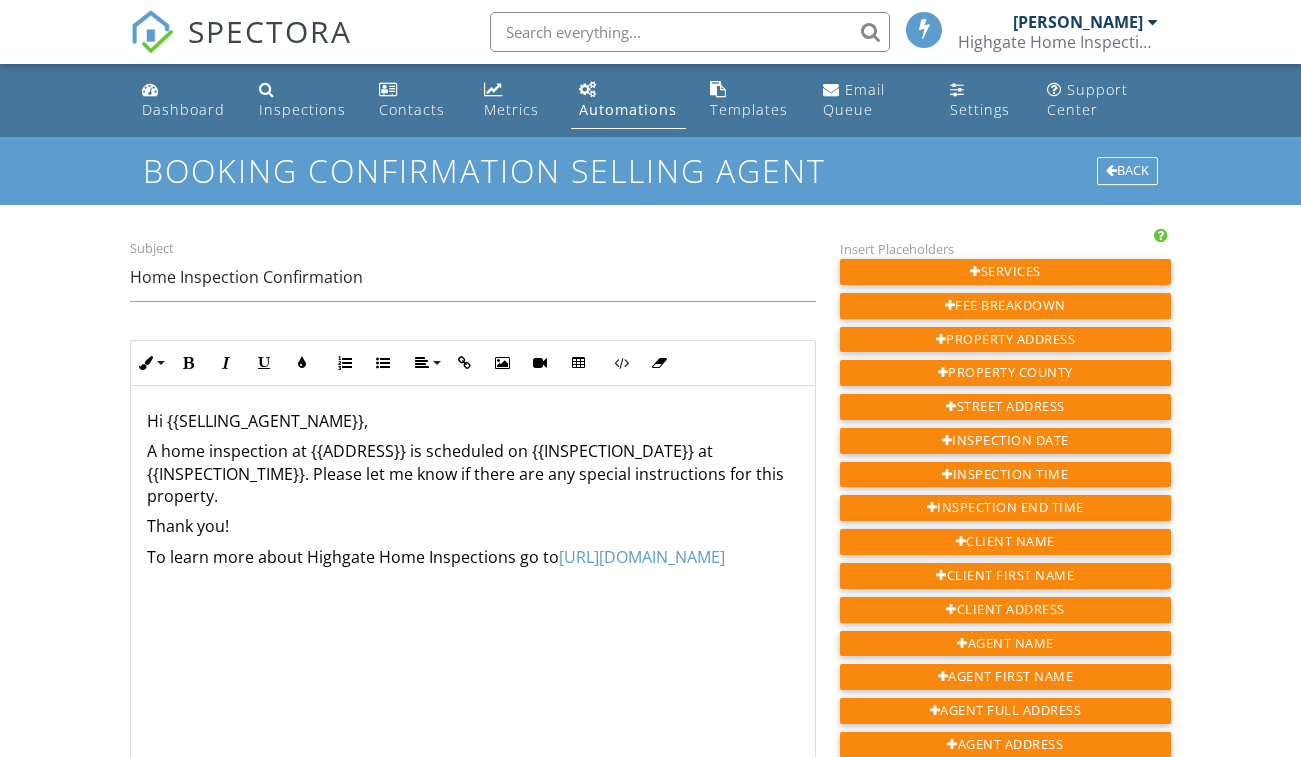 scroll, scrollTop: 0, scrollLeft: 0, axis: both 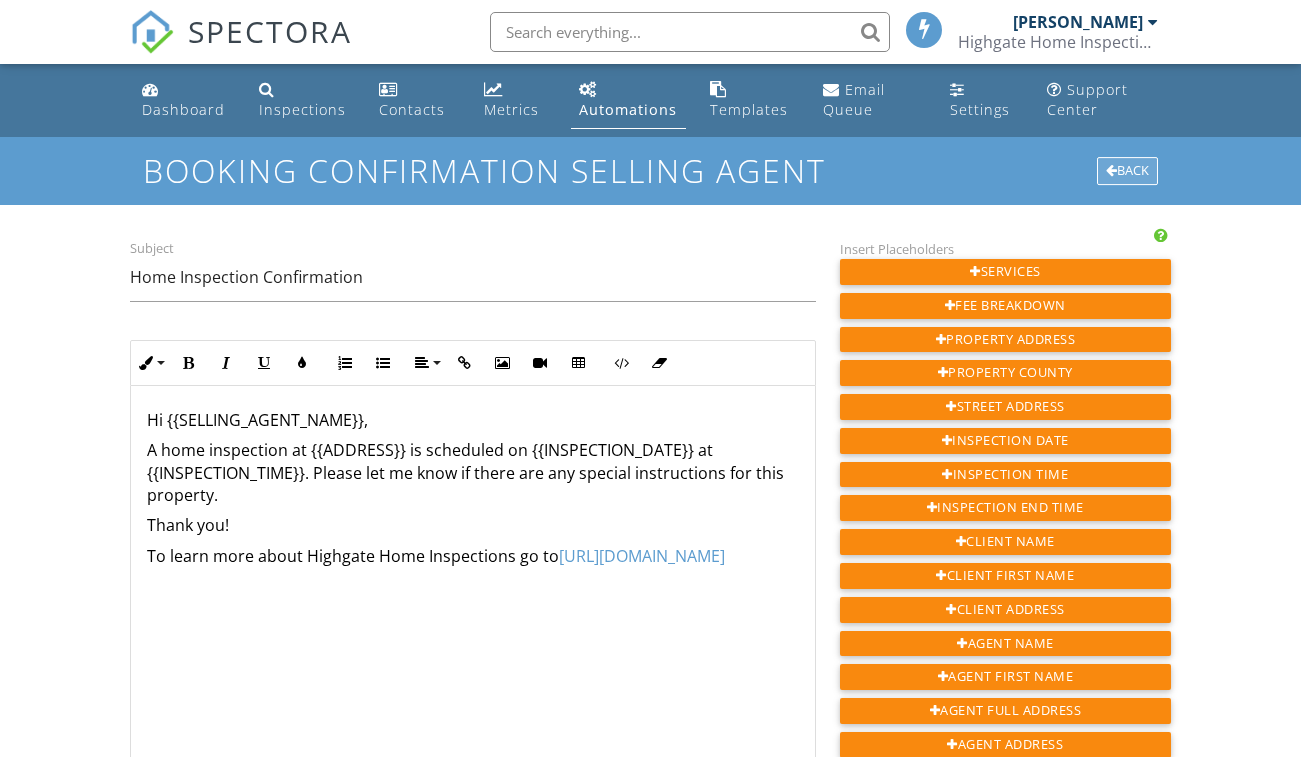 click on "Back" at bounding box center [1127, 171] 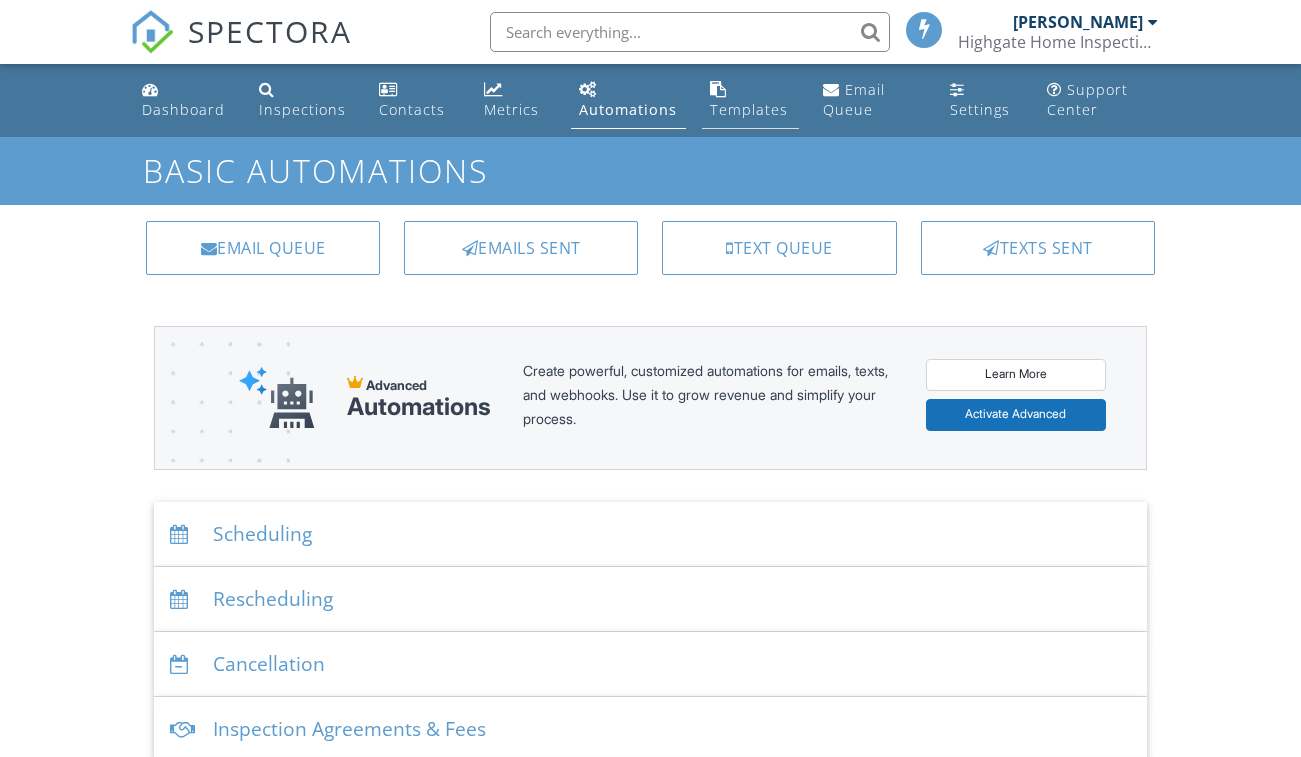 scroll, scrollTop: 0, scrollLeft: 0, axis: both 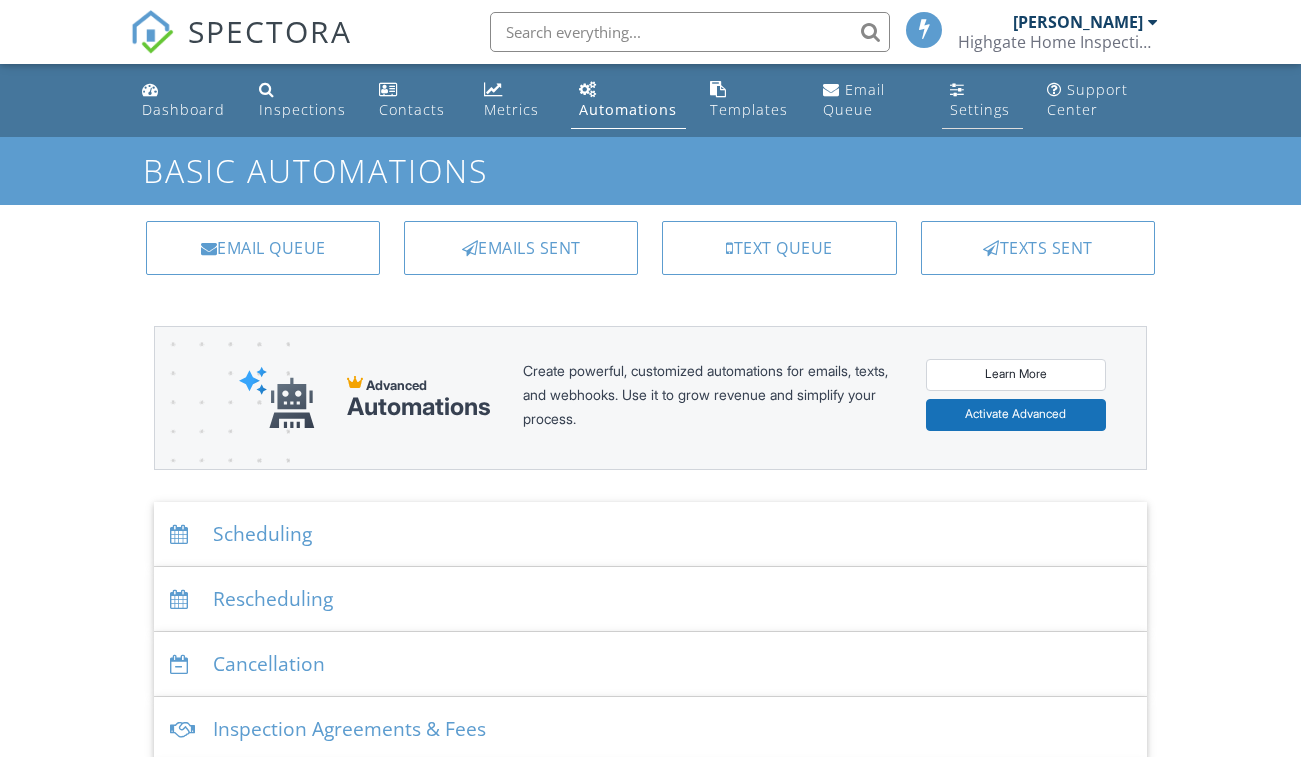 click at bounding box center [957, 89] 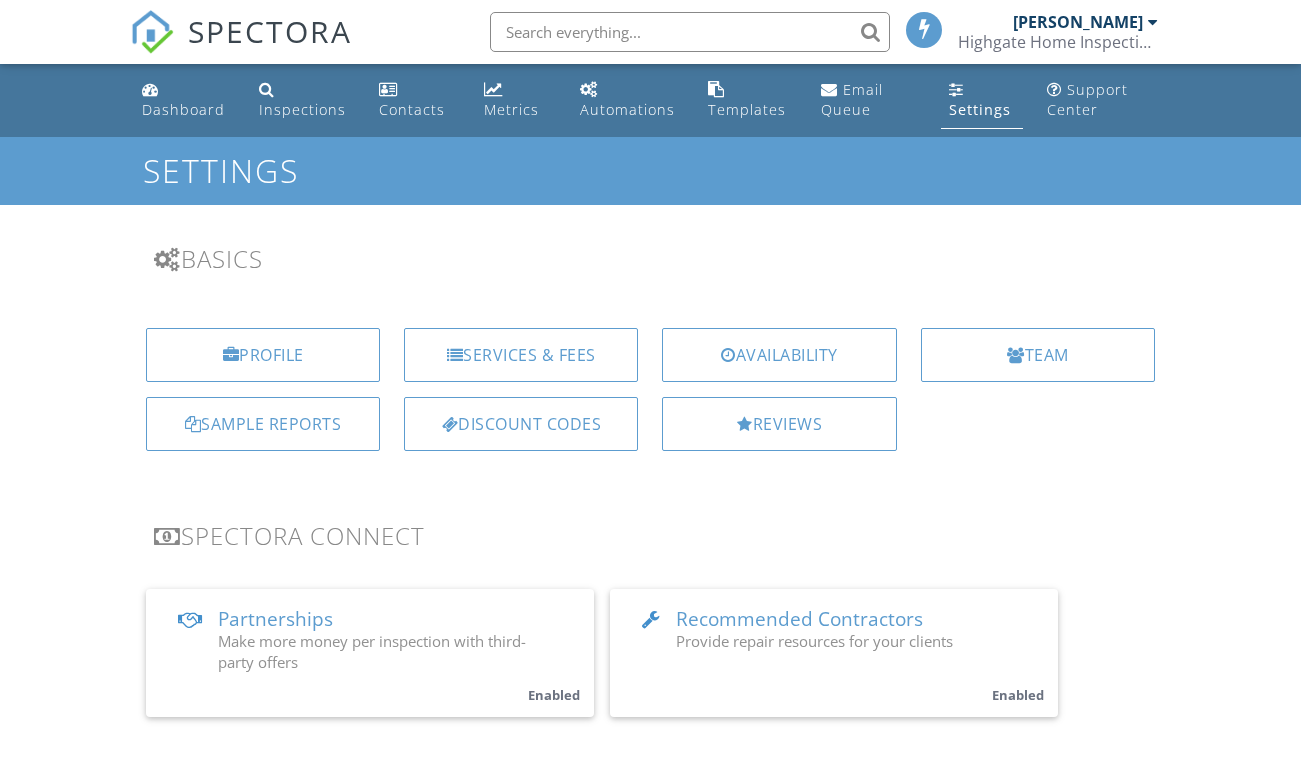 scroll, scrollTop: 0, scrollLeft: 0, axis: both 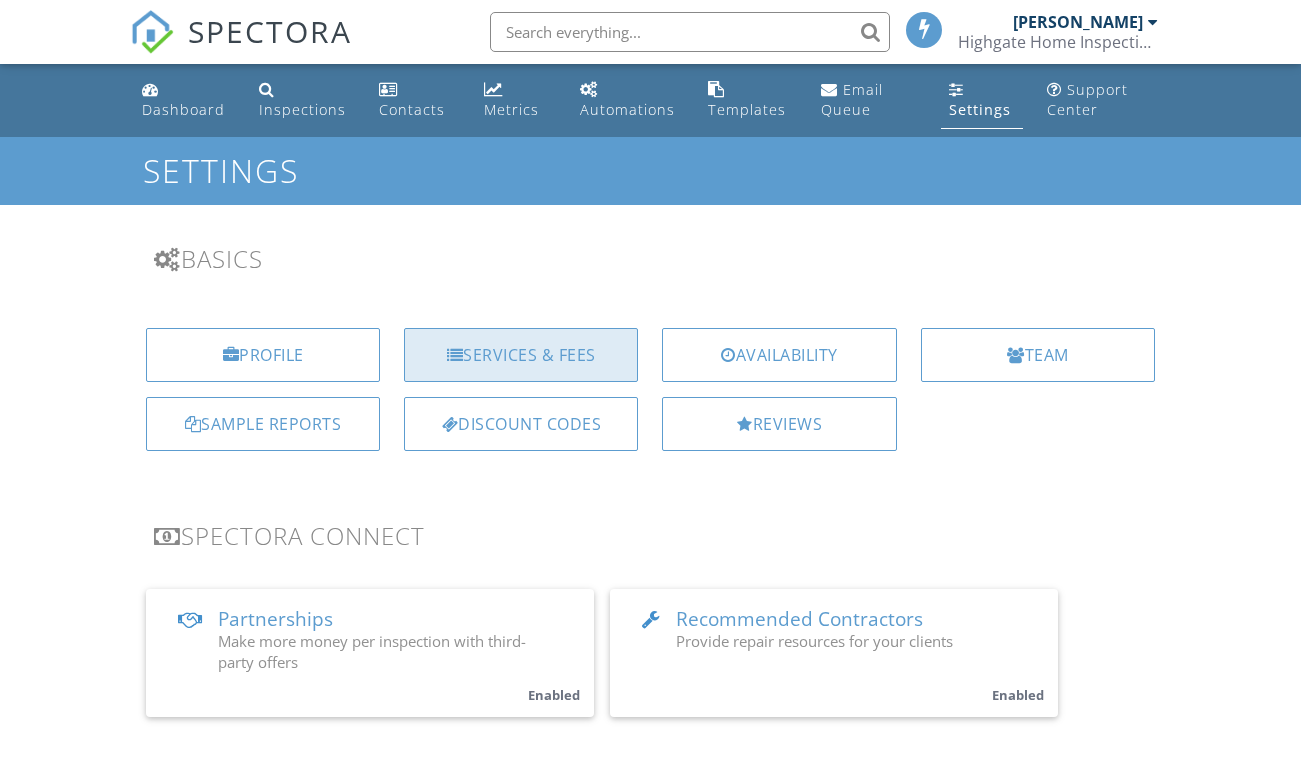 click on "Services & Fees" at bounding box center (521, 355) 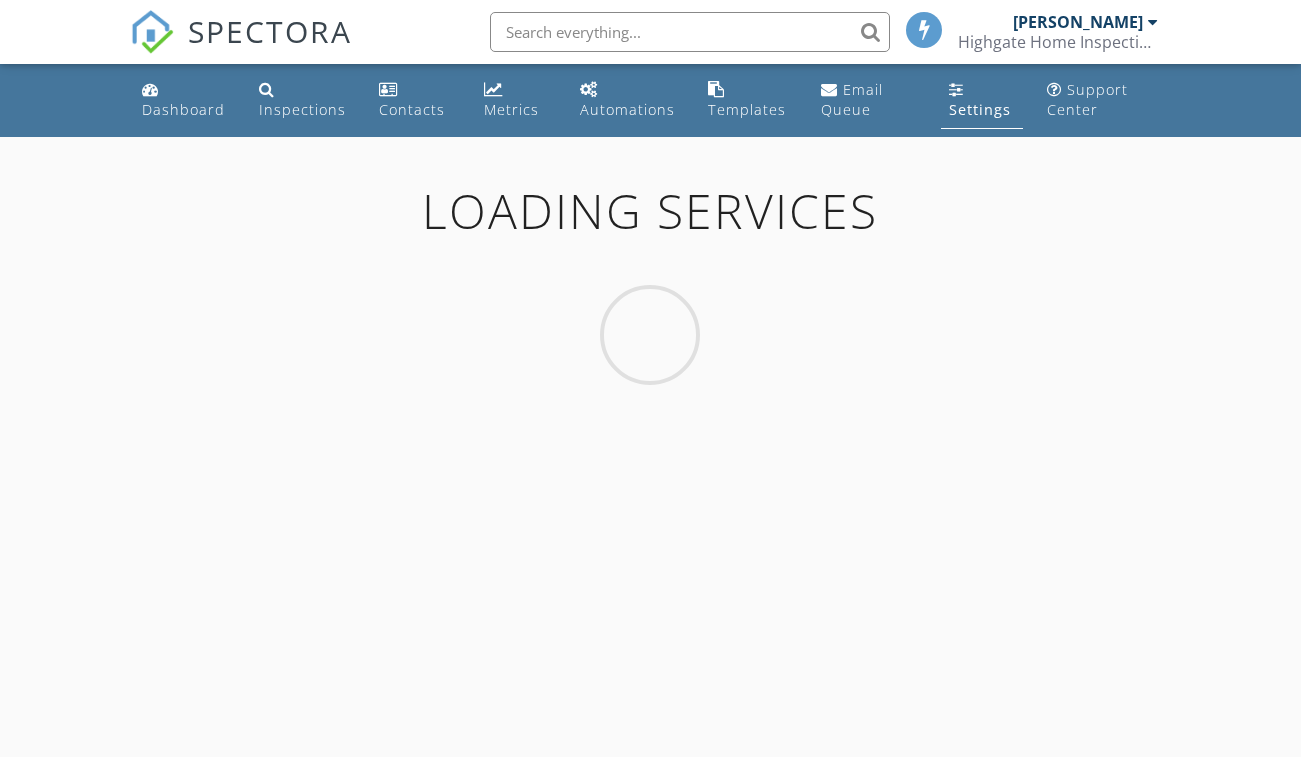 scroll, scrollTop: 0, scrollLeft: 0, axis: both 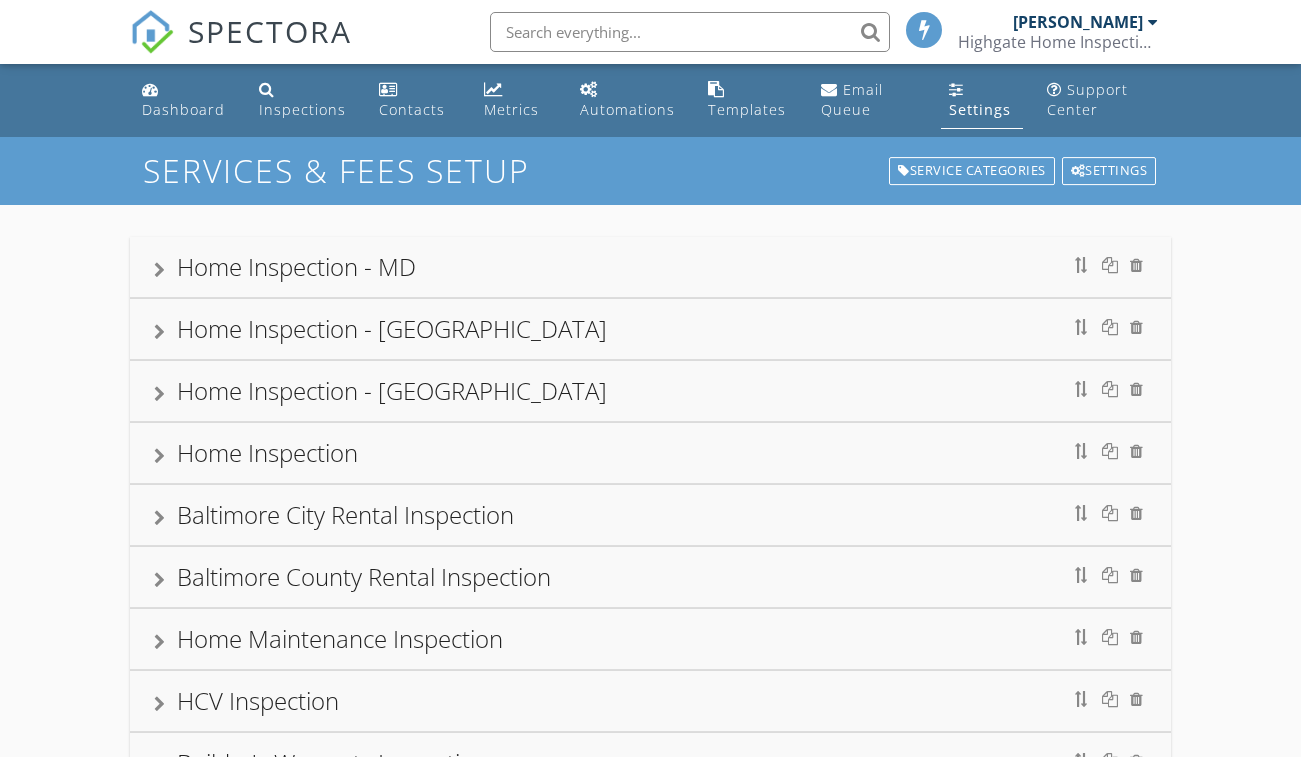 click on "Home Inspection - MD" at bounding box center [650, 267] 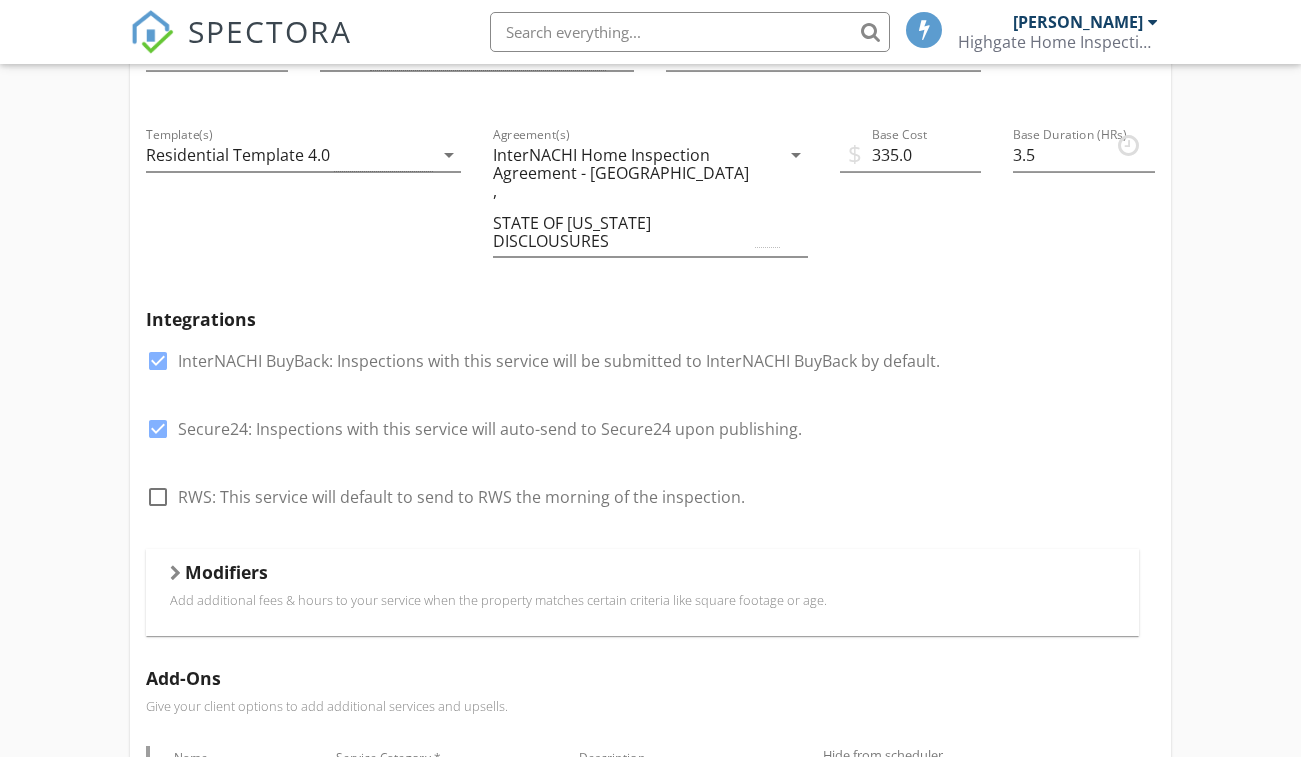 scroll, scrollTop: 400, scrollLeft: 0, axis: vertical 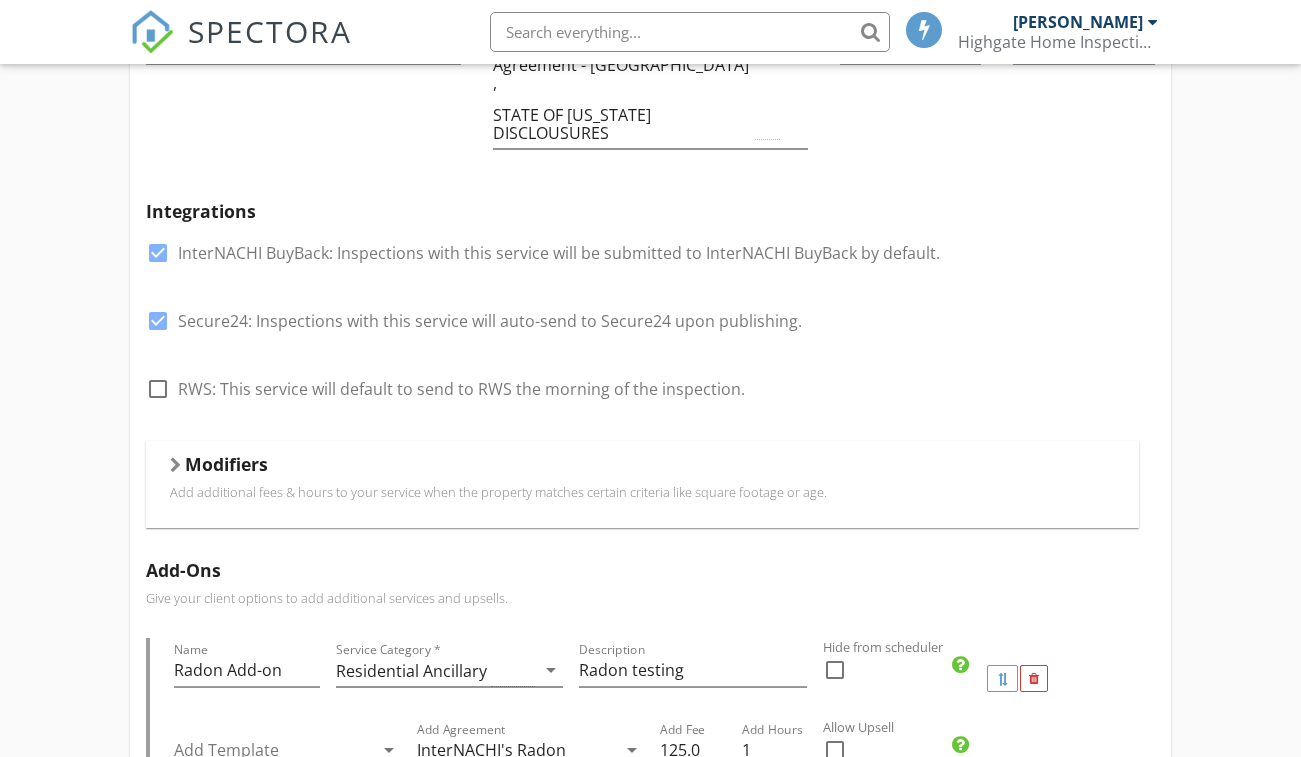 click on "Modifiers" at bounding box center [642, 468] 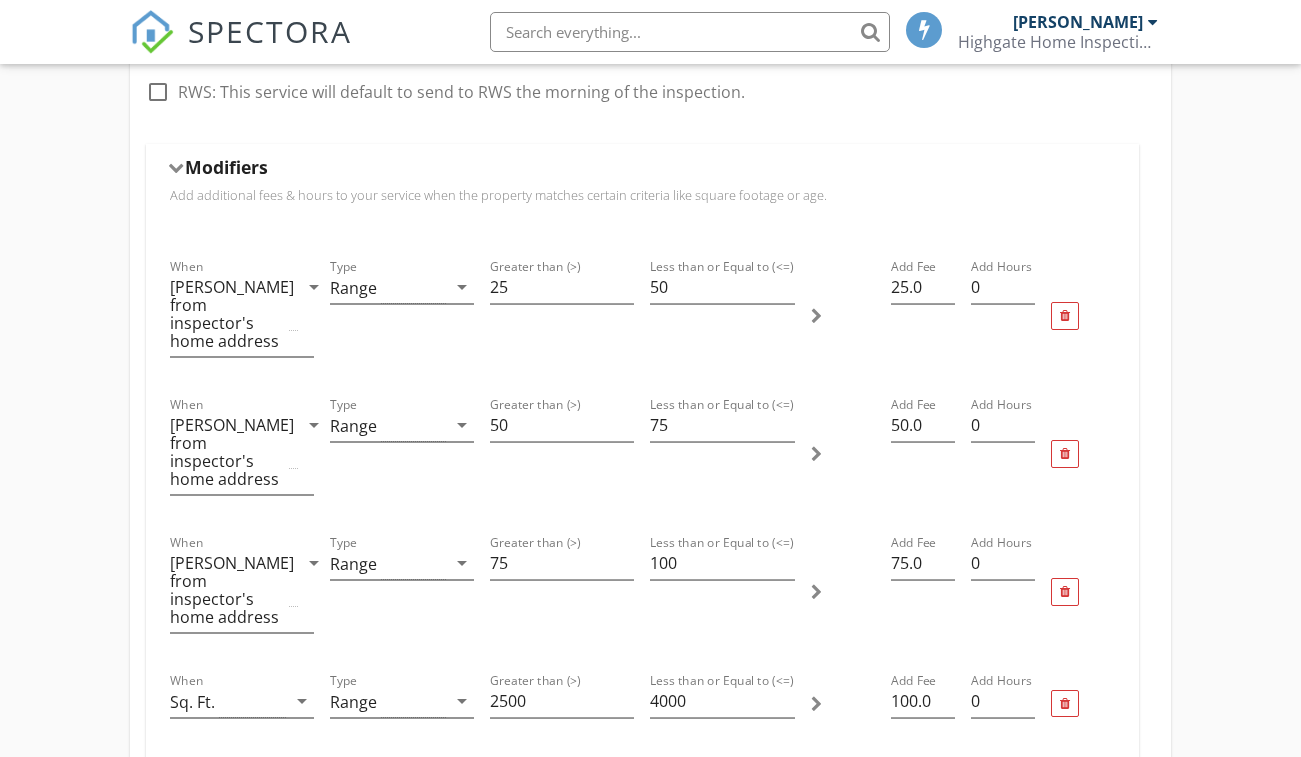 scroll, scrollTop: 600, scrollLeft: 0, axis: vertical 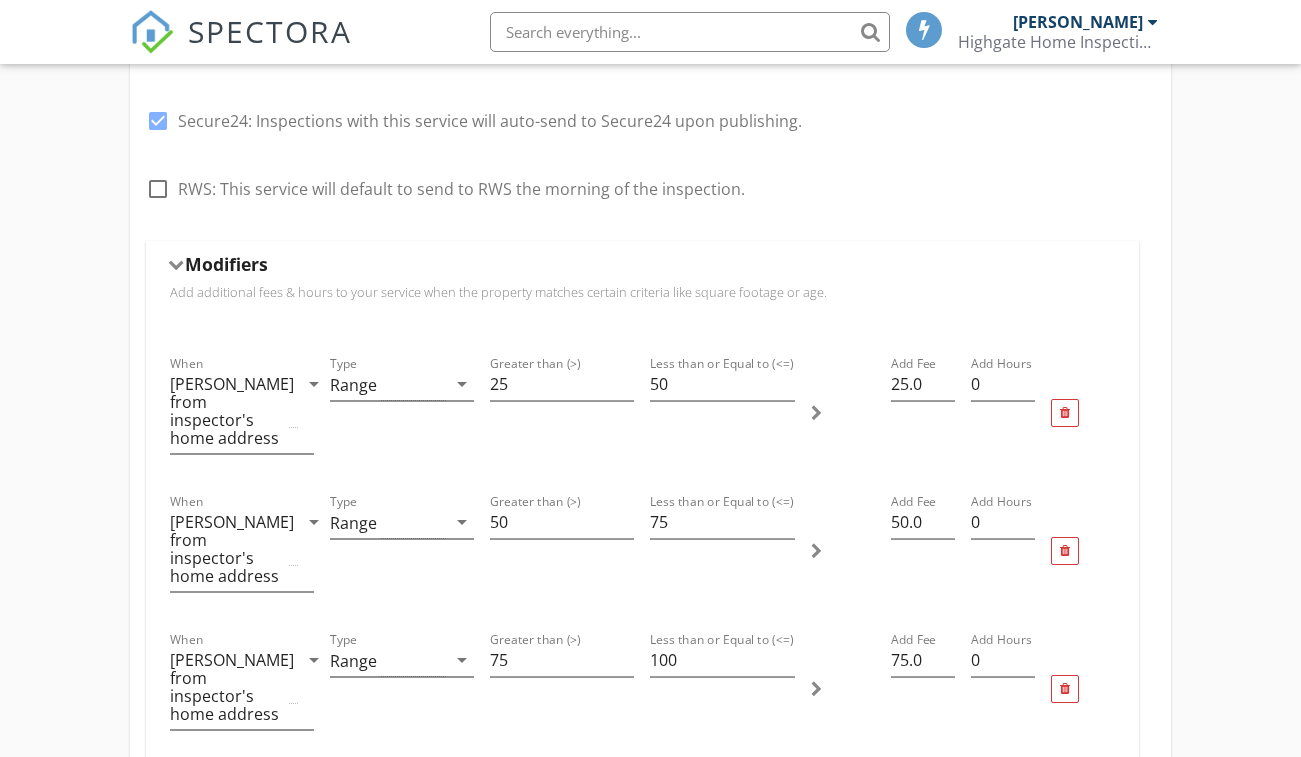 click at bounding box center (176, 264) 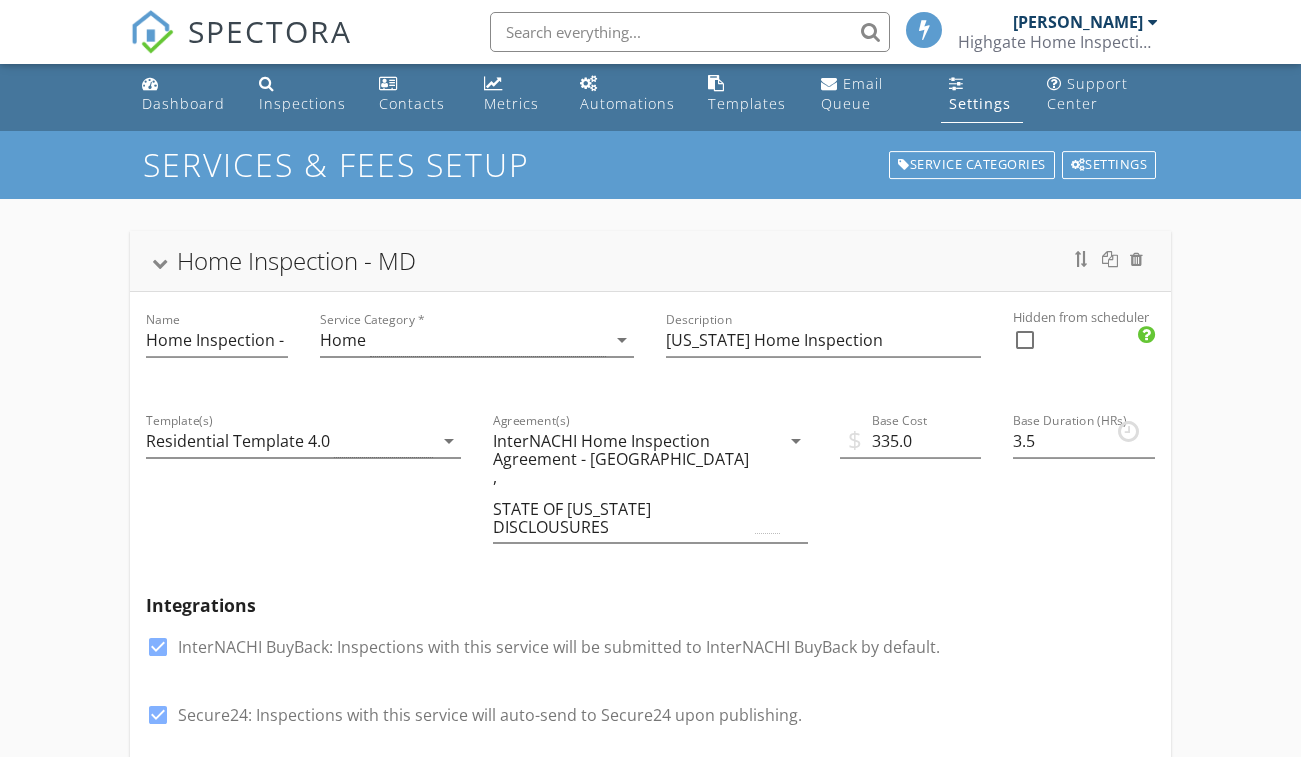 scroll, scrollTop: 0, scrollLeft: 0, axis: both 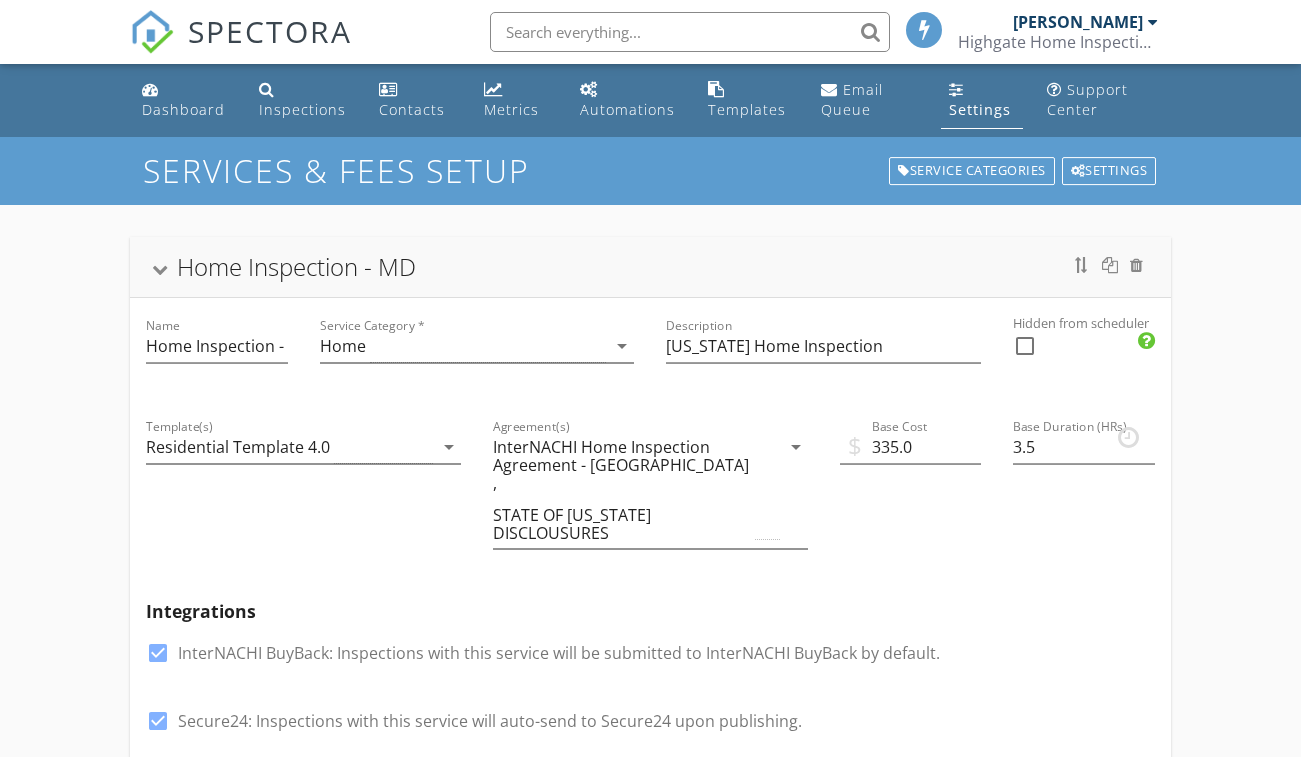 click at bounding box center [160, 269] 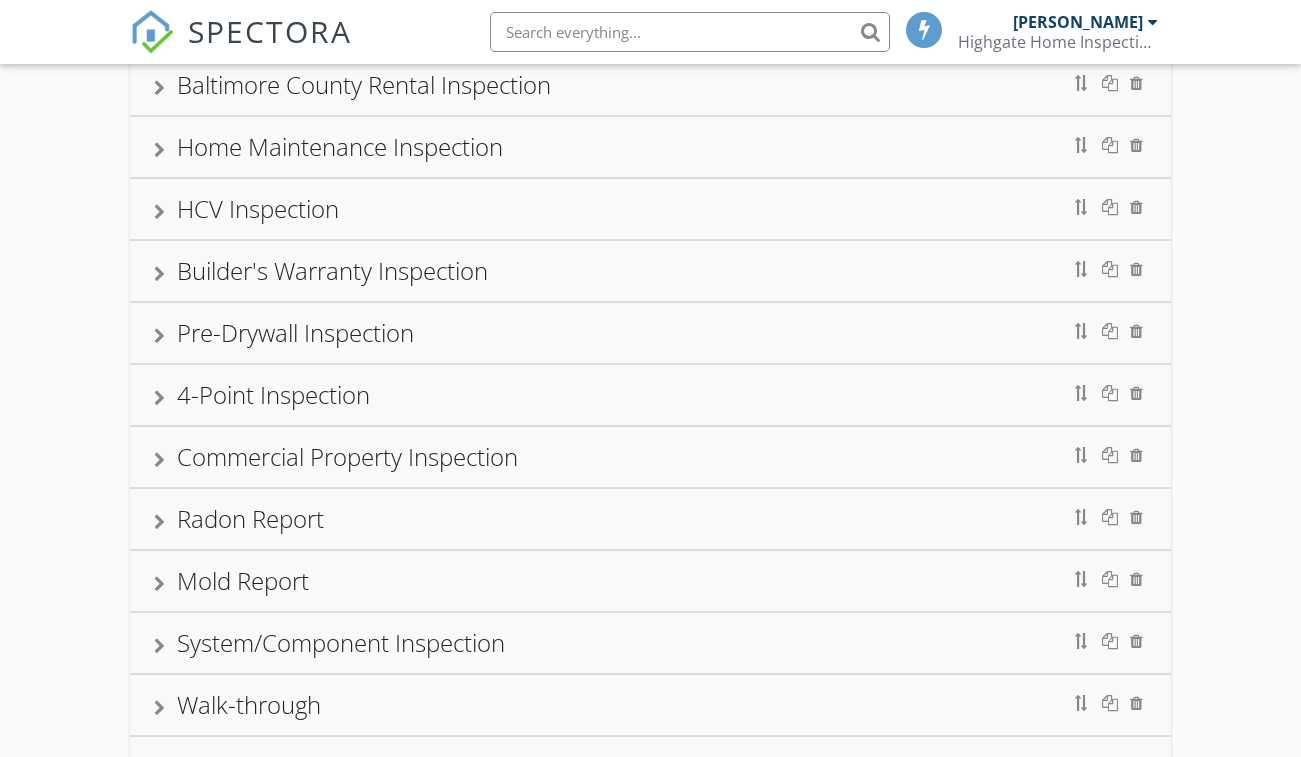 scroll, scrollTop: 500, scrollLeft: 0, axis: vertical 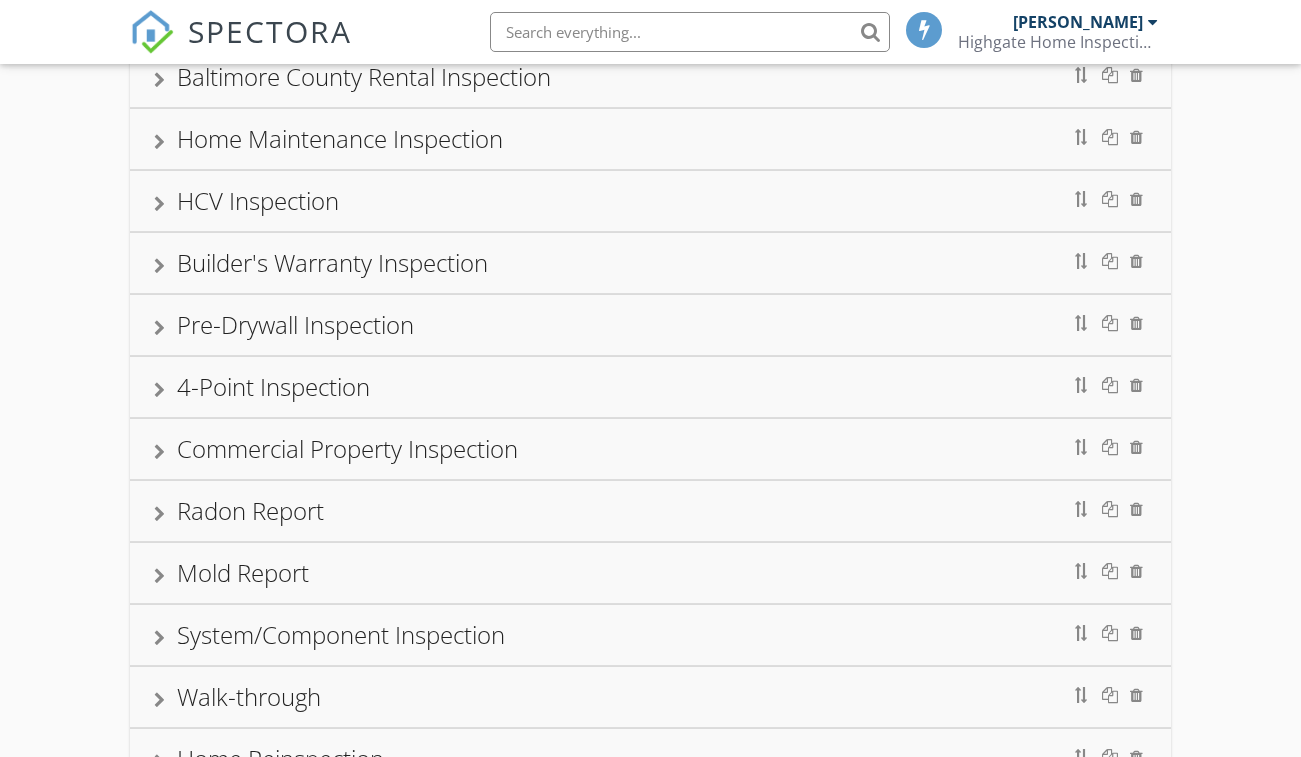 click at bounding box center (159, 514) 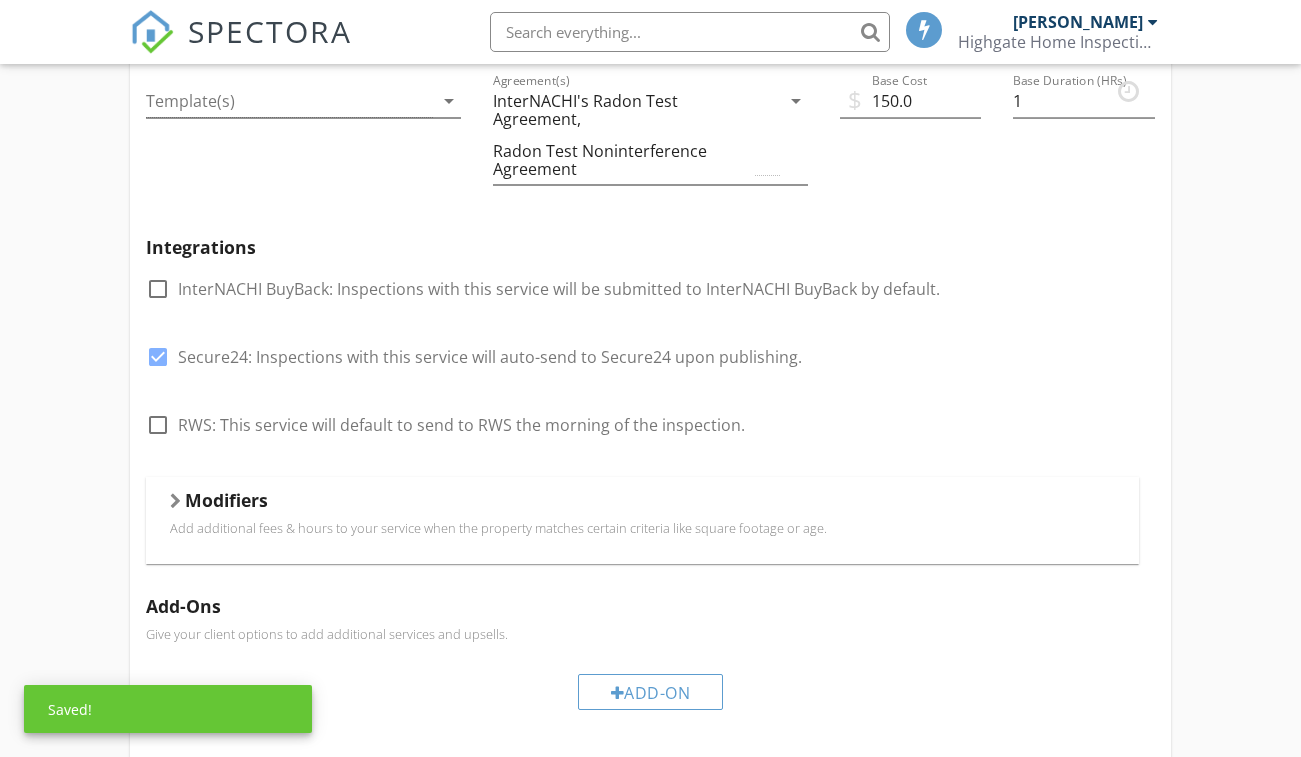 scroll, scrollTop: 1200, scrollLeft: 0, axis: vertical 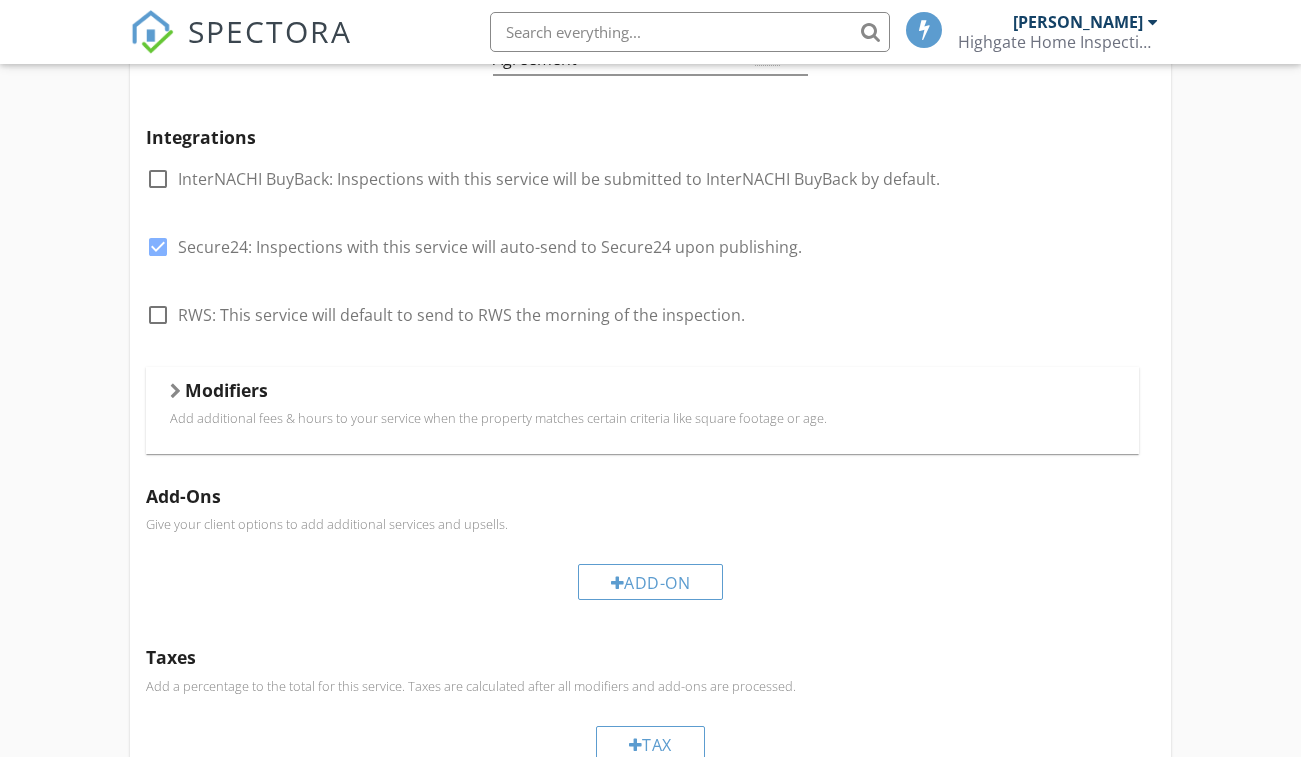 click on "Modifiers" at bounding box center [642, 394] 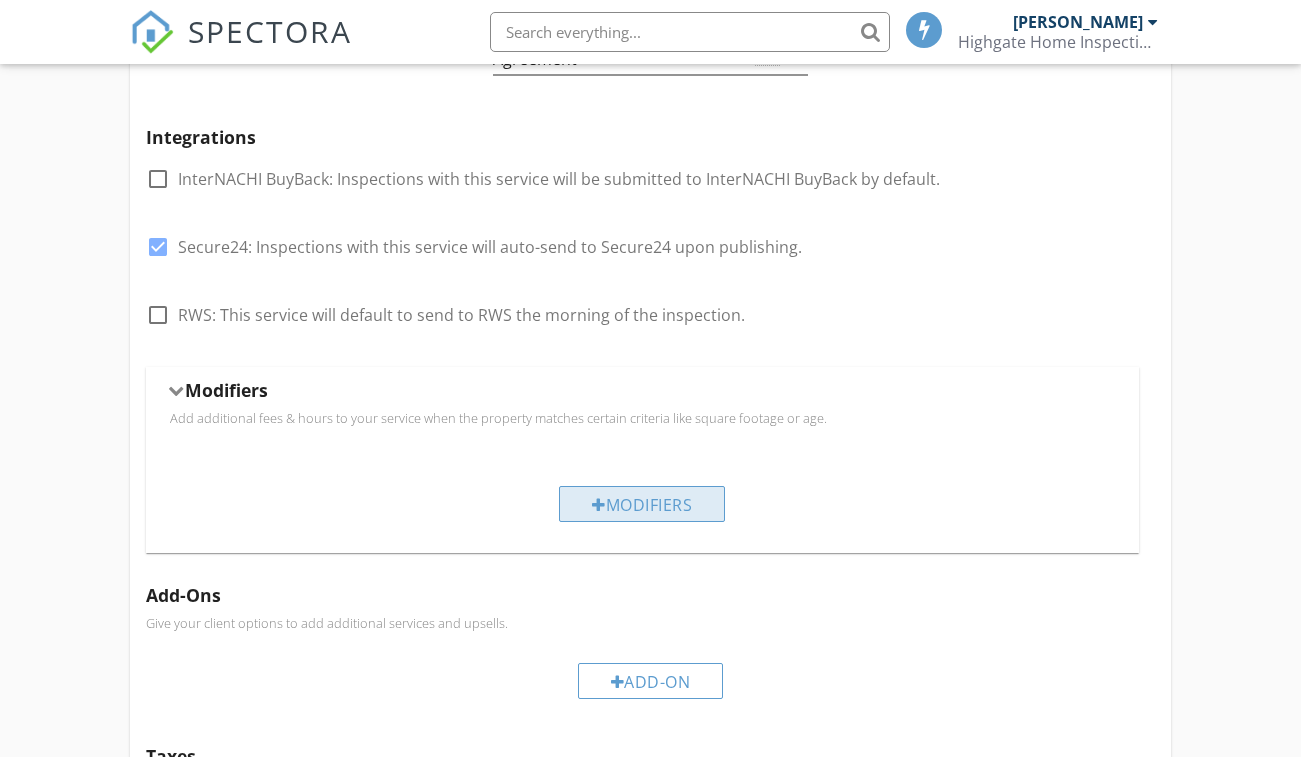 click on "Modifiers" at bounding box center (642, 504) 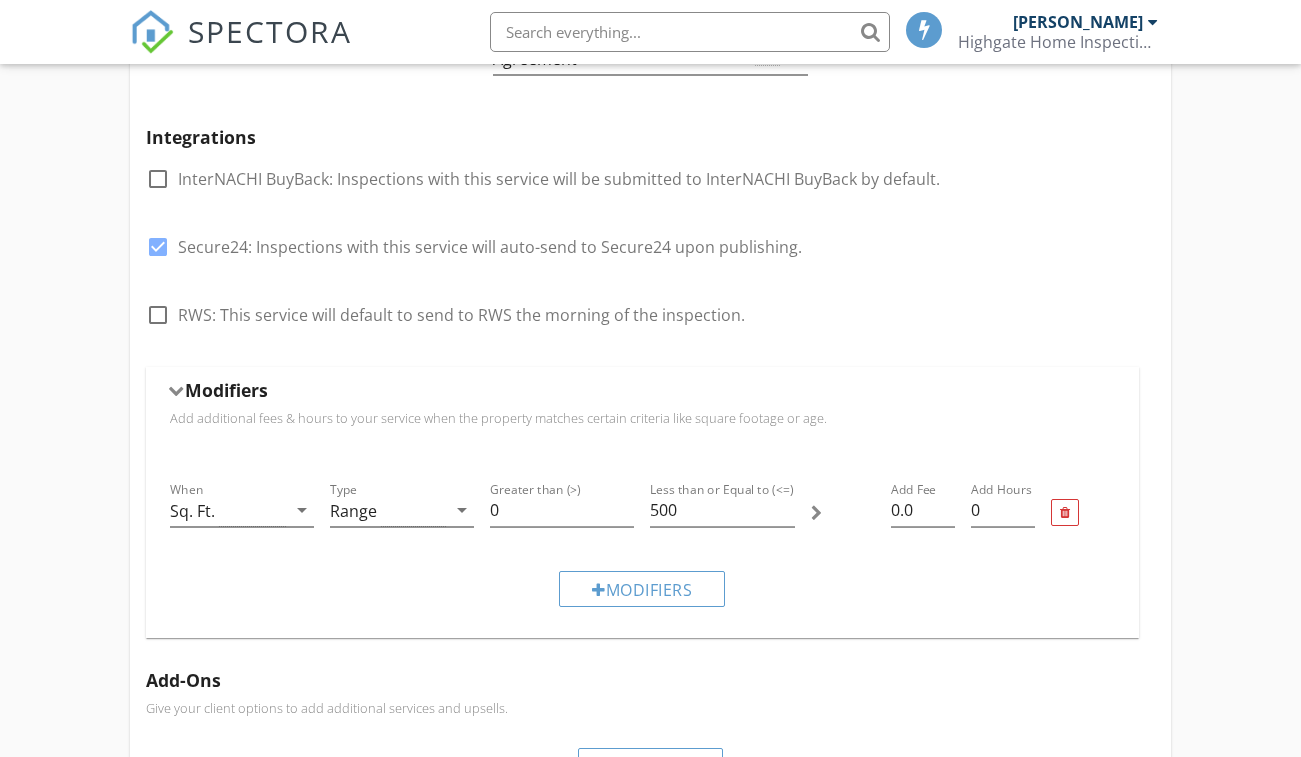 scroll, scrollTop: 1400, scrollLeft: 0, axis: vertical 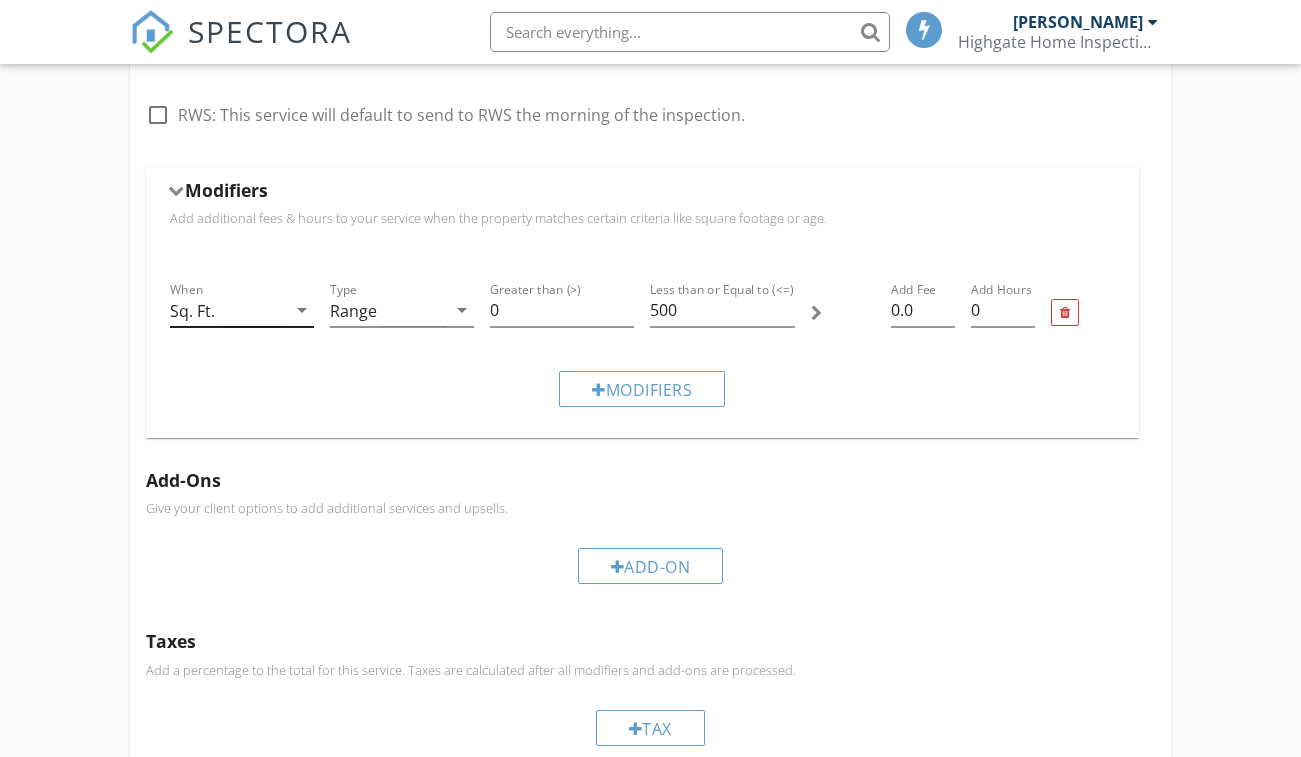 click on "arrow_drop_down" at bounding box center [302, 310] 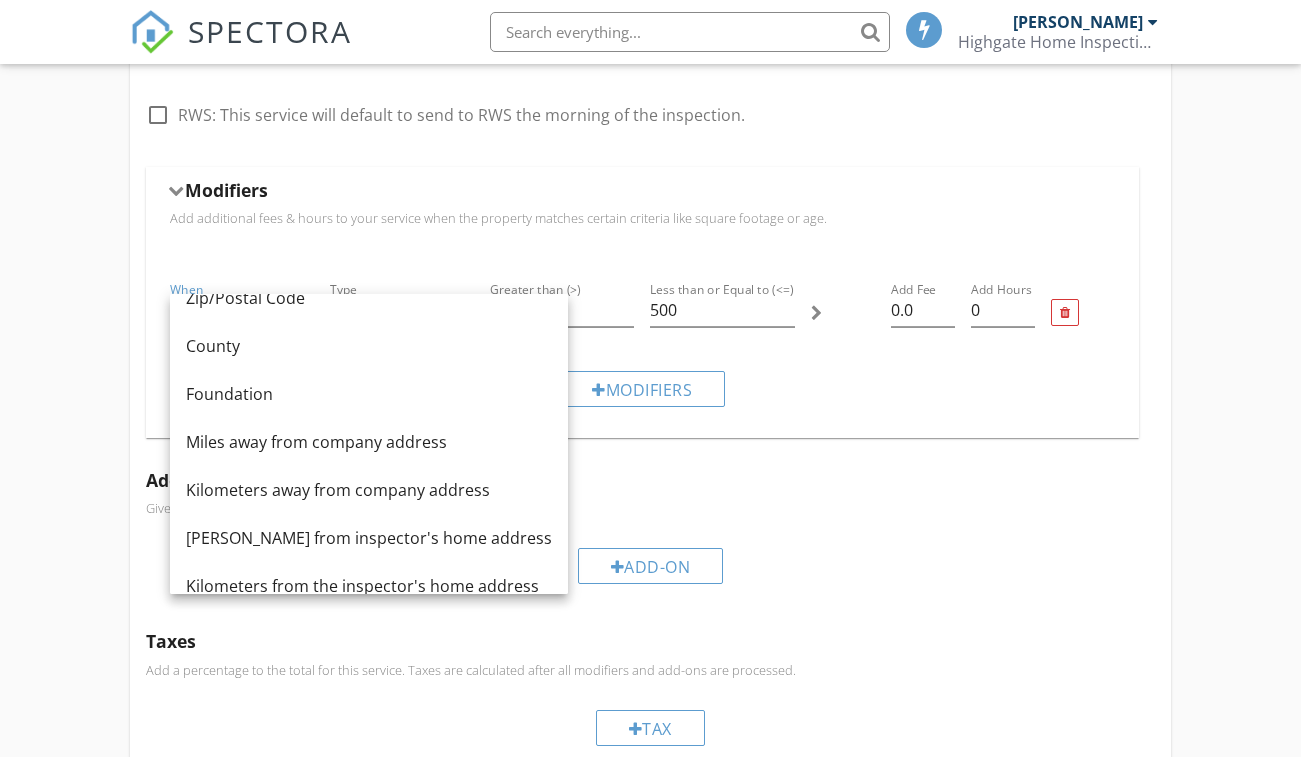 scroll, scrollTop: 184, scrollLeft: 0, axis: vertical 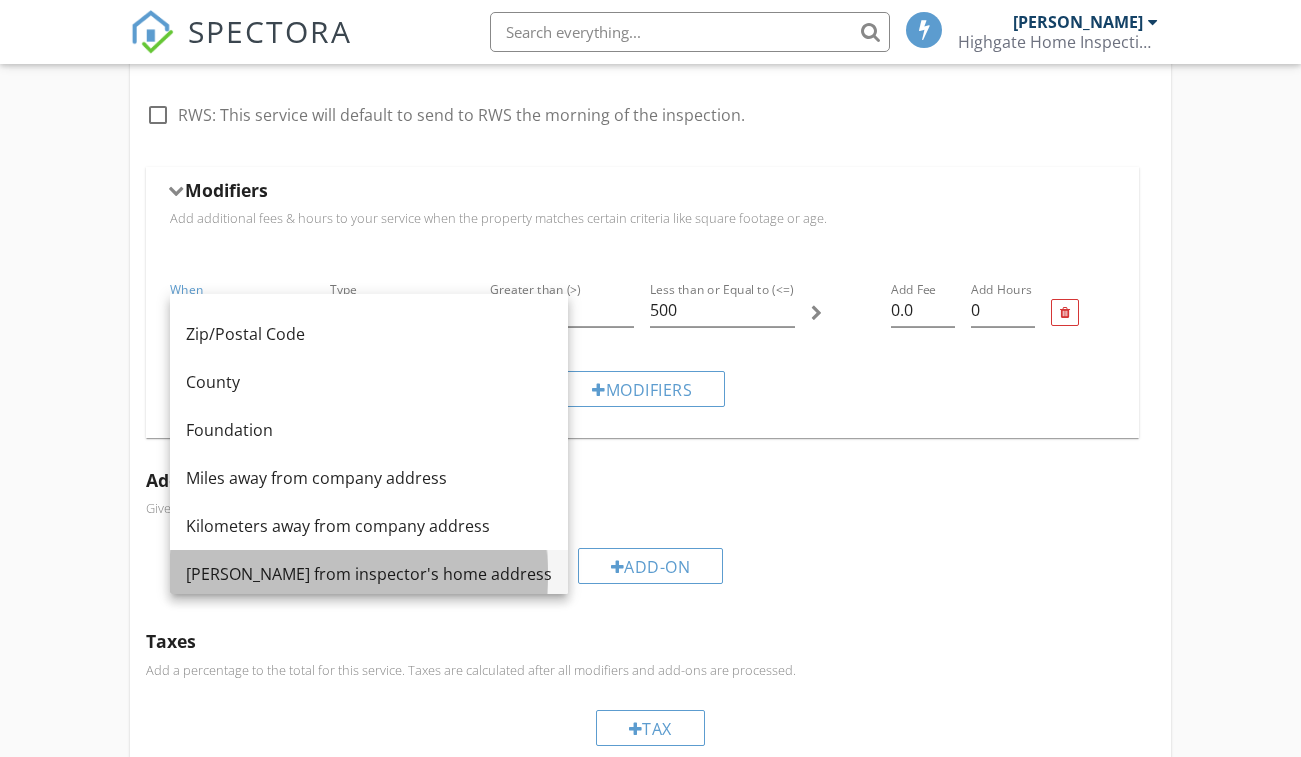 click on "Miles from inspector's home address" at bounding box center [369, 574] 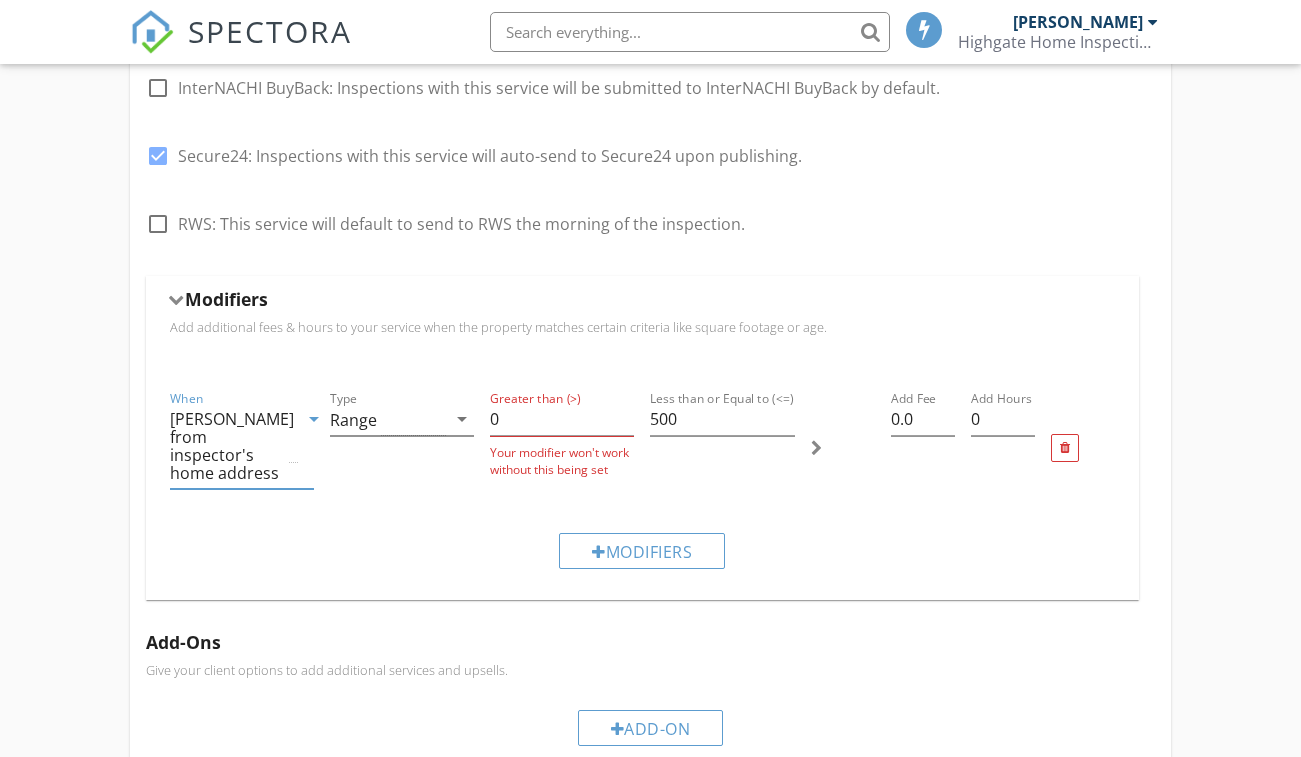 scroll, scrollTop: 1300, scrollLeft: 0, axis: vertical 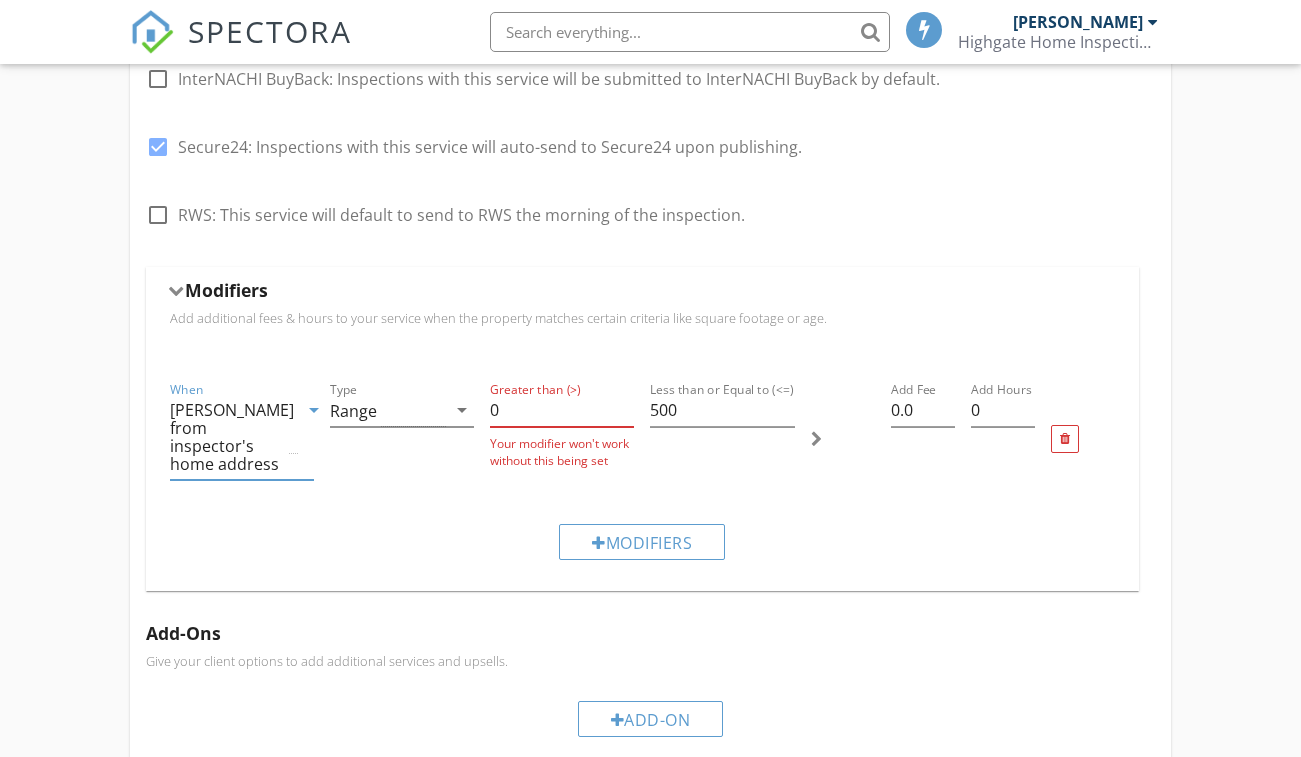 click on "0" at bounding box center [562, 410] 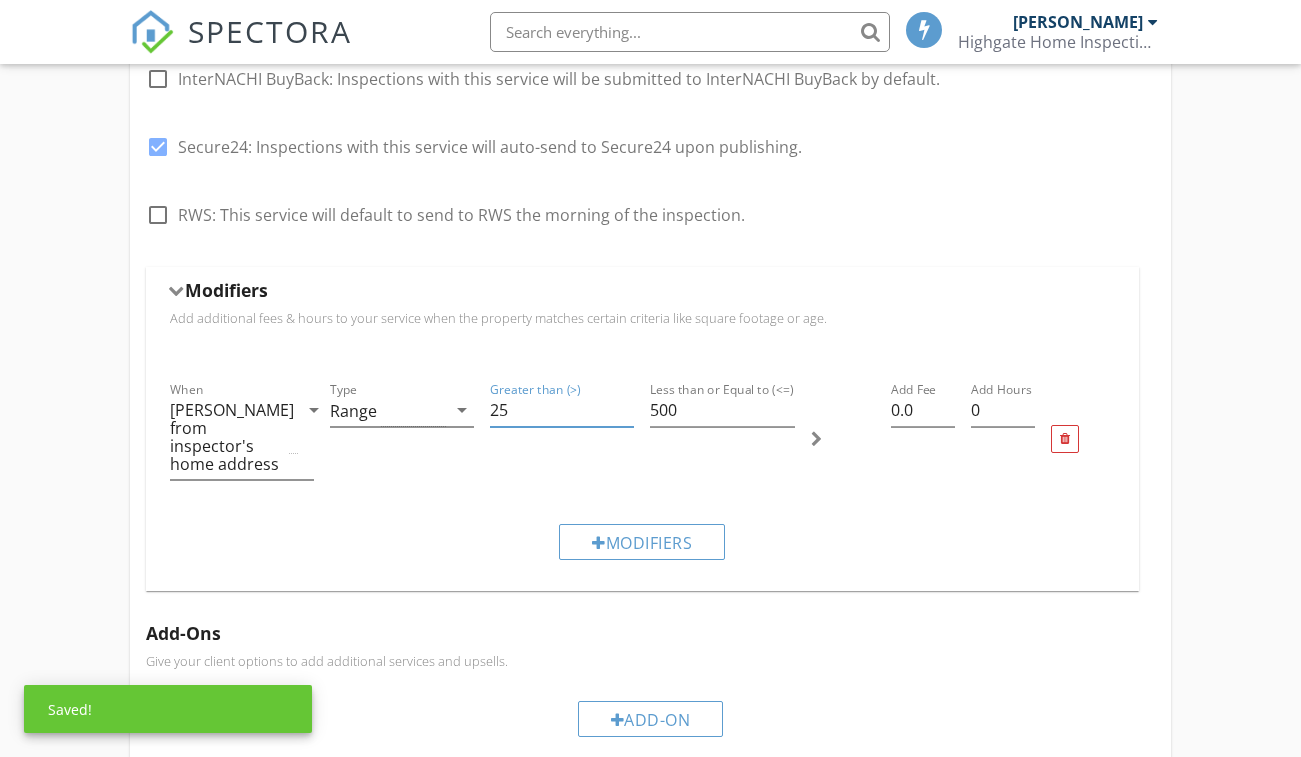 type on "25" 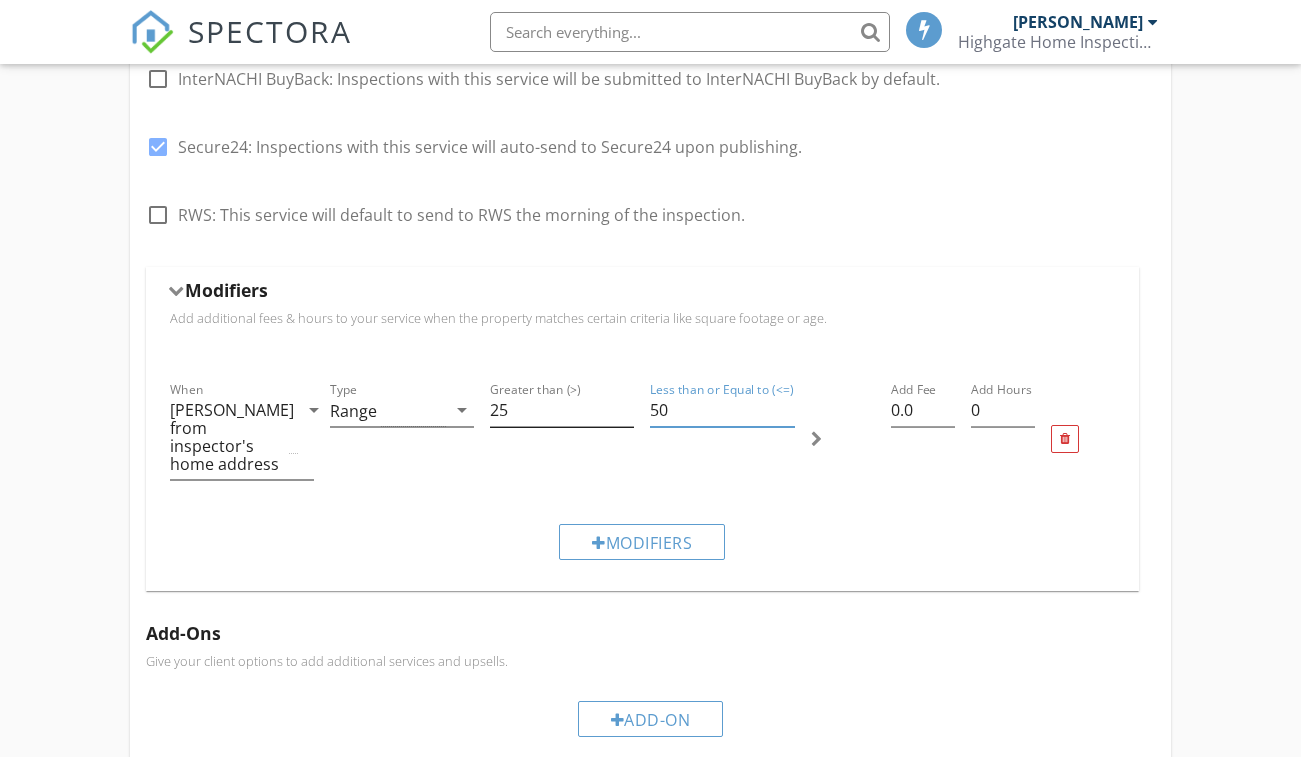 type on "50" 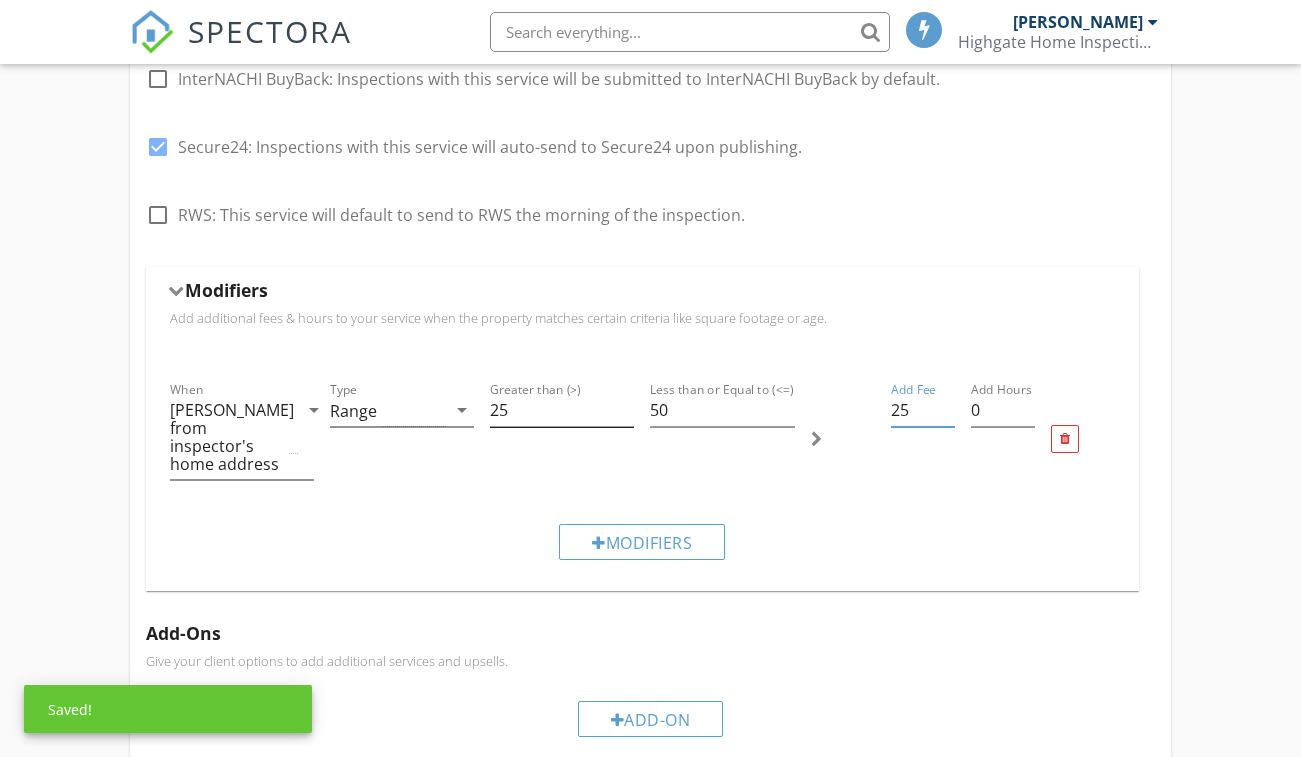 type on "25" 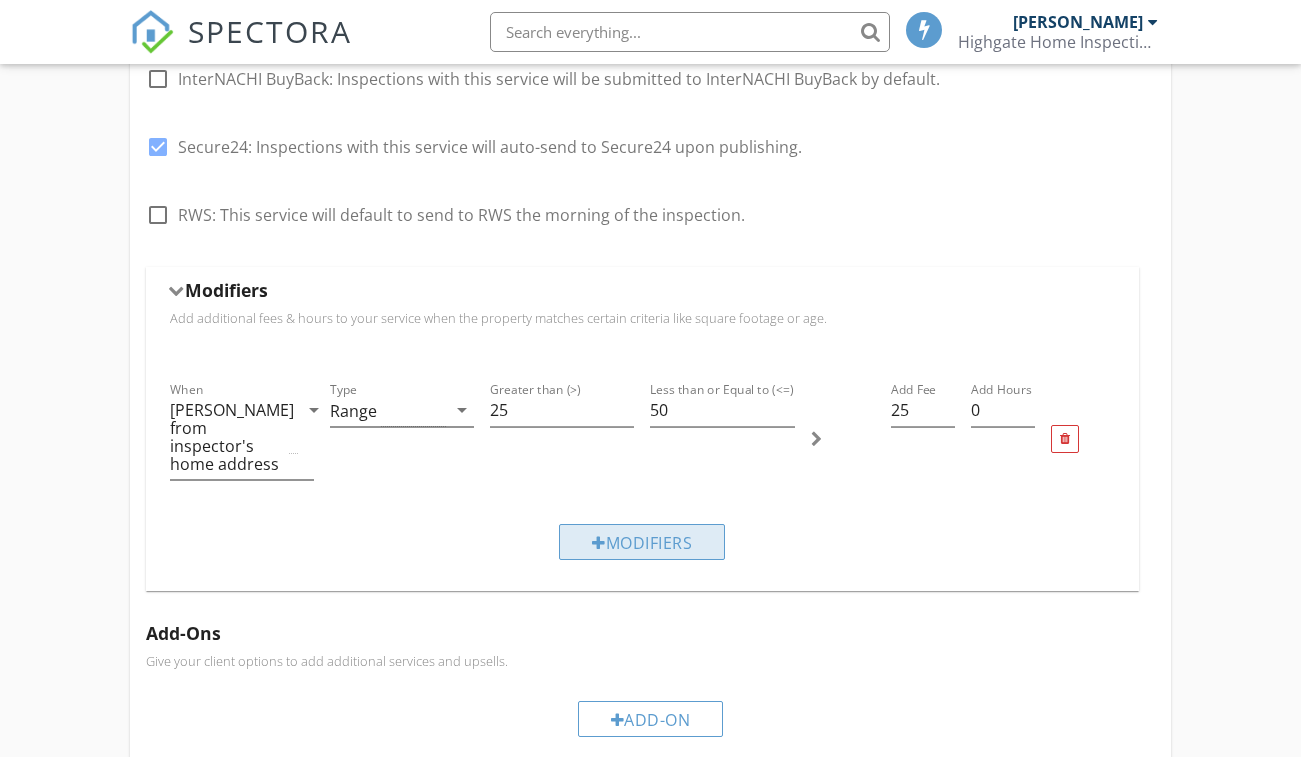 click on "Modifiers" at bounding box center [642, 542] 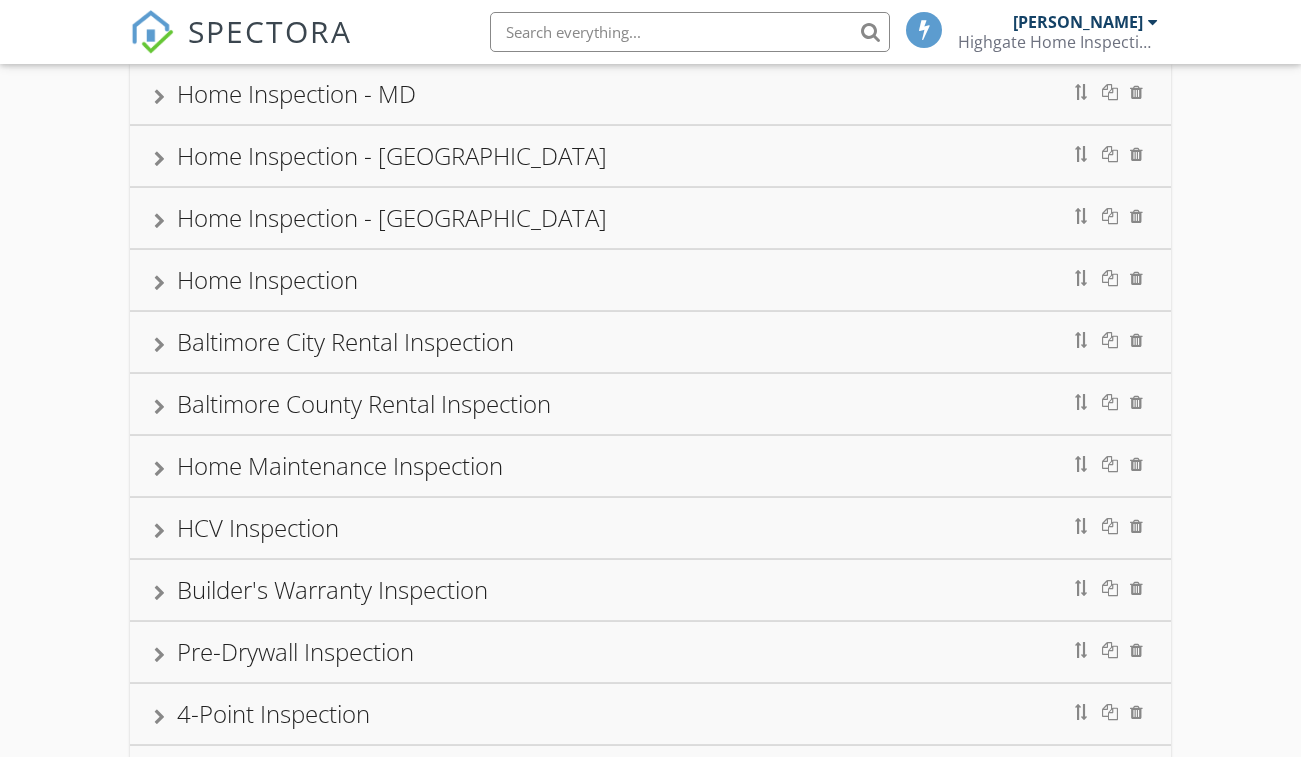 scroll, scrollTop: 0, scrollLeft: 0, axis: both 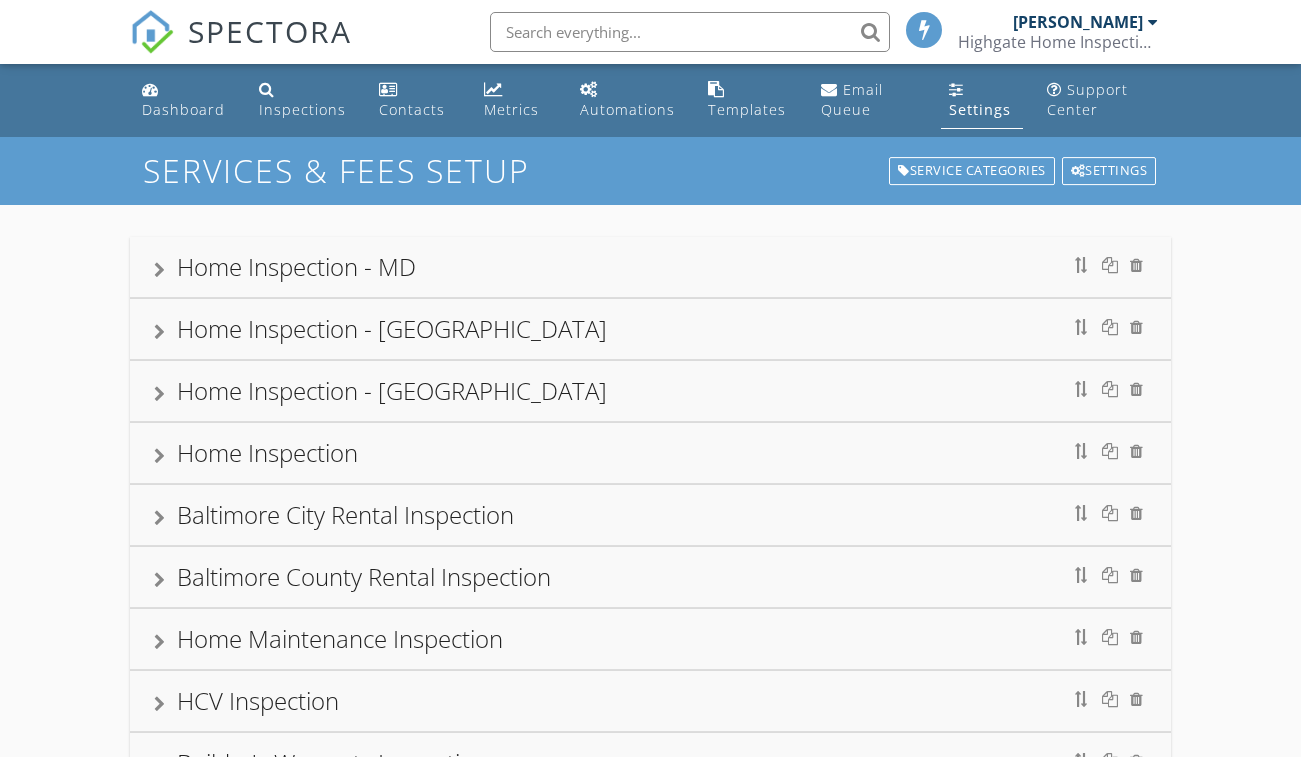 click on "Home Inspection - MD" at bounding box center [650, 267] 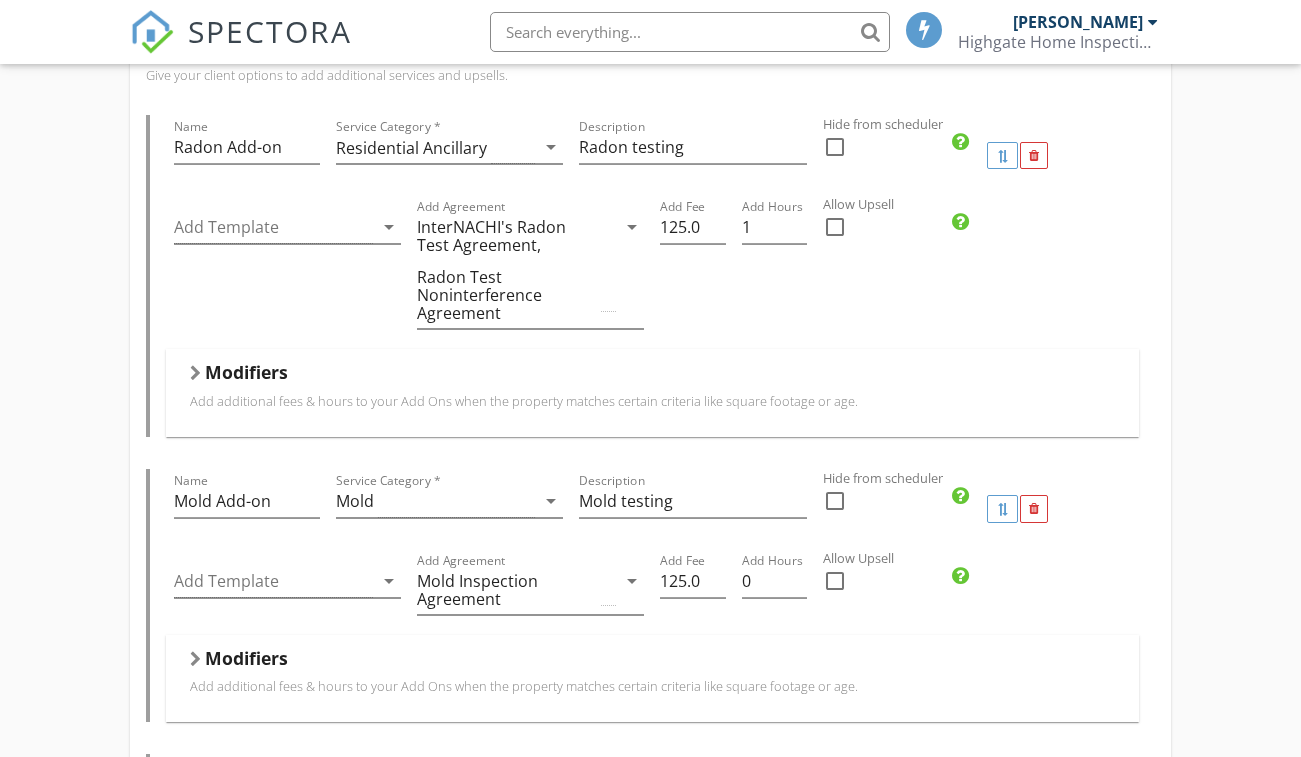 scroll, scrollTop: 1100, scrollLeft: 0, axis: vertical 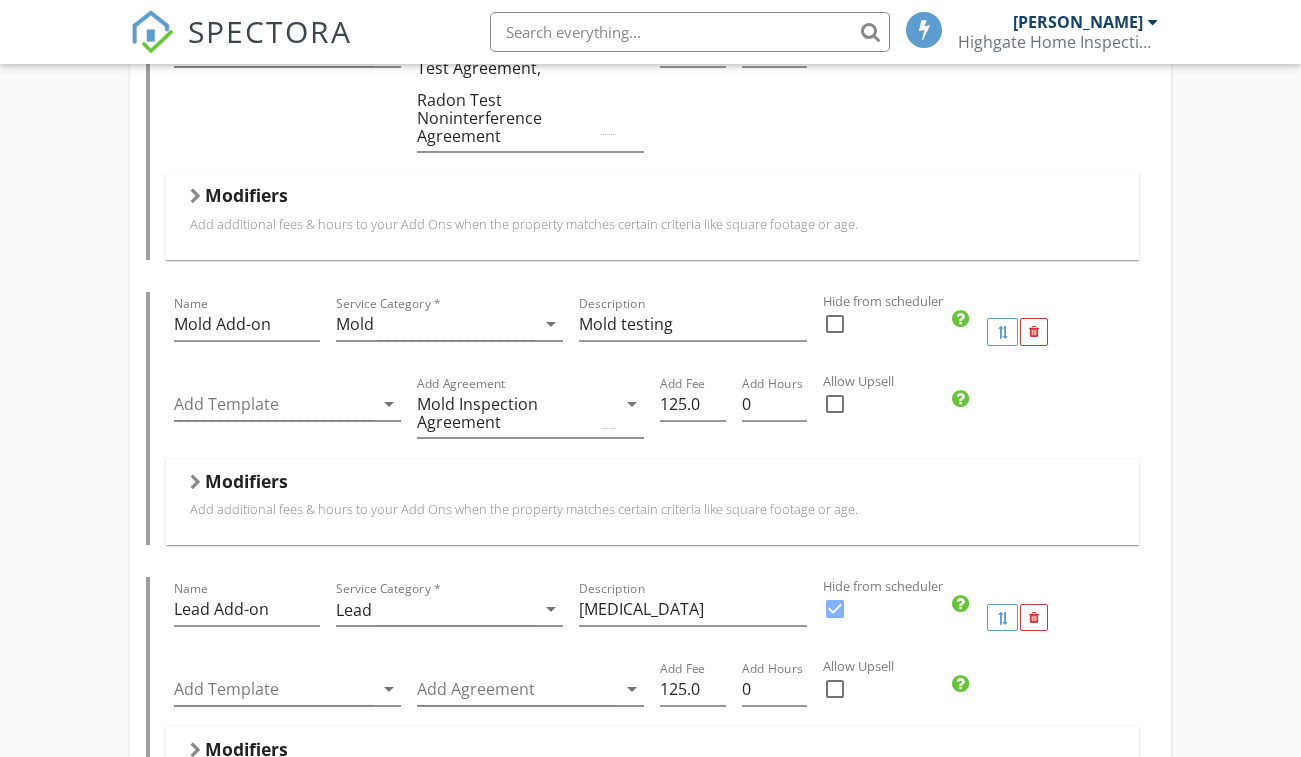 click on "Modifiers" at bounding box center [652, 199] 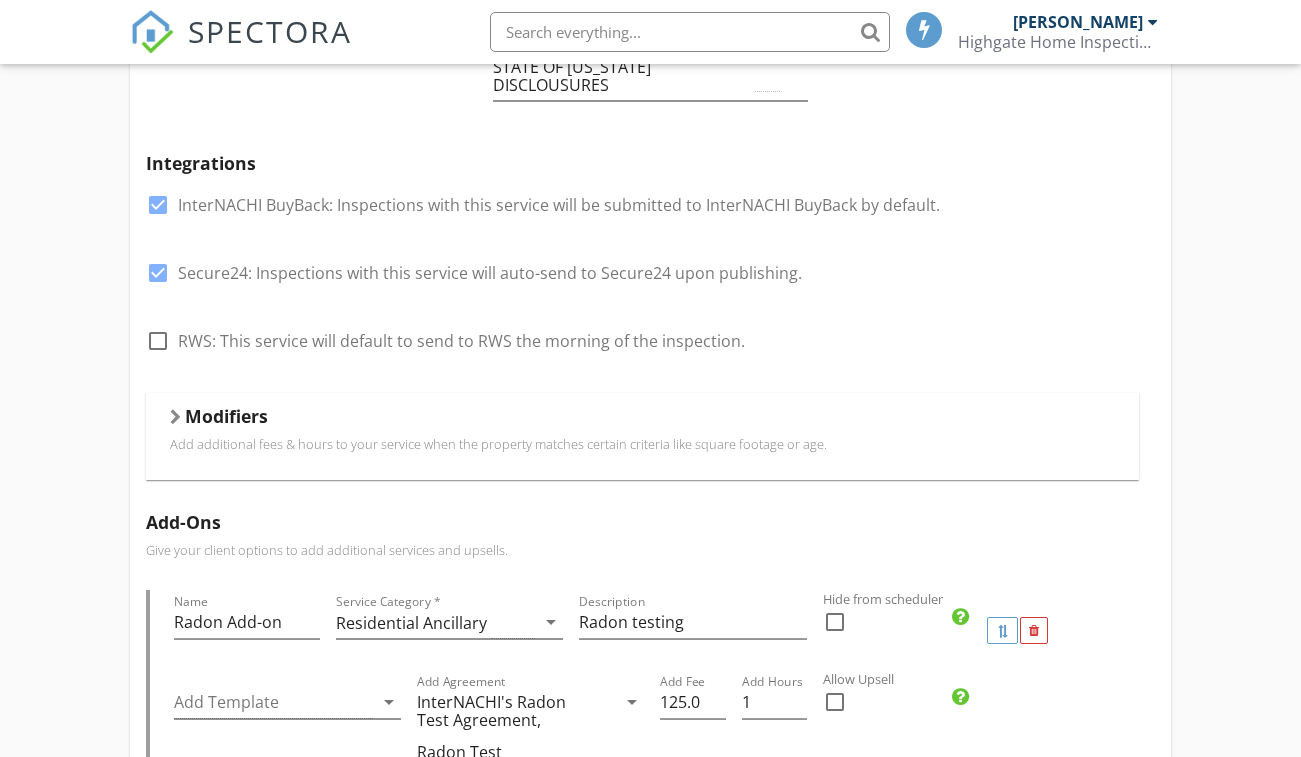 scroll, scrollTop: 300, scrollLeft: 0, axis: vertical 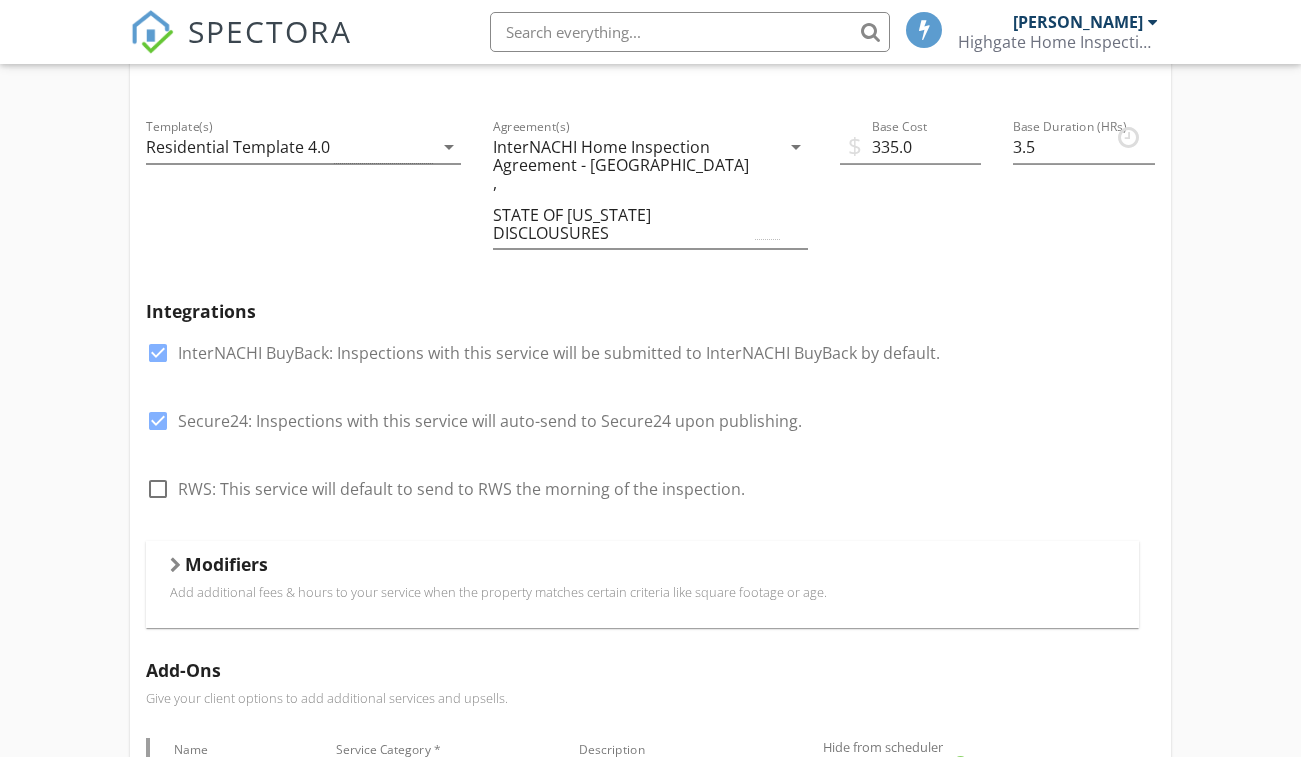 click on "Modifiers
Add additional fees & hours to your service when the
property matches certain criteria like square footage or age." at bounding box center [642, 584] 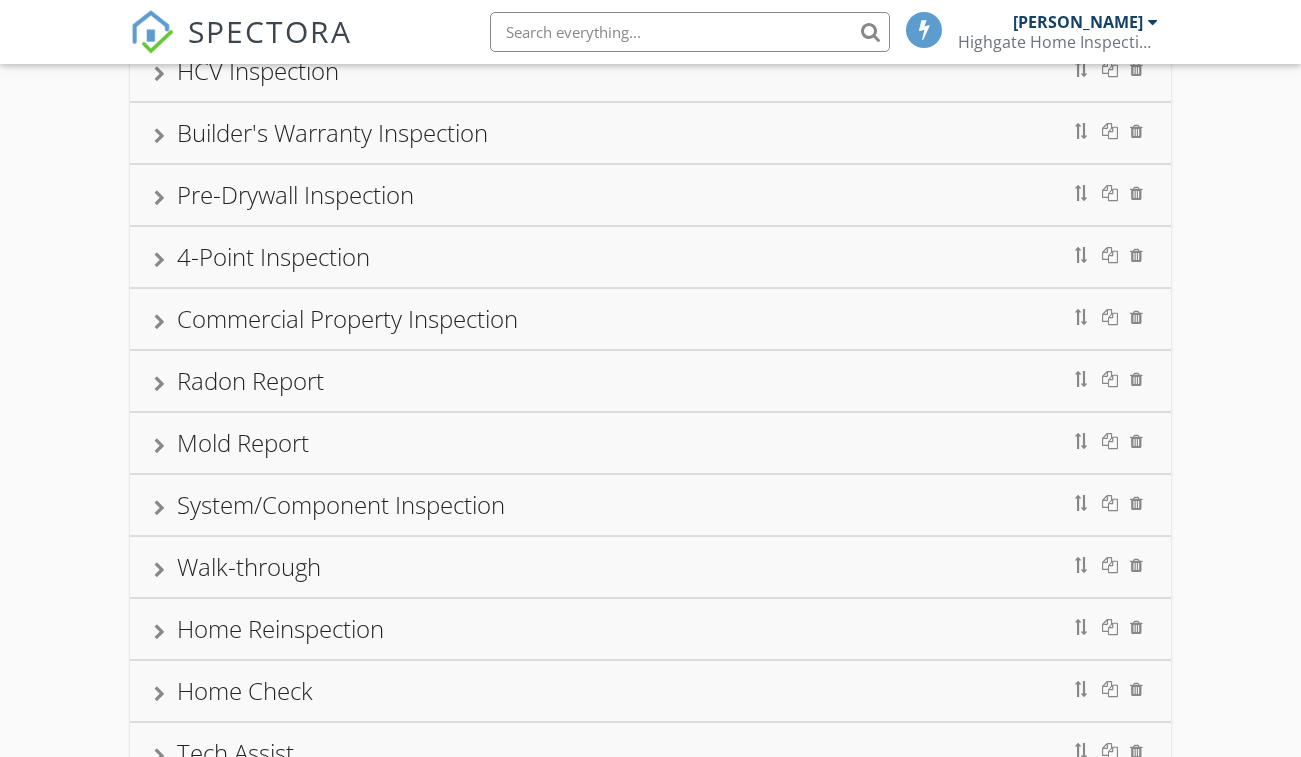 scroll, scrollTop: 4813, scrollLeft: 0, axis: vertical 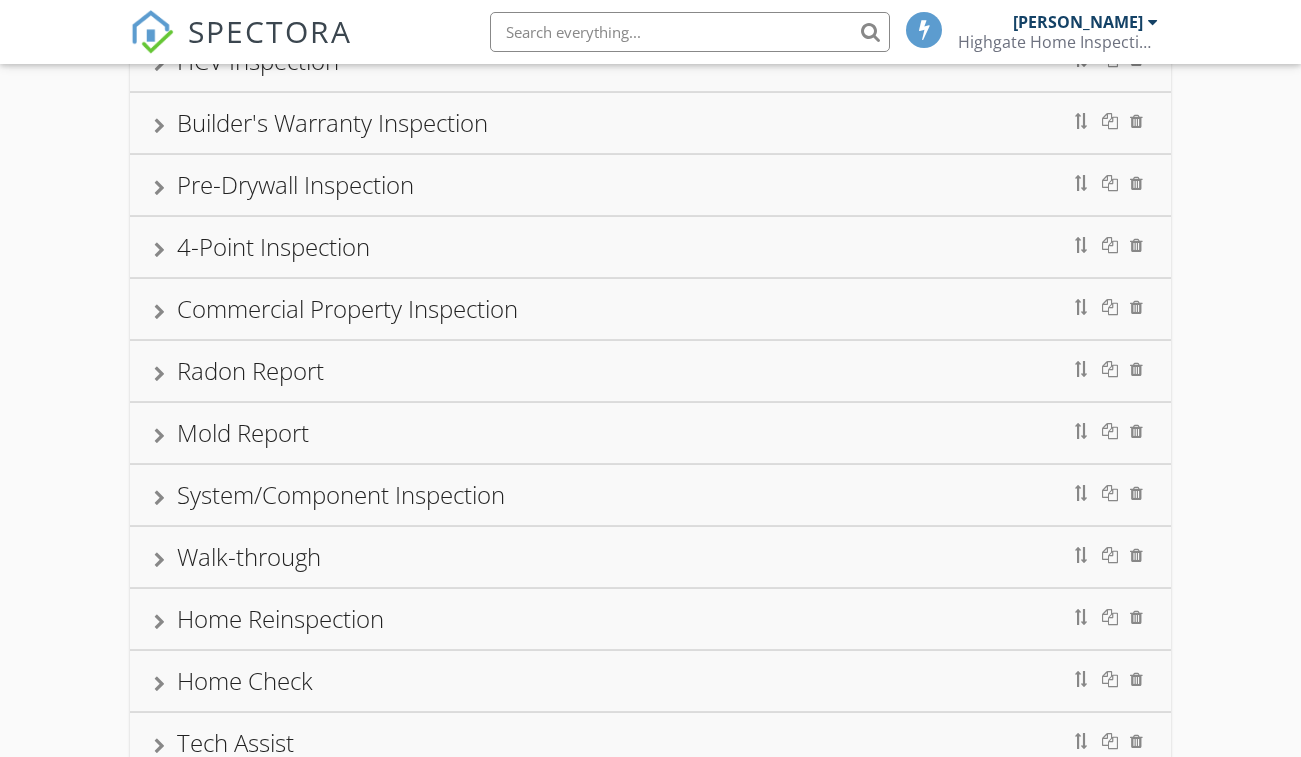 click at bounding box center [159, 374] 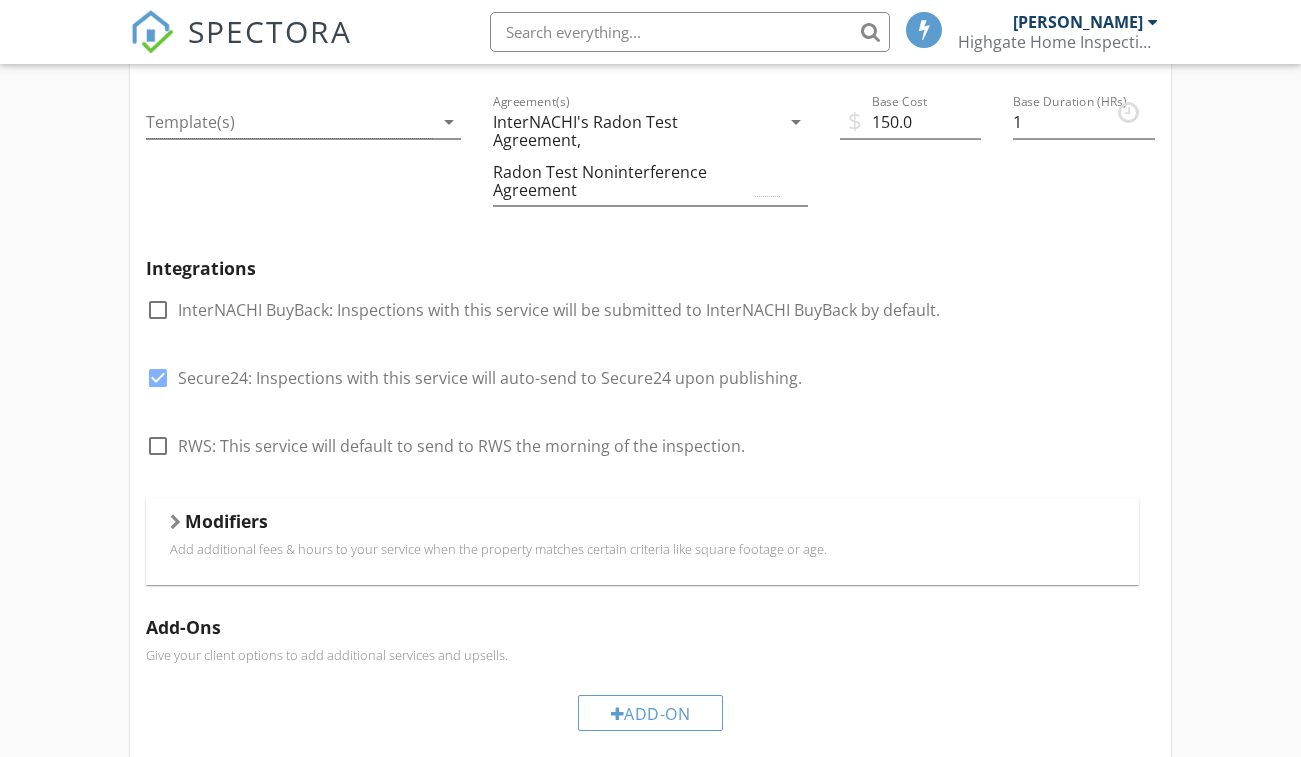 scroll, scrollTop: 1058, scrollLeft: 0, axis: vertical 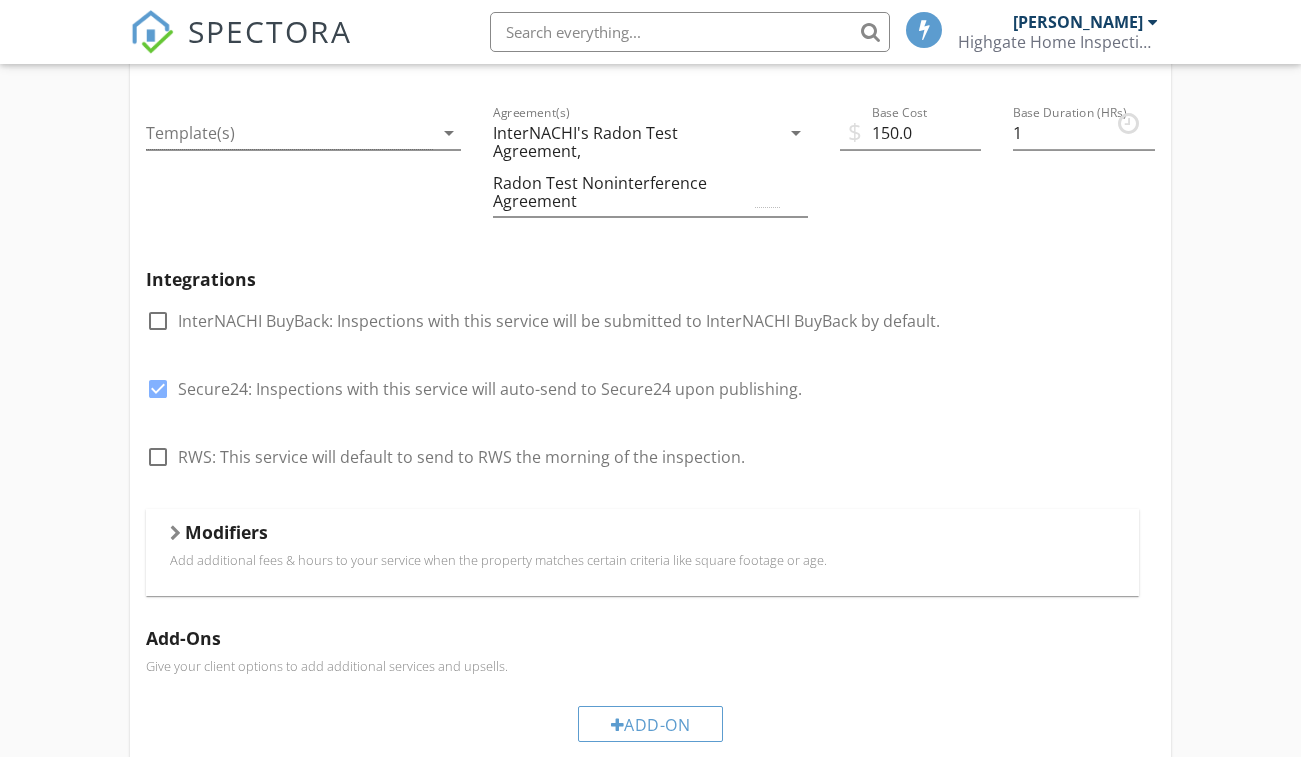 click on "Modifiers" at bounding box center (642, 536) 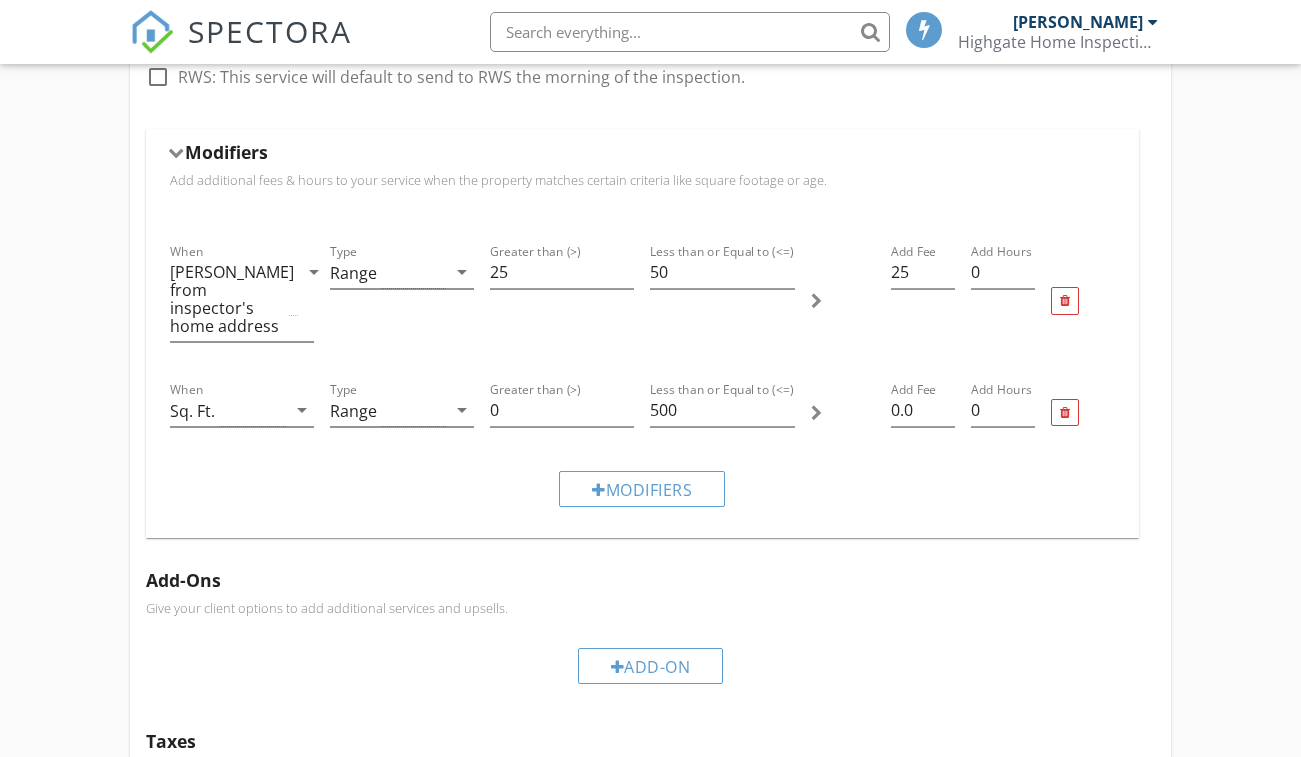 scroll, scrollTop: 1458, scrollLeft: 0, axis: vertical 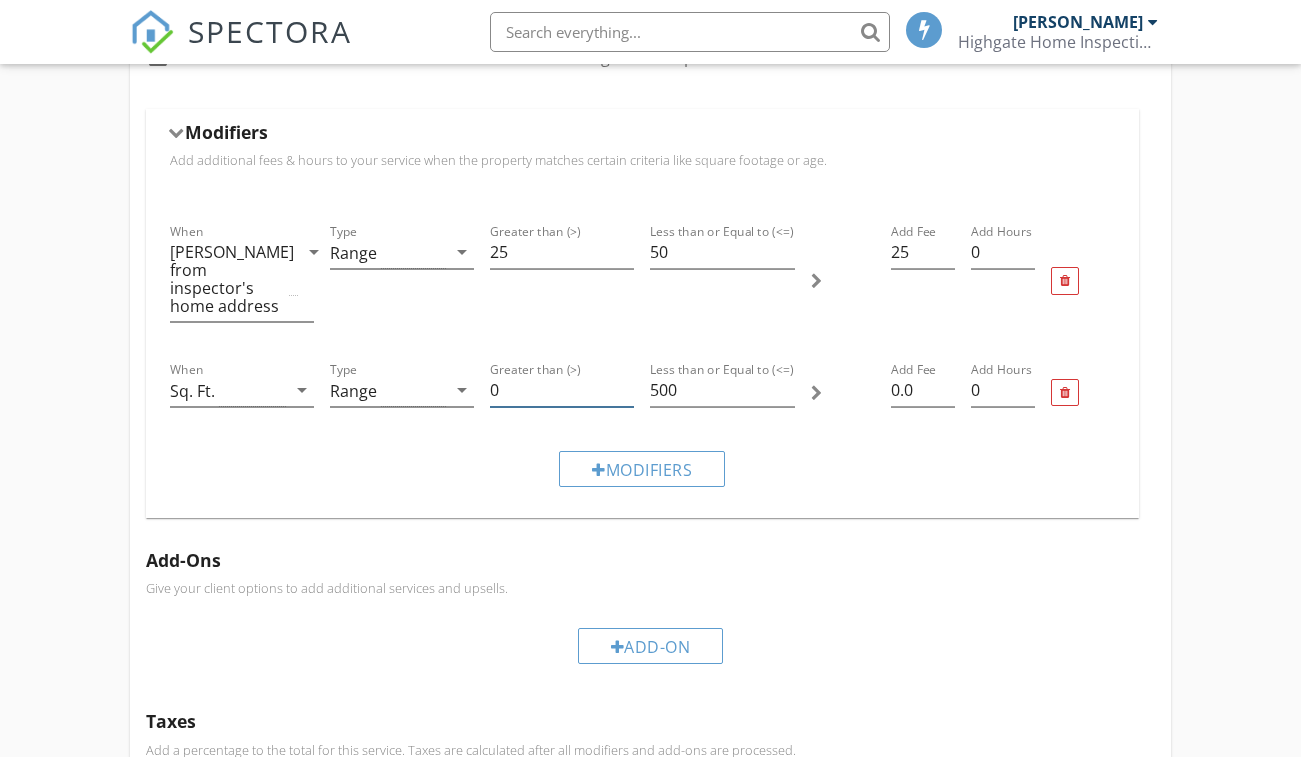 click on "0" at bounding box center (562, 390) 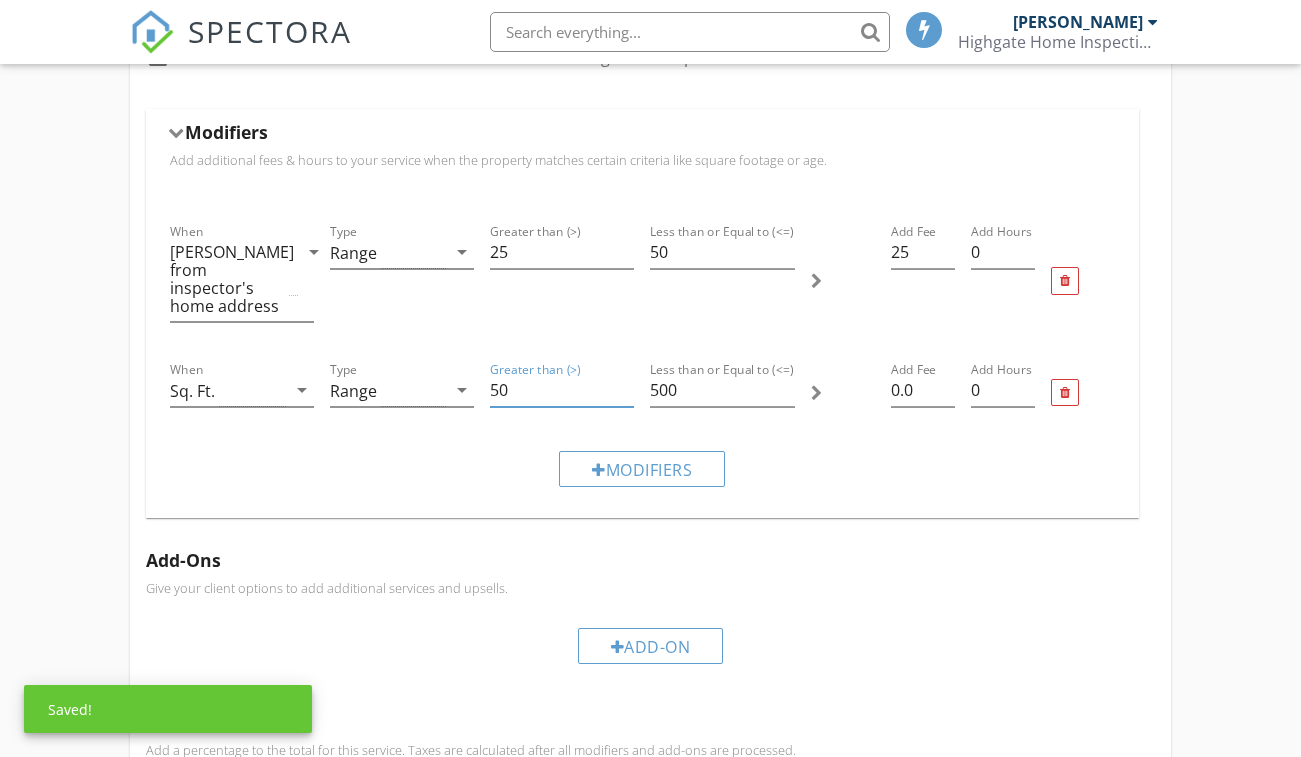 type on "50" 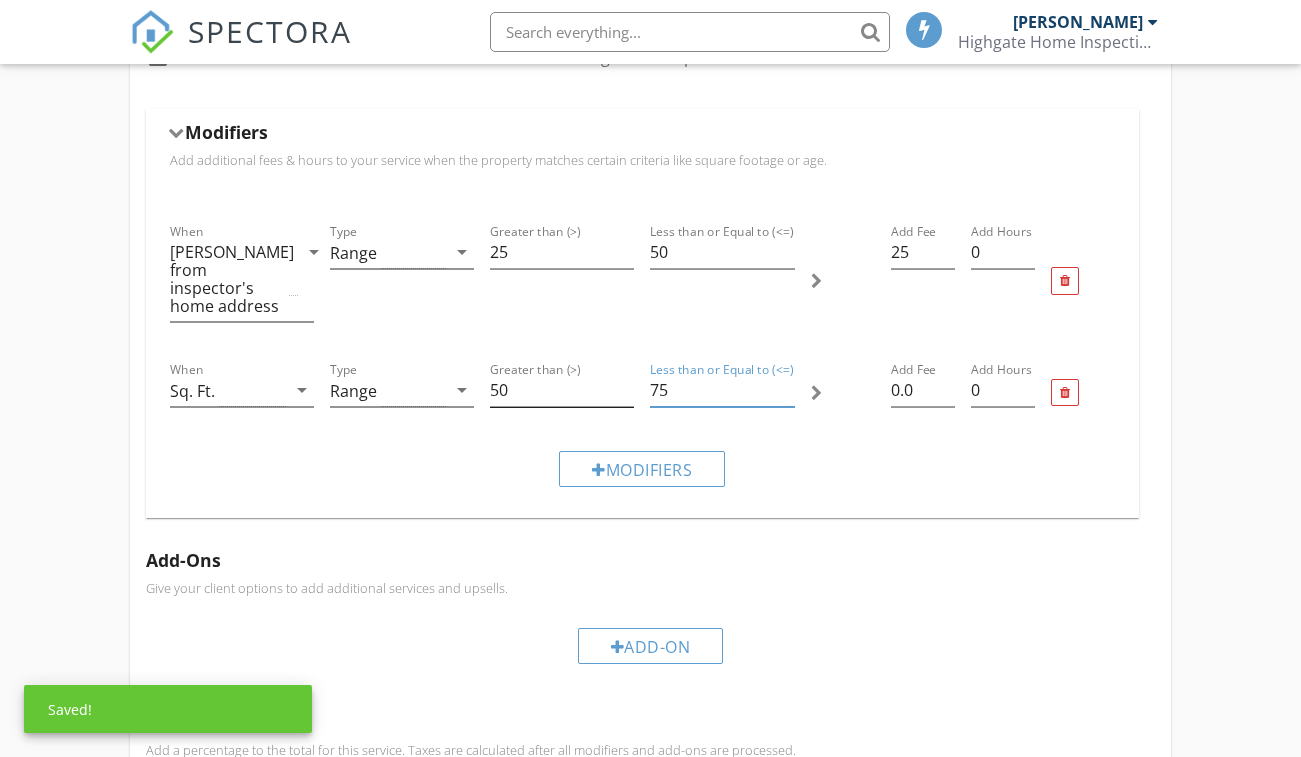 type on "75" 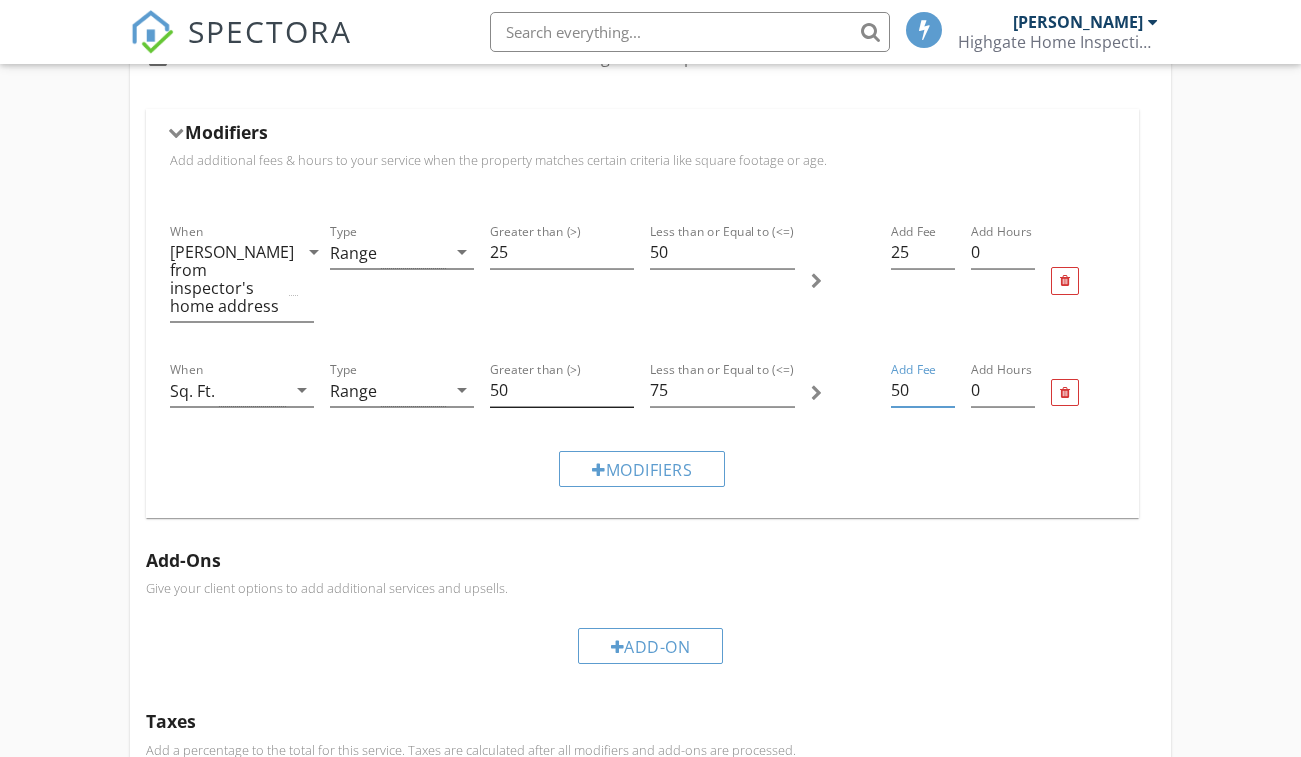 type on "50" 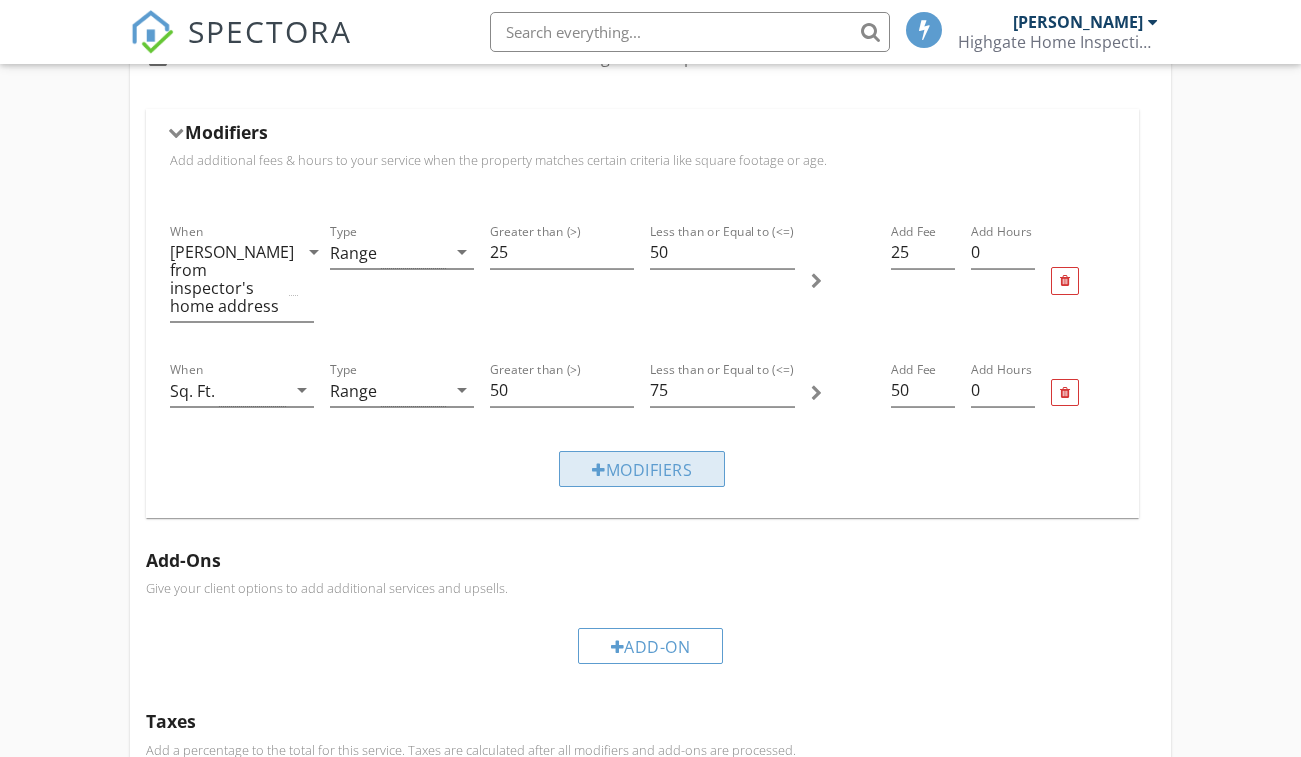 click on "Modifiers" at bounding box center [642, 469] 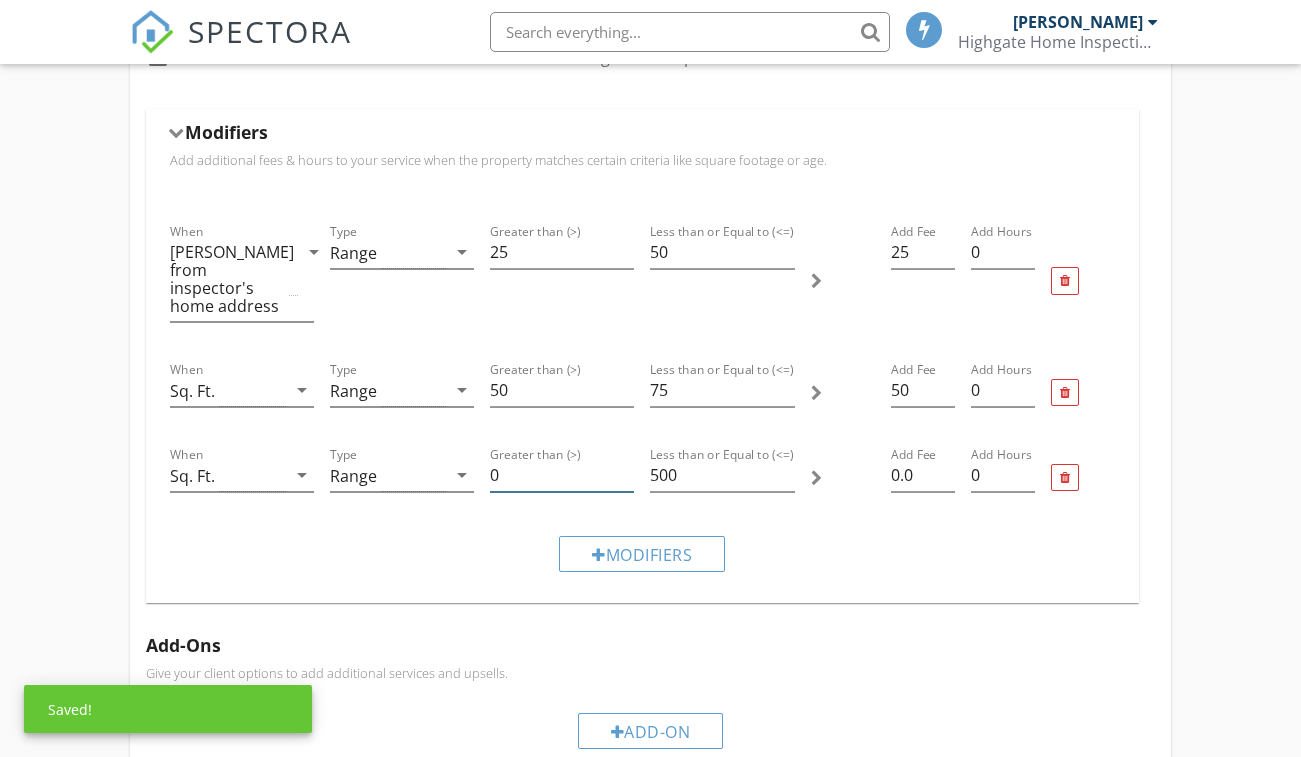 click on "0" at bounding box center (562, 475) 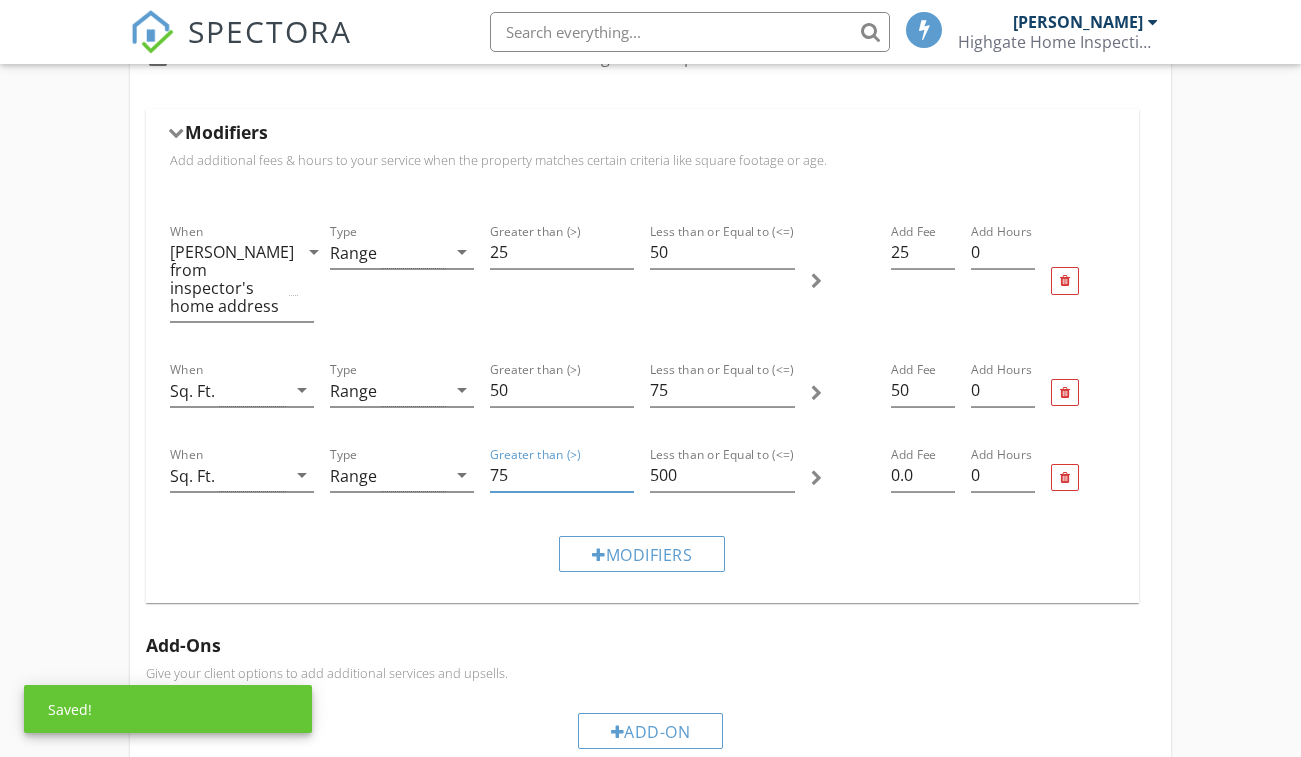 type on "75" 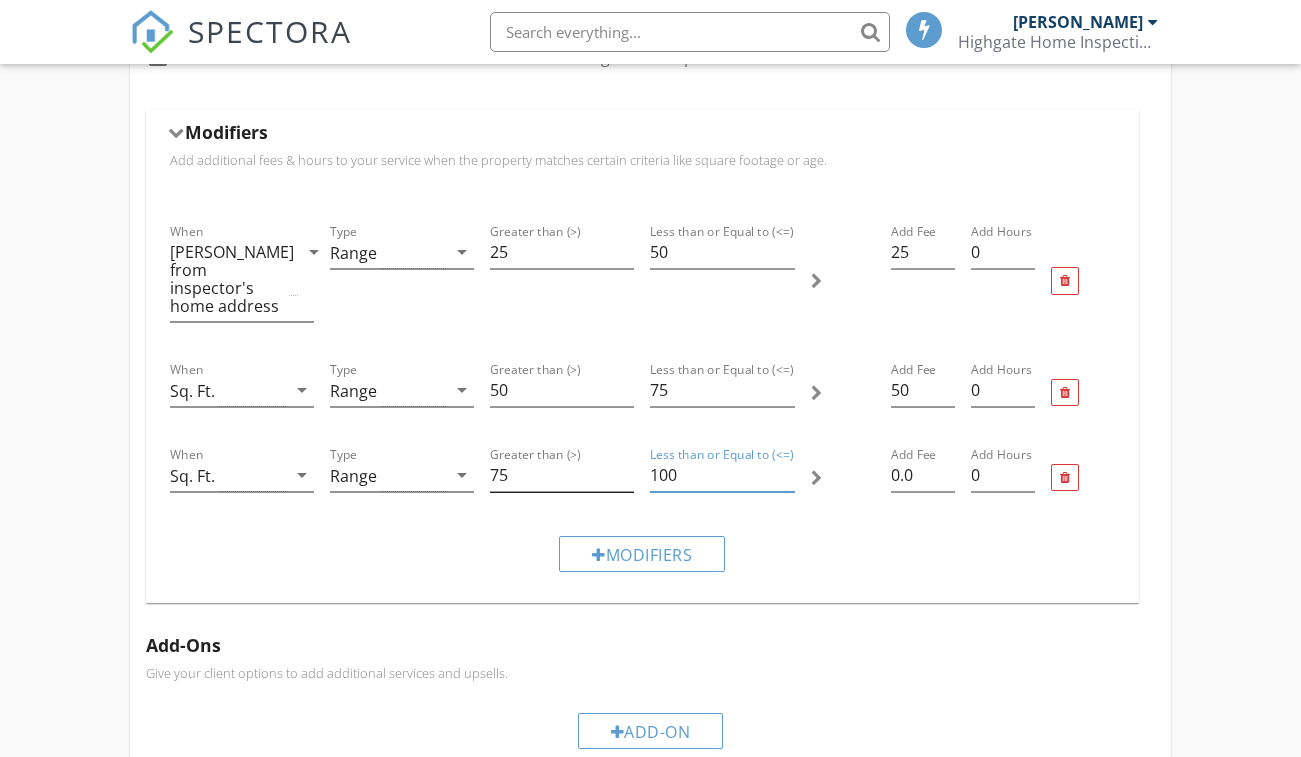 type on "100" 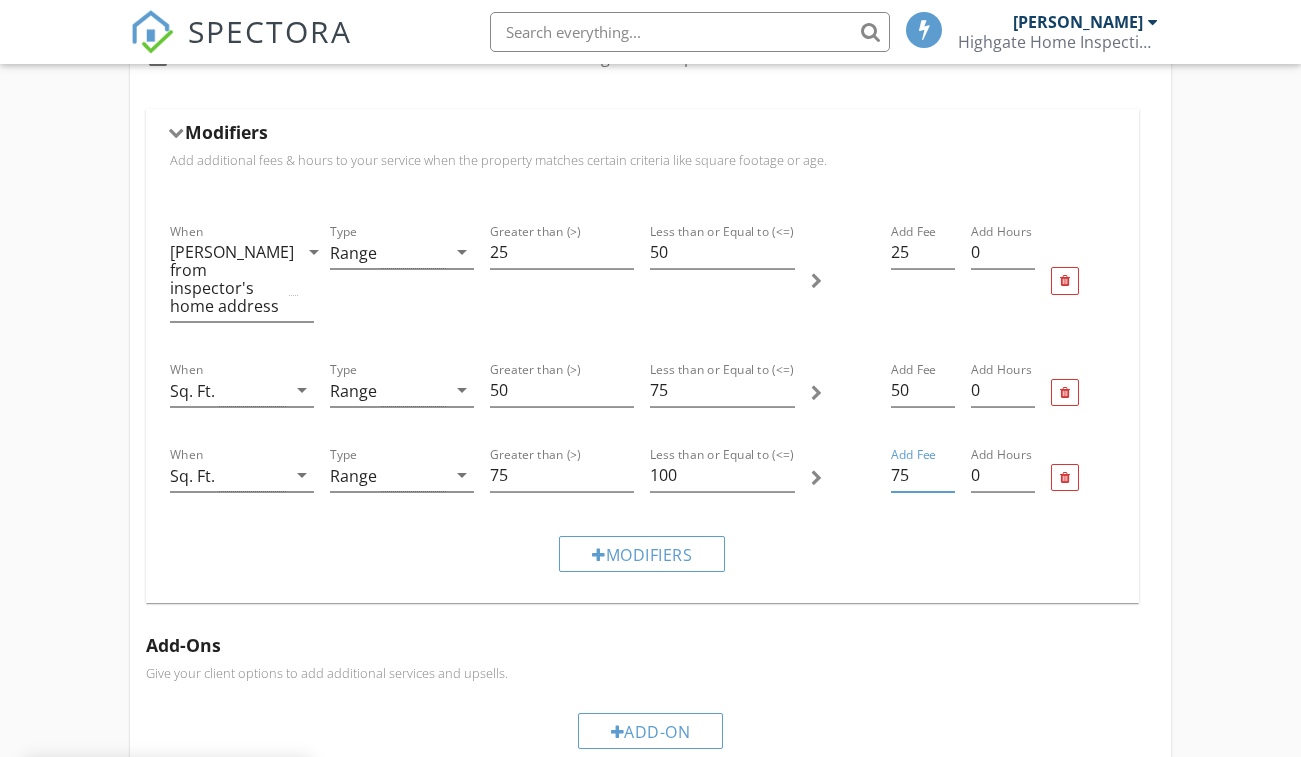 type on "75" 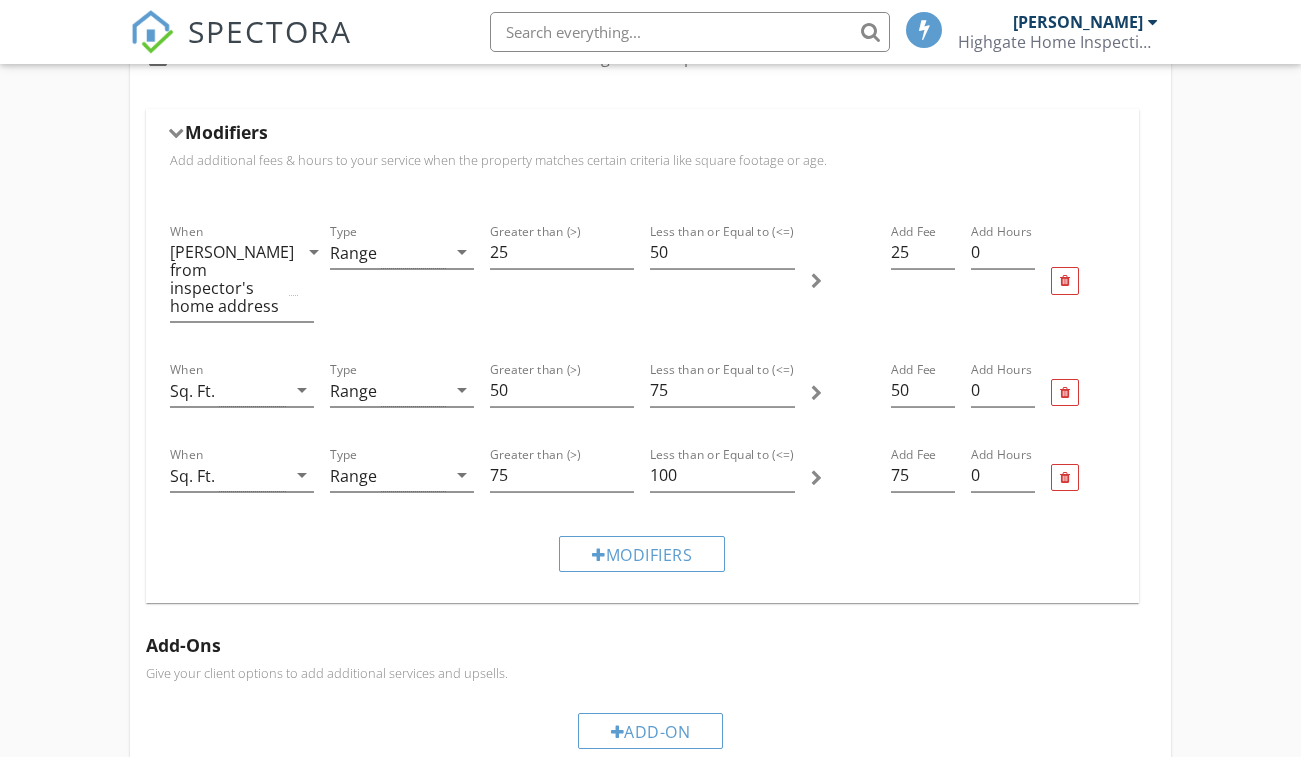 click on "Modifiers" at bounding box center (642, 553) 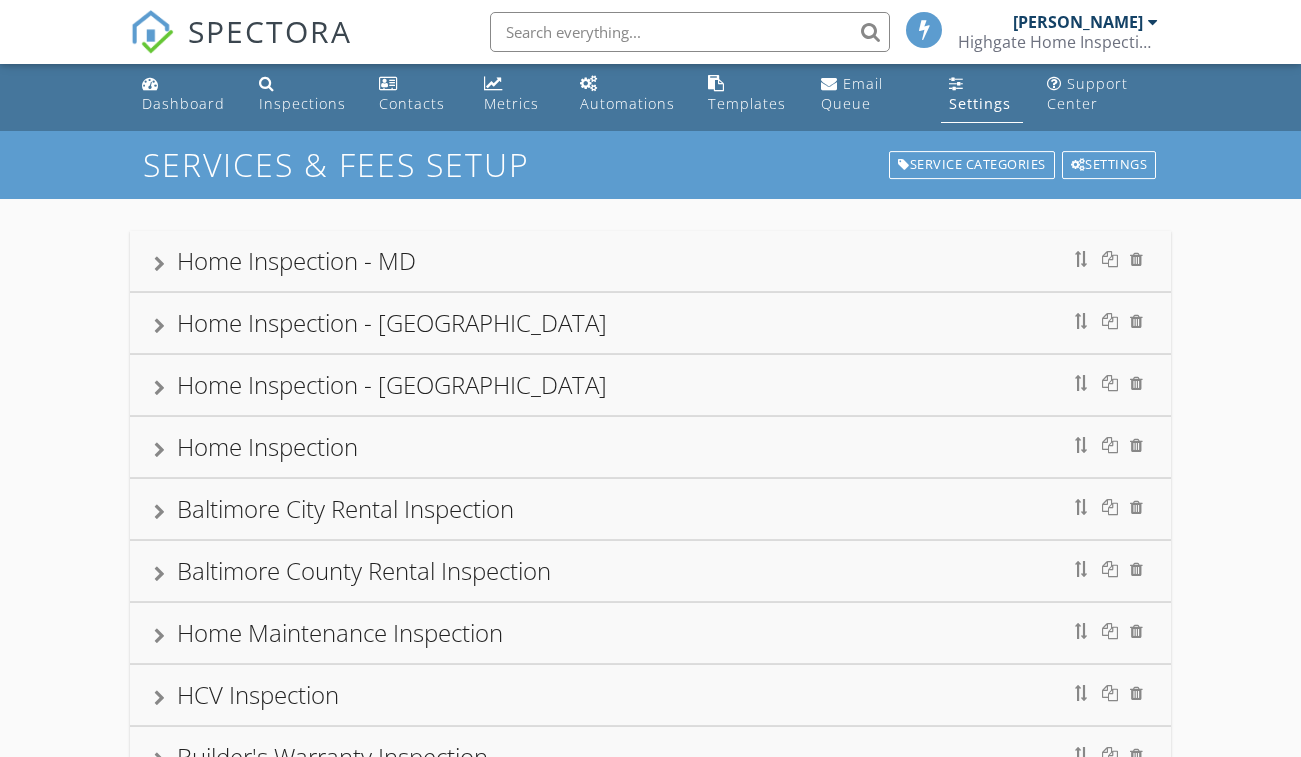 scroll, scrollTop: 0, scrollLeft: 0, axis: both 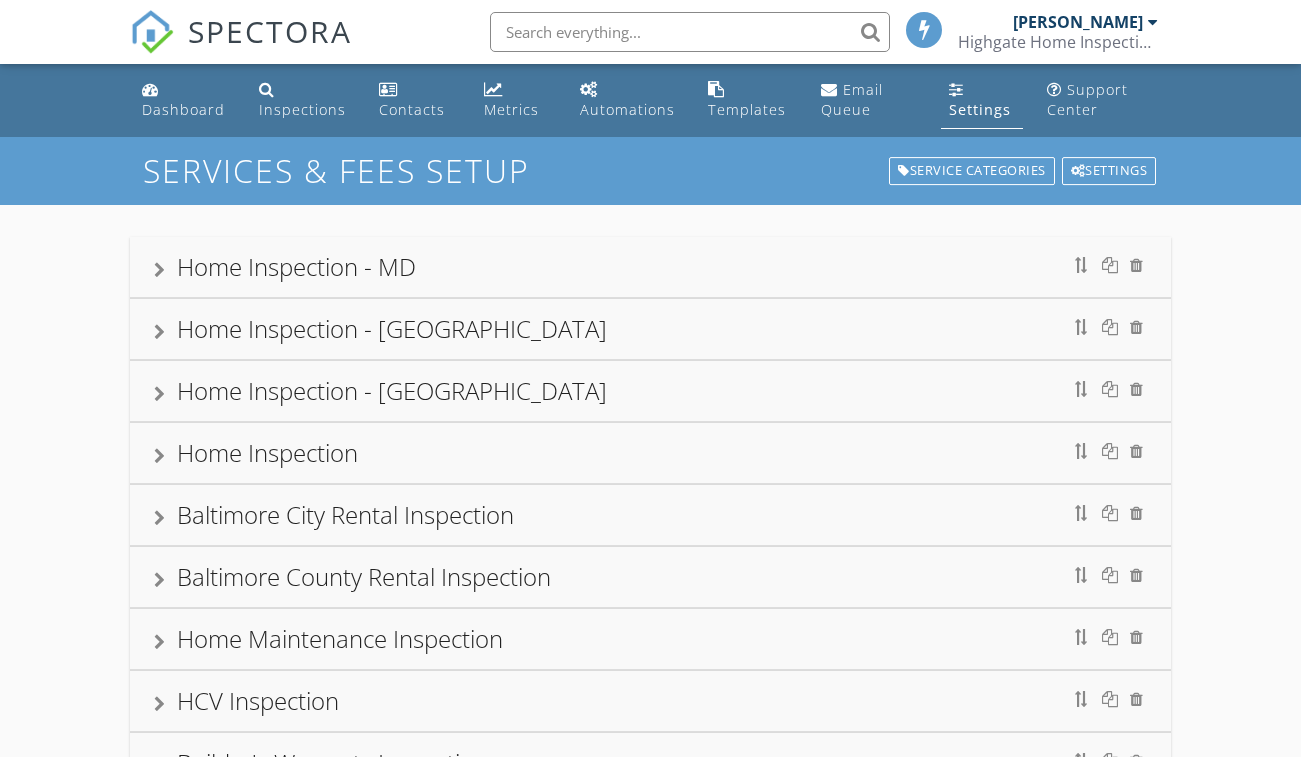 click on "Home Inspection - MD" at bounding box center [650, 267] 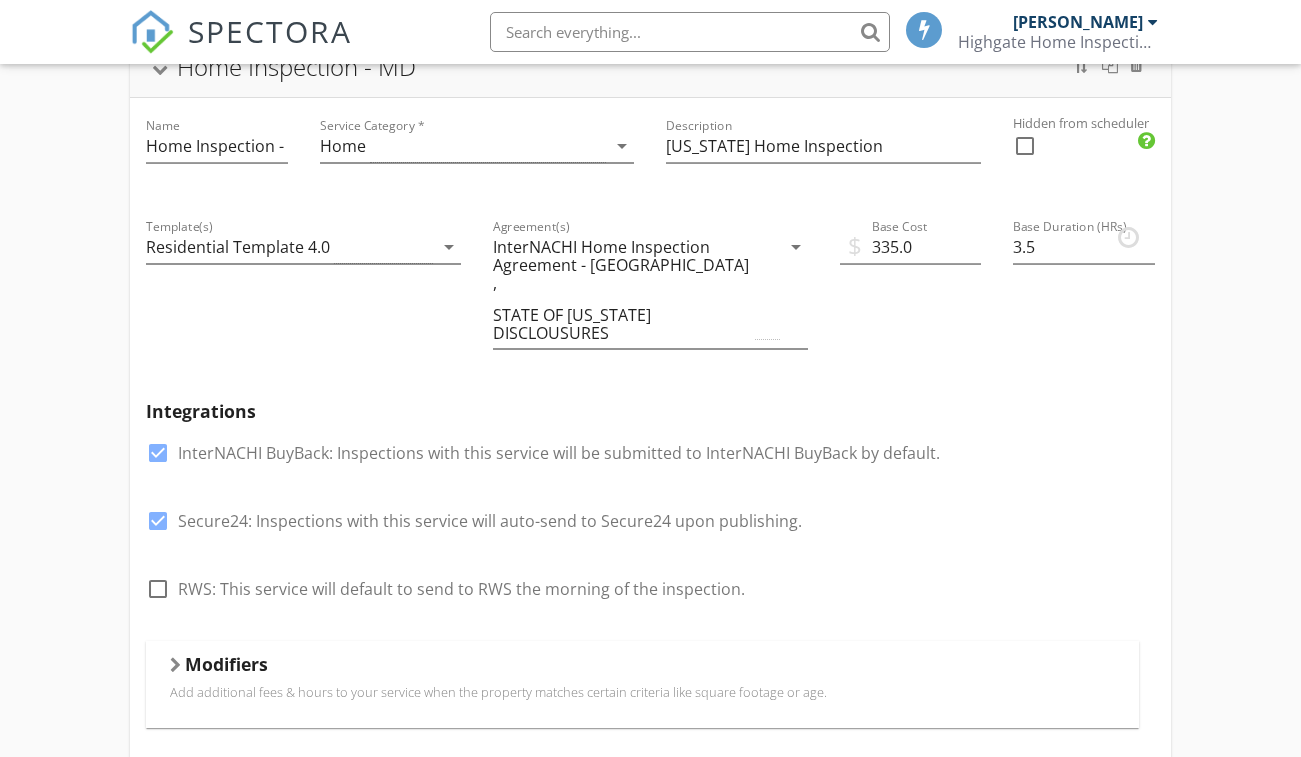 scroll, scrollTop: 300, scrollLeft: 0, axis: vertical 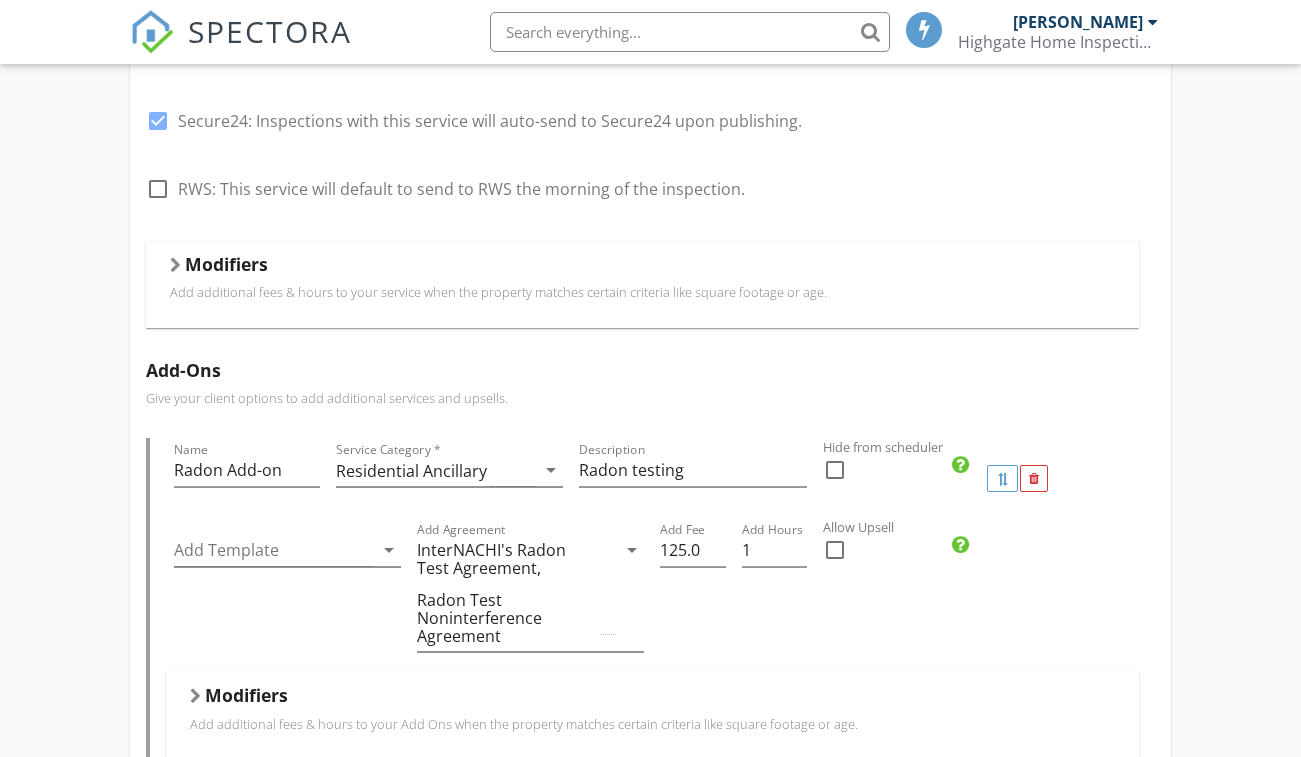 click on "Modifiers" at bounding box center (642, 268) 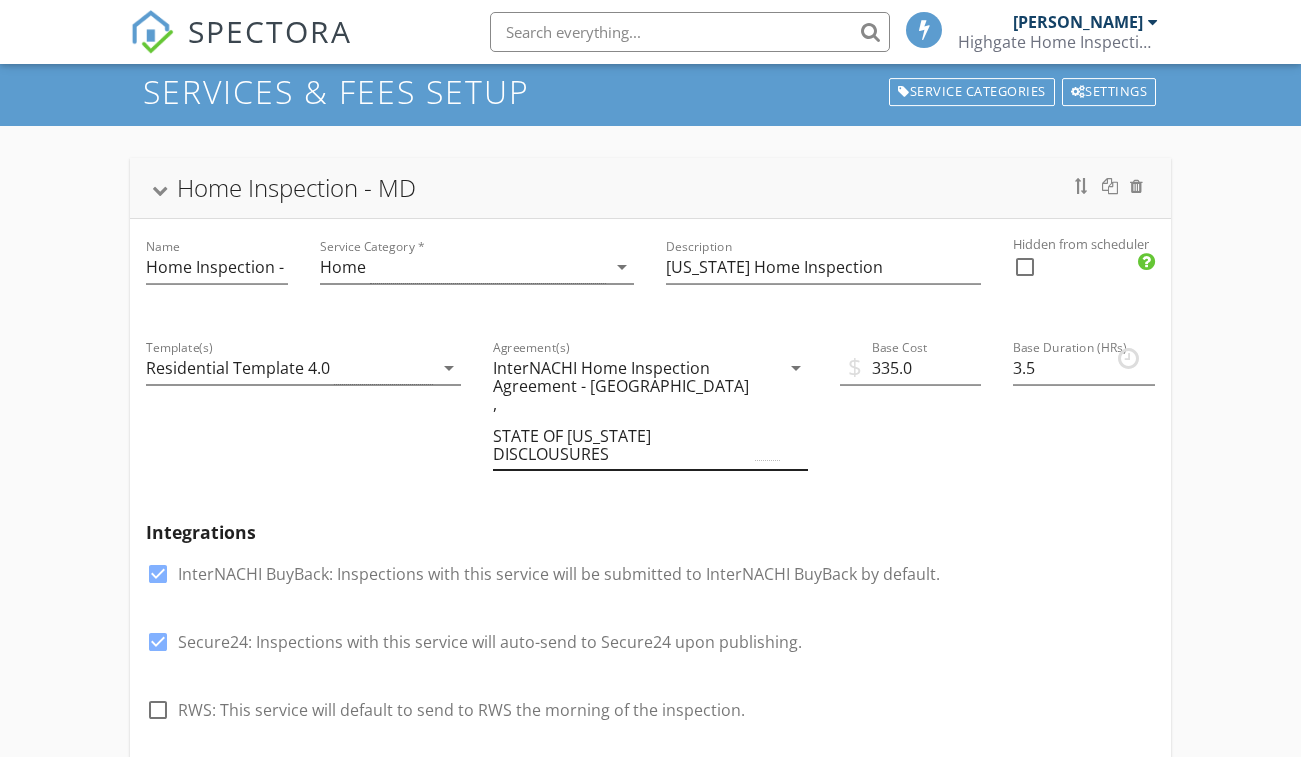 scroll, scrollTop: 0, scrollLeft: 0, axis: both 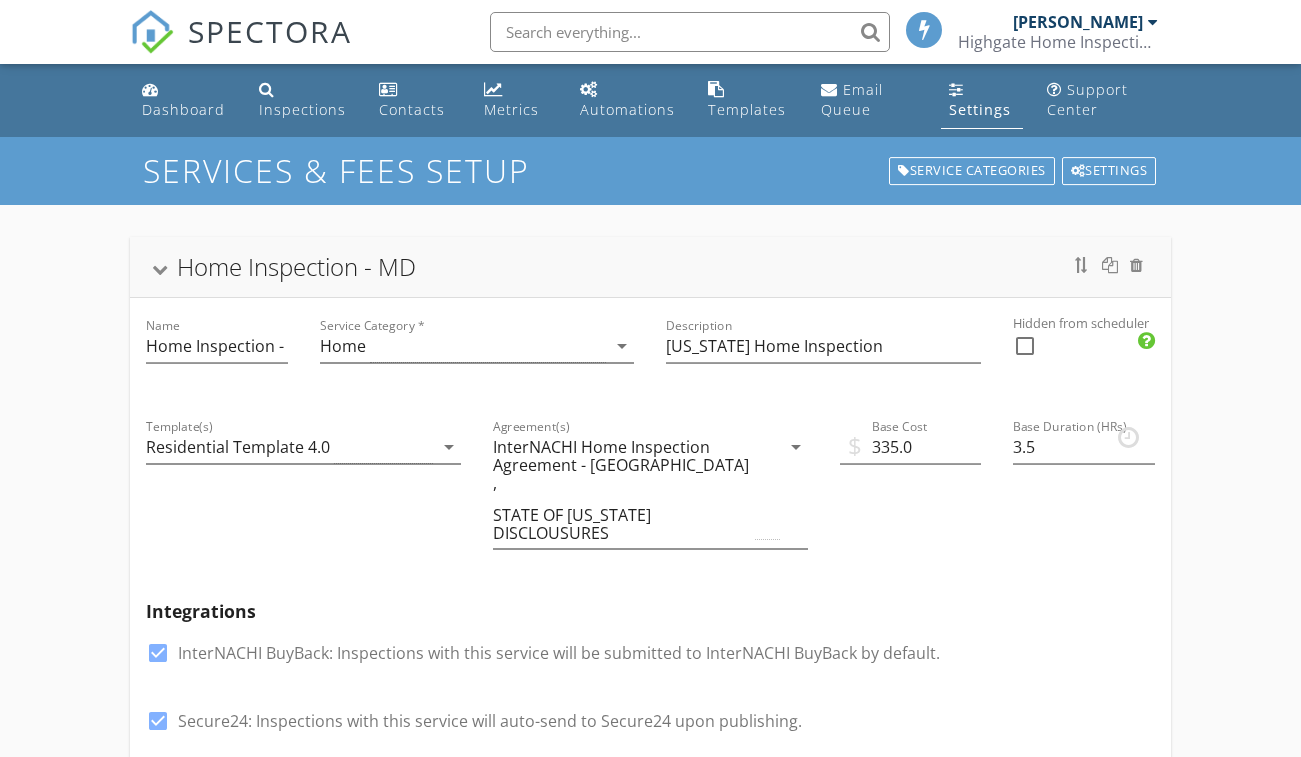 click on "Home Inspection - MD" at bounding box center (650, 267) 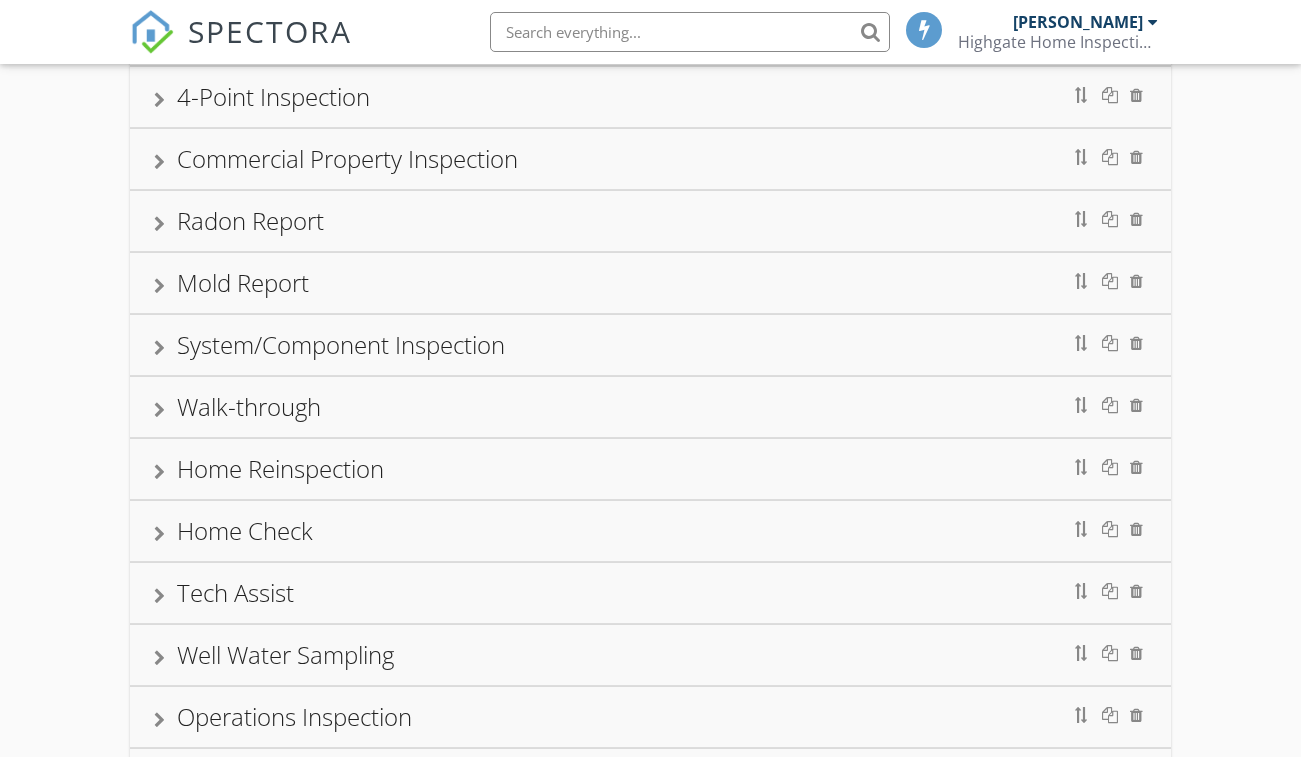 scroll, scrollTop: 800, scrollLeft: 0, axis: vertical 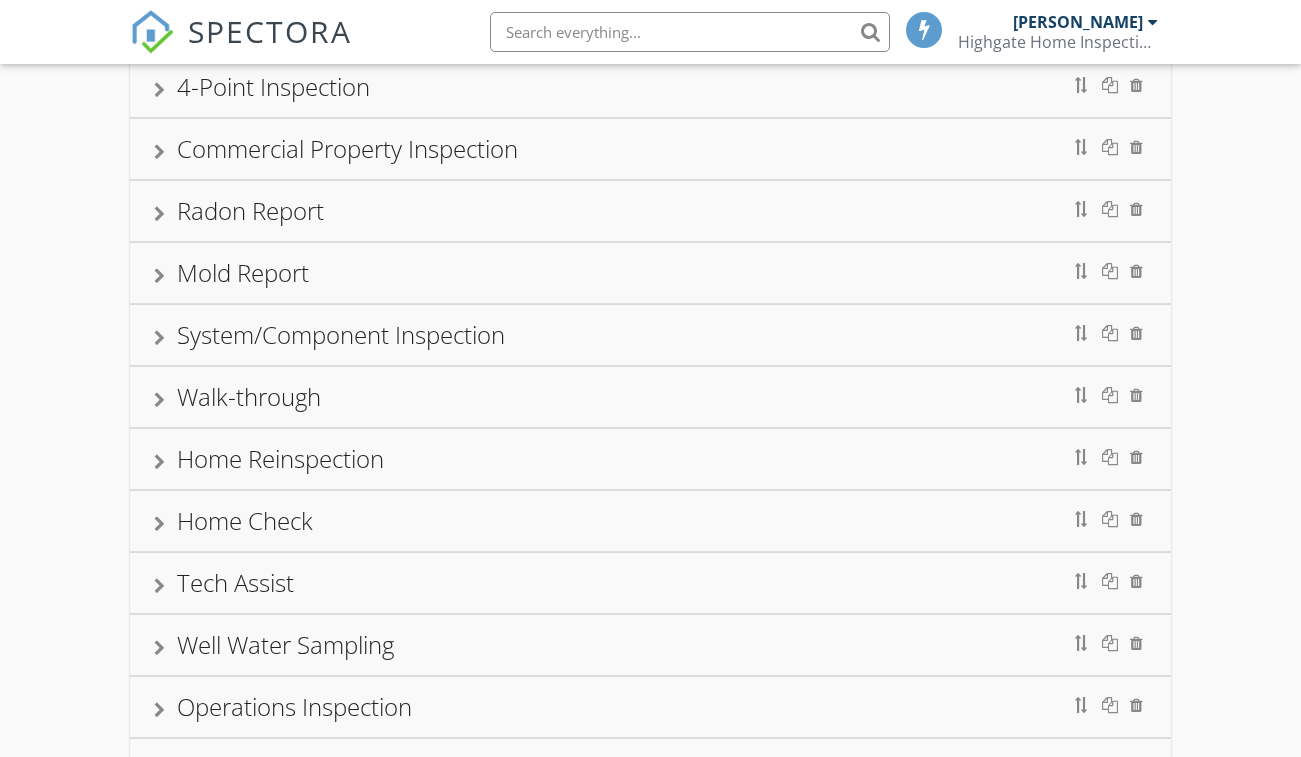 click on "Radon Report" at bounding box center (250, 210) 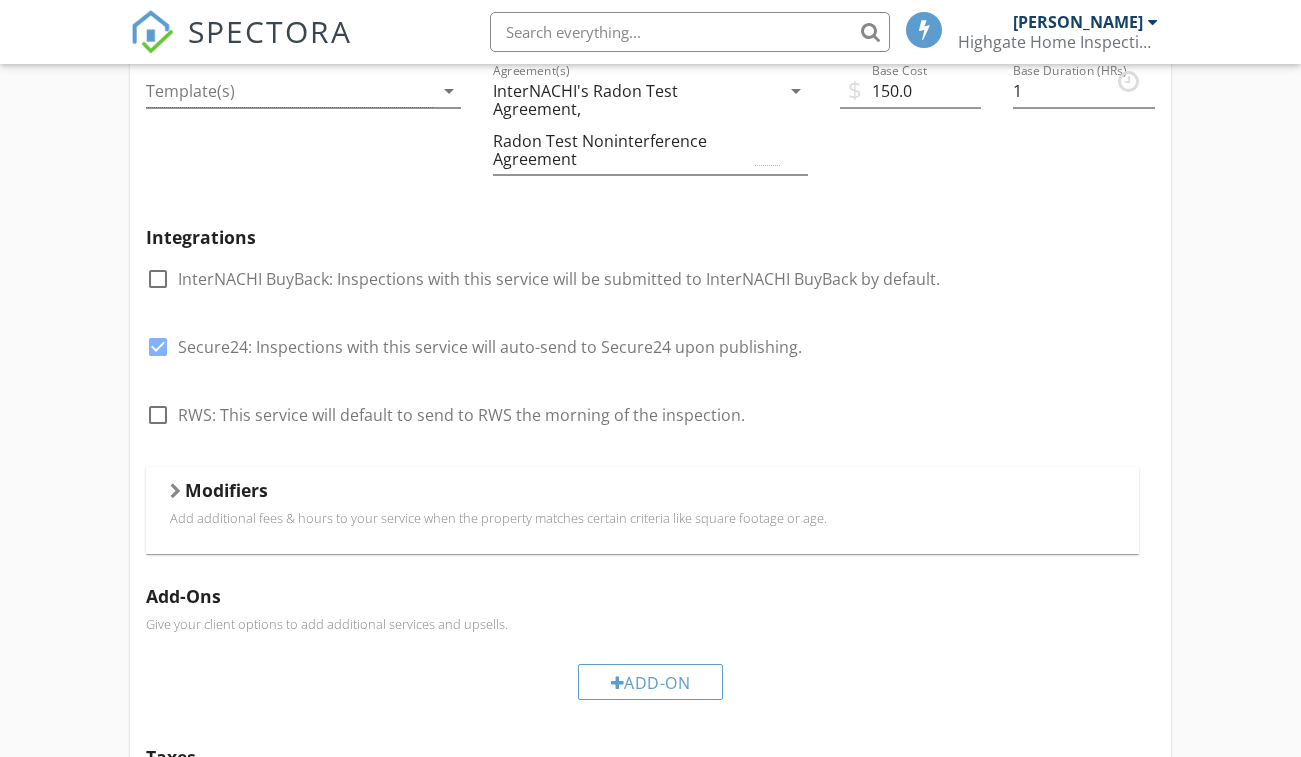 scroll, scrollTop: 1400, scrollLeft: 0, axis: vertical 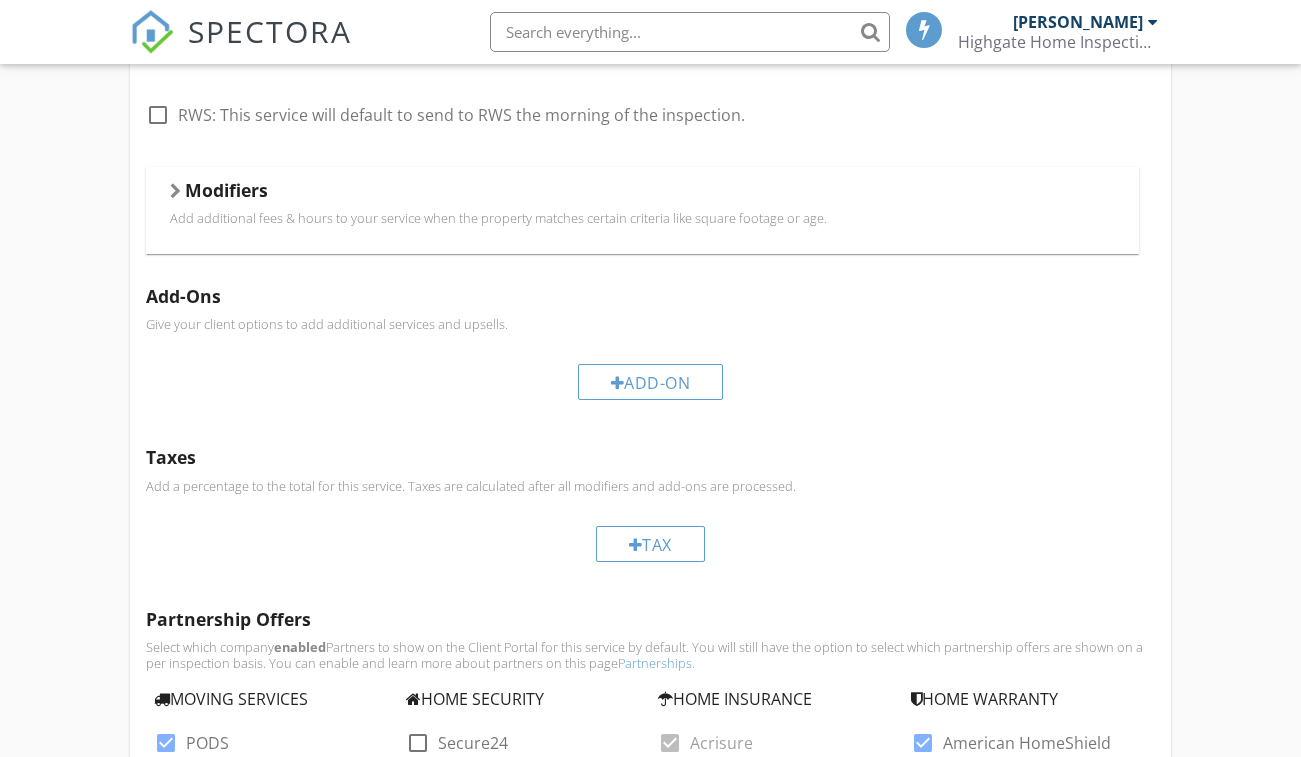 click on "Modifiers" at bounding box center (642, 194) 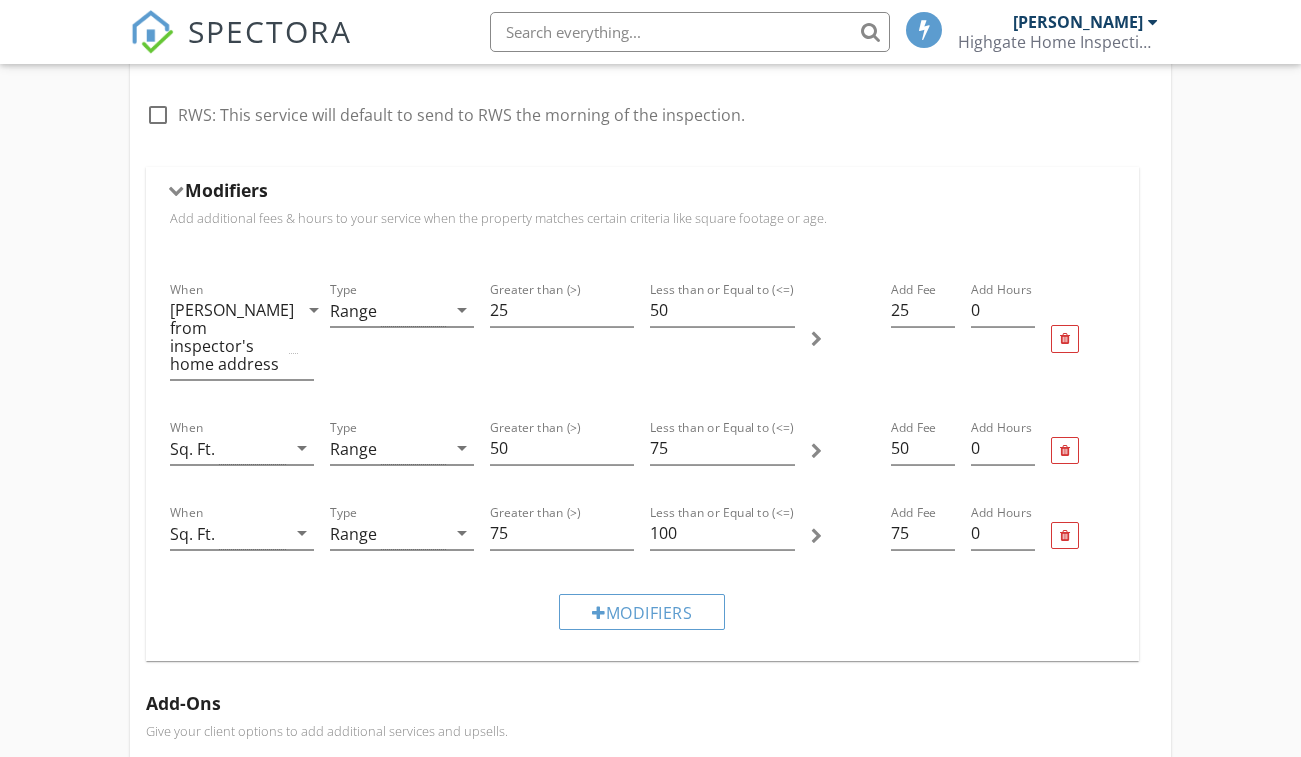 click on "Home Inspection - MD   Name Home Inspection - MD   Service Category * Home arrow_drop_down   Description Maryland Home Inspection   Hidden from scheduler   check_box_outline_blank             Home Inspection - DC         Home Inspection - VA         Home Inspection         Baltimore City Rental Inspection         Baltimore County Rental Inspection         Home Maintenance Inspection          HCV Inspection         Builder's Warranty Inspection         Pre-Drywall Inspection         4-Point Inspection         Commercial Property Inspection         Radon Report   Name Radon Report   Service Category * Residential Ancillary arrow_drop_down   Description   Hidden from scheduler   check_box_outline_blank     Template(s) arrow_drop_down   Agreement(s) InterNACHI's Radon Test Agreement,  Radon Test Noninterference Agreement arrow_drop_down   $   Base Cost 150.0   Base Duration (HRs) 1         Integrations   check_box_outline_blank     check_box   check_box_outline_blank         Modifiers     When   Type   25" at bounding box center (650, 341) 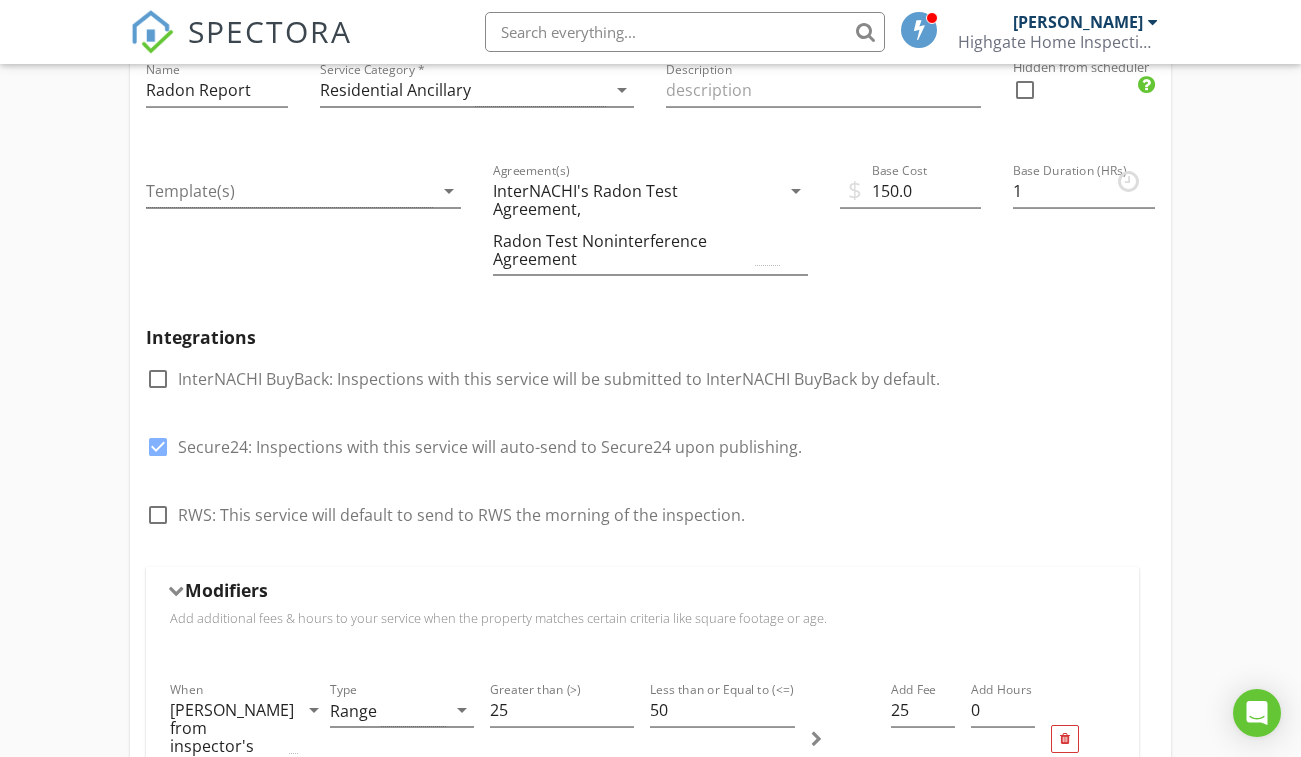 scroll, scrollTop: 800, scrollLeft: 0, axis: vertical 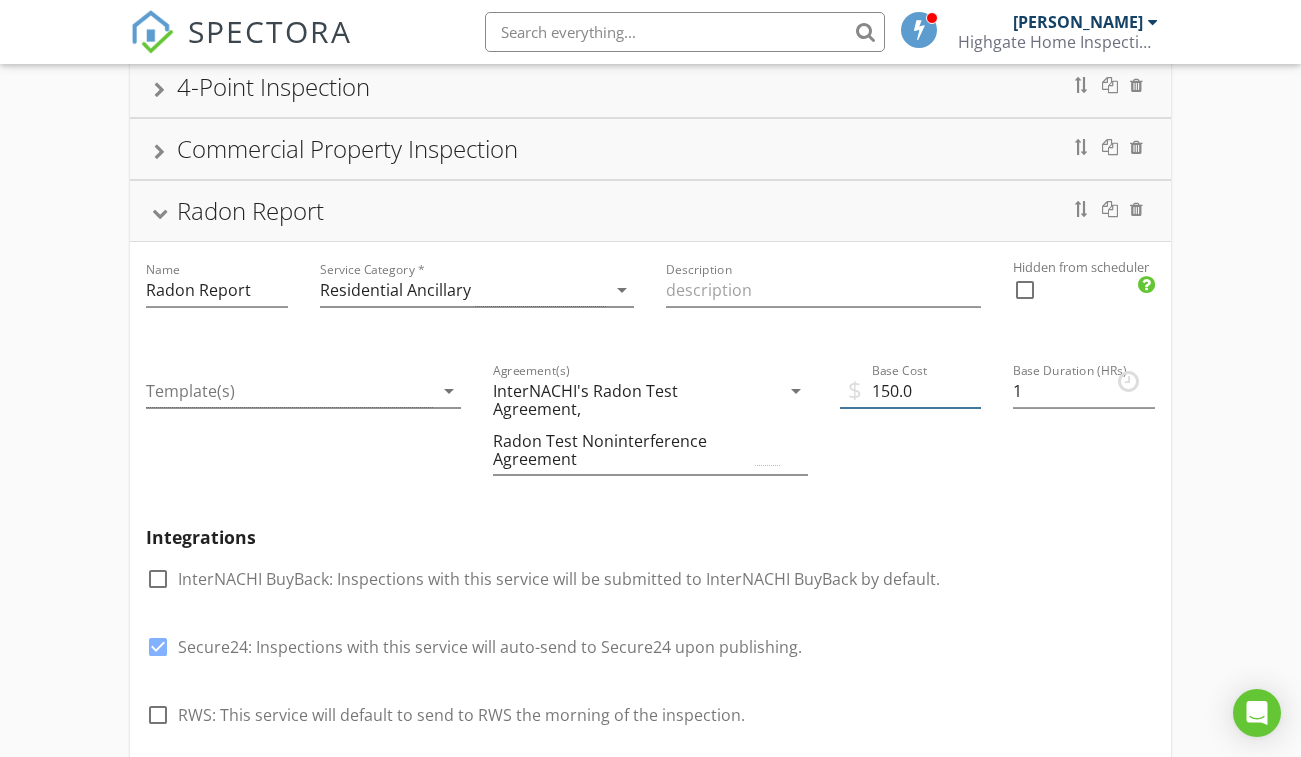 click on "150.0" at bounding box center (910, 391) 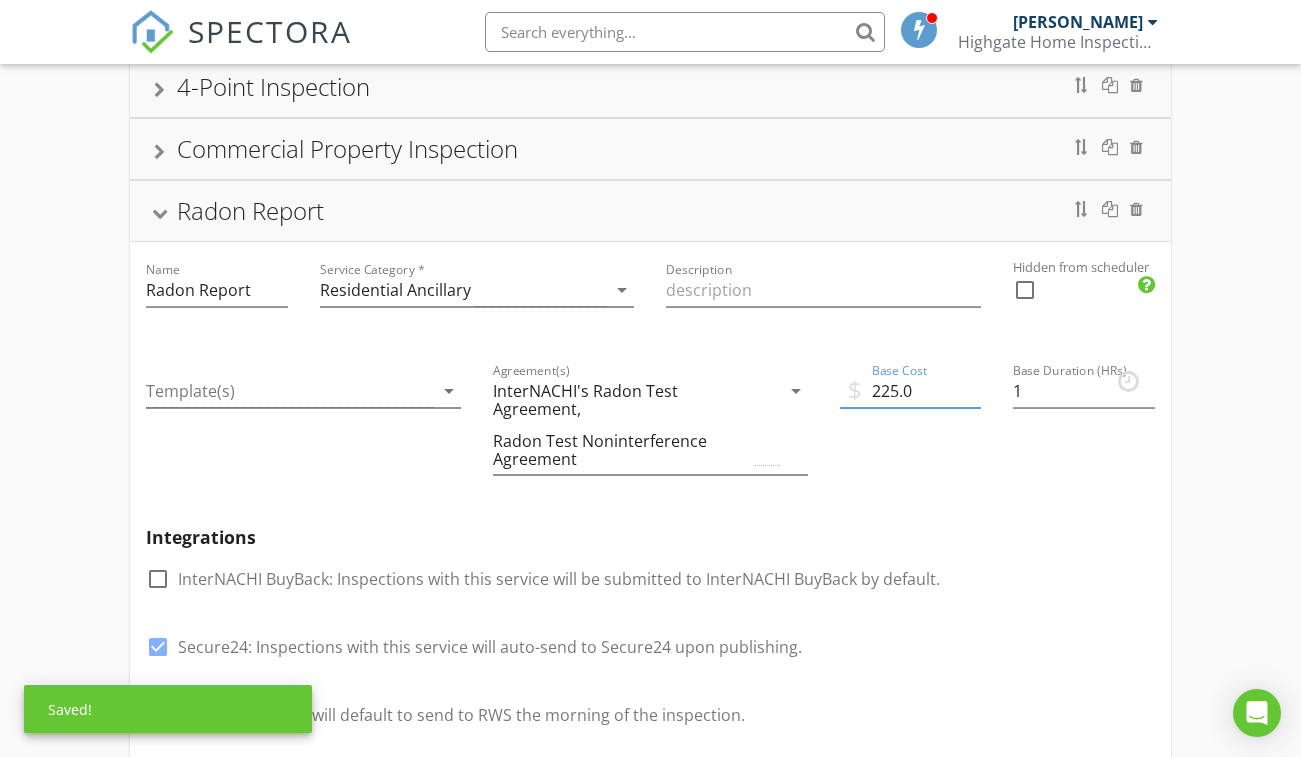 type on "225.0" 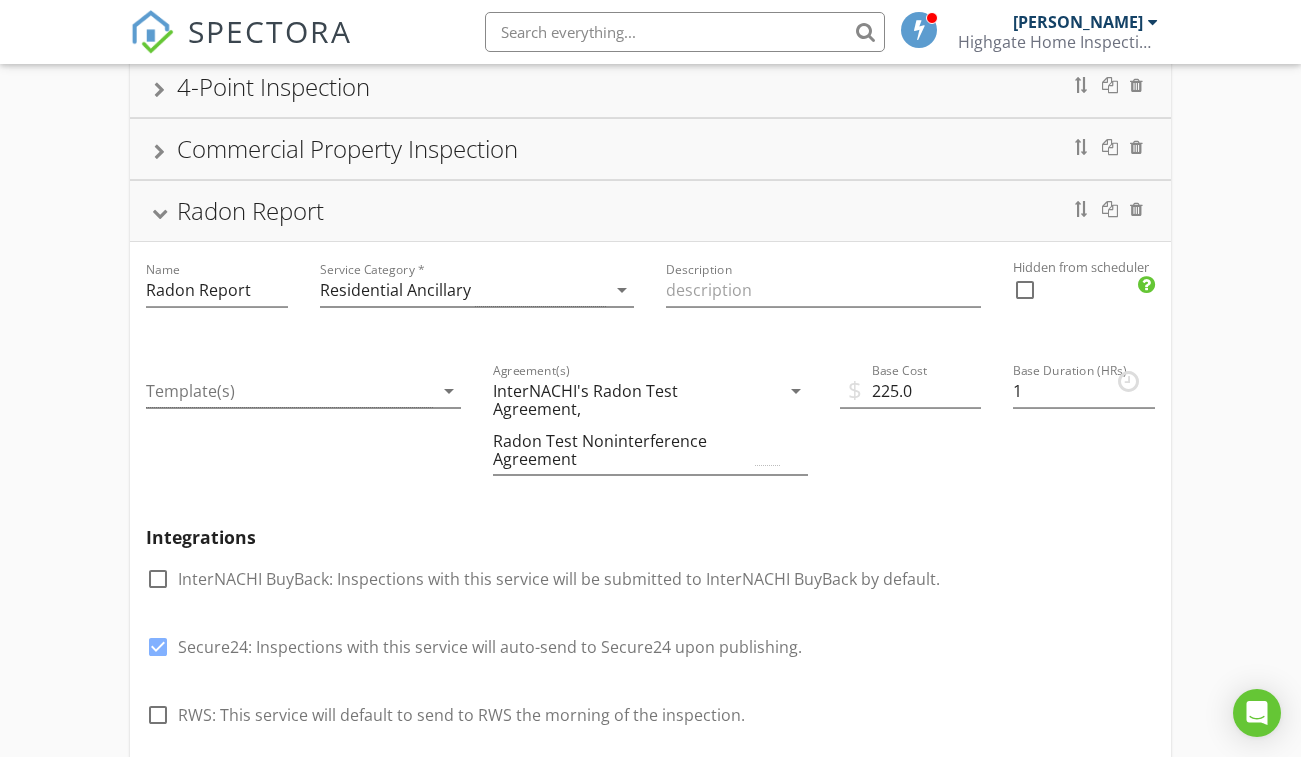 click on "Radon Report" at bounding box center (650, 211) 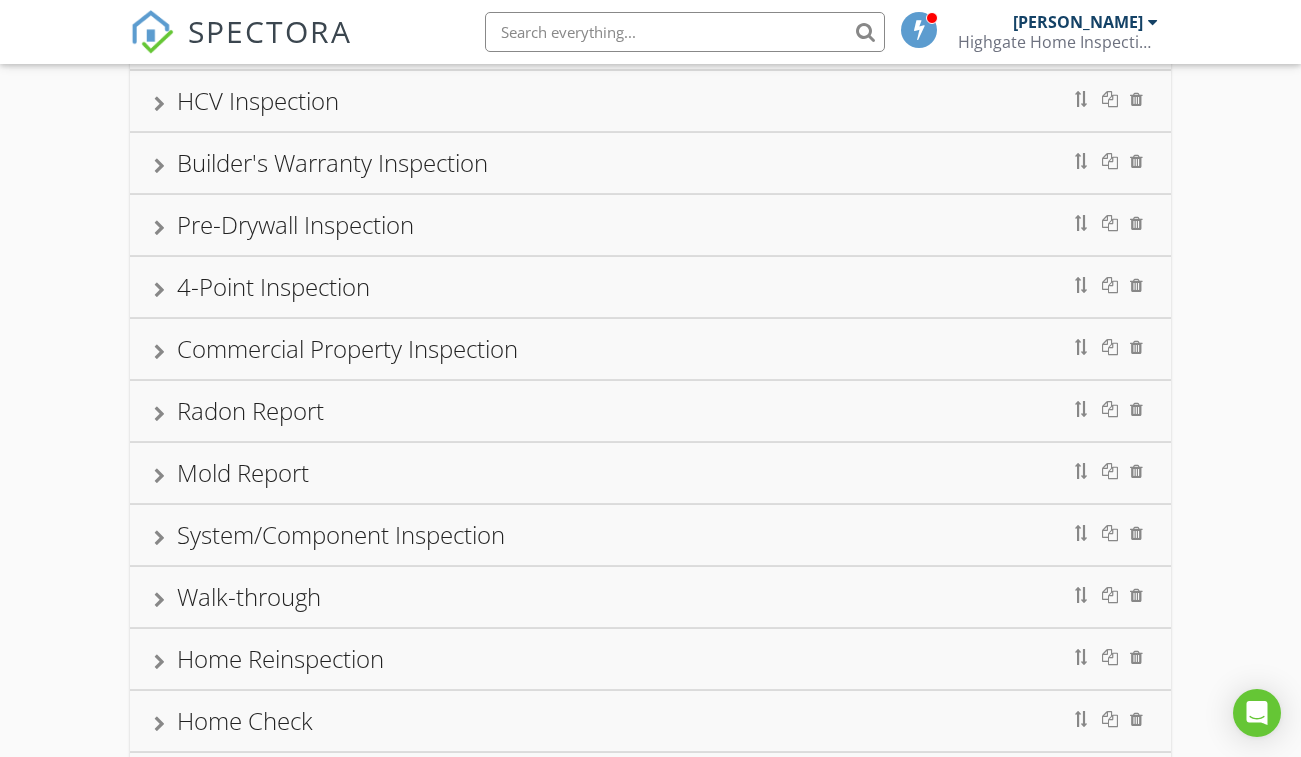 scroll, scrollTop: 958, scrollLeft: 0, axis: vertical 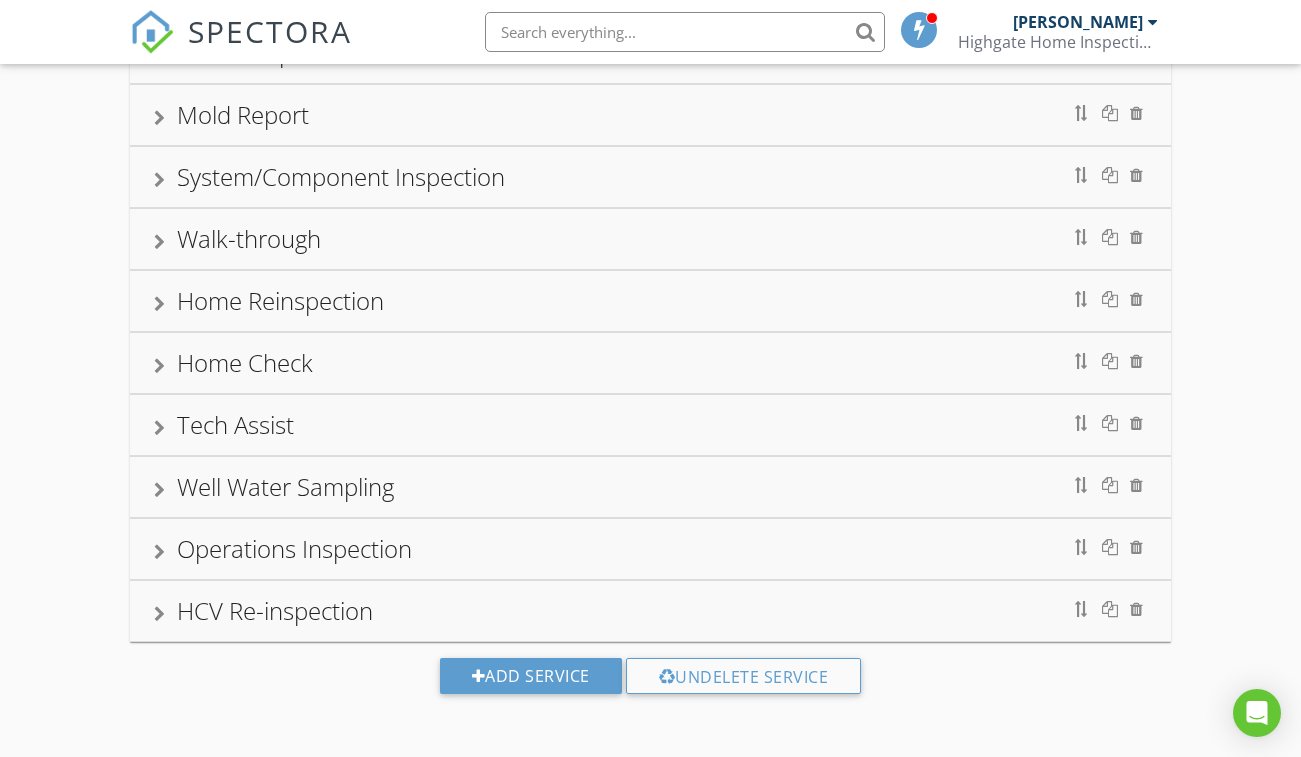 drag, startPoint x: 774, startPoint y: 334, endPoint x: 1224, endPoint y: 474, distance: 471.27487 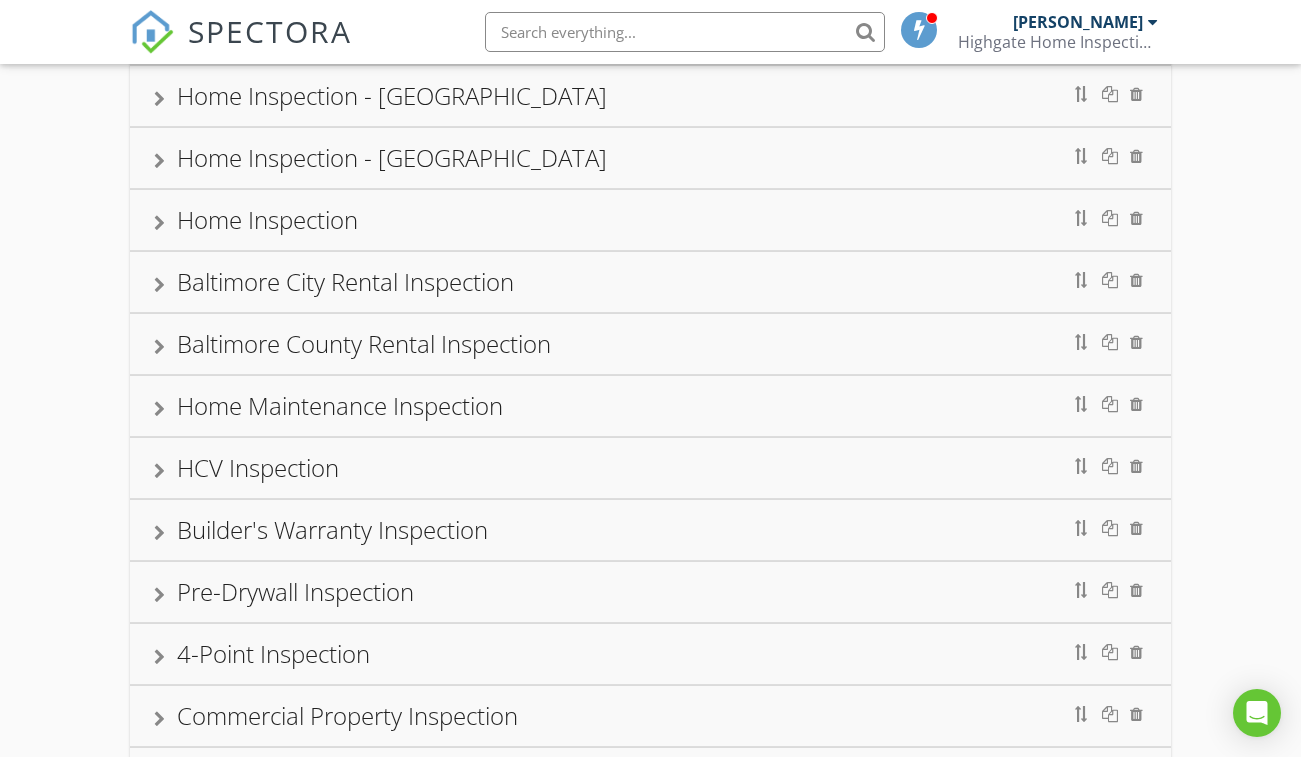 scroll, scrollTop: 0, scrollLeft: 0, axis: both 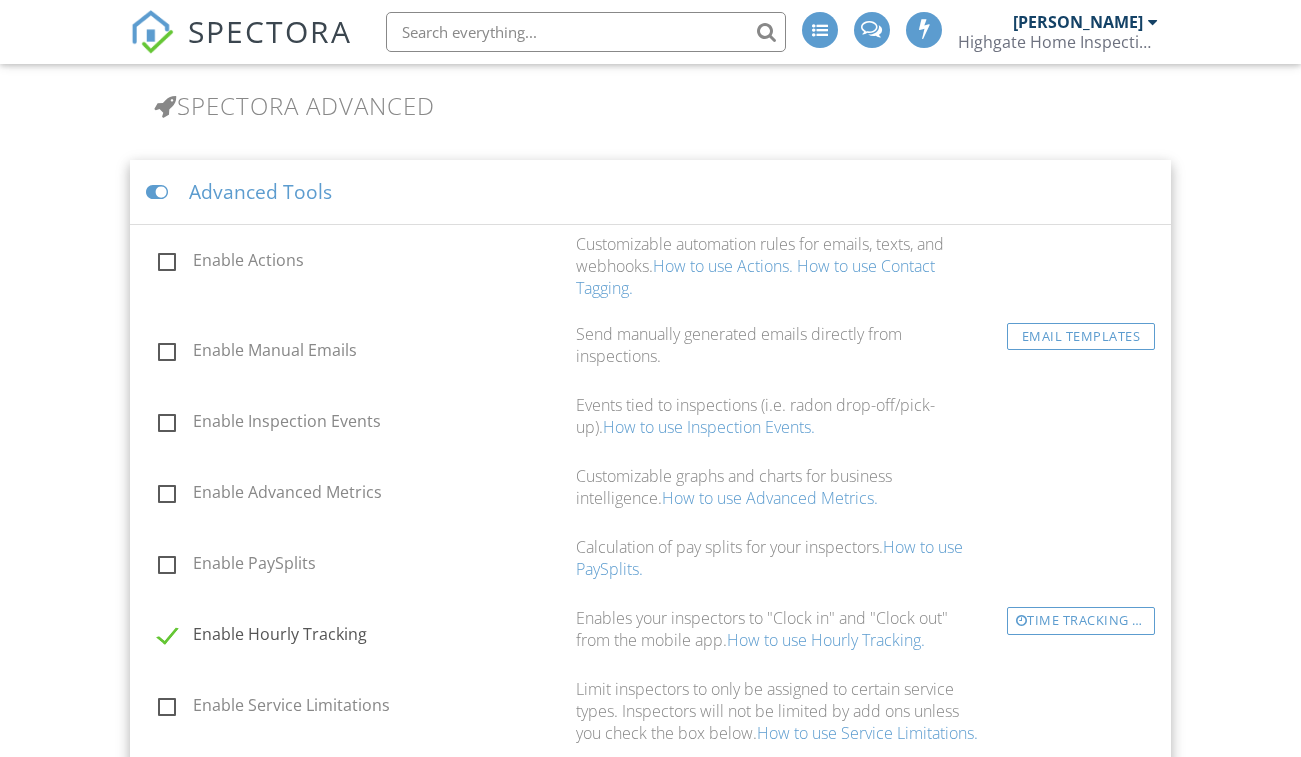 click on "Enable Actions" at bounding box center [361, 263] 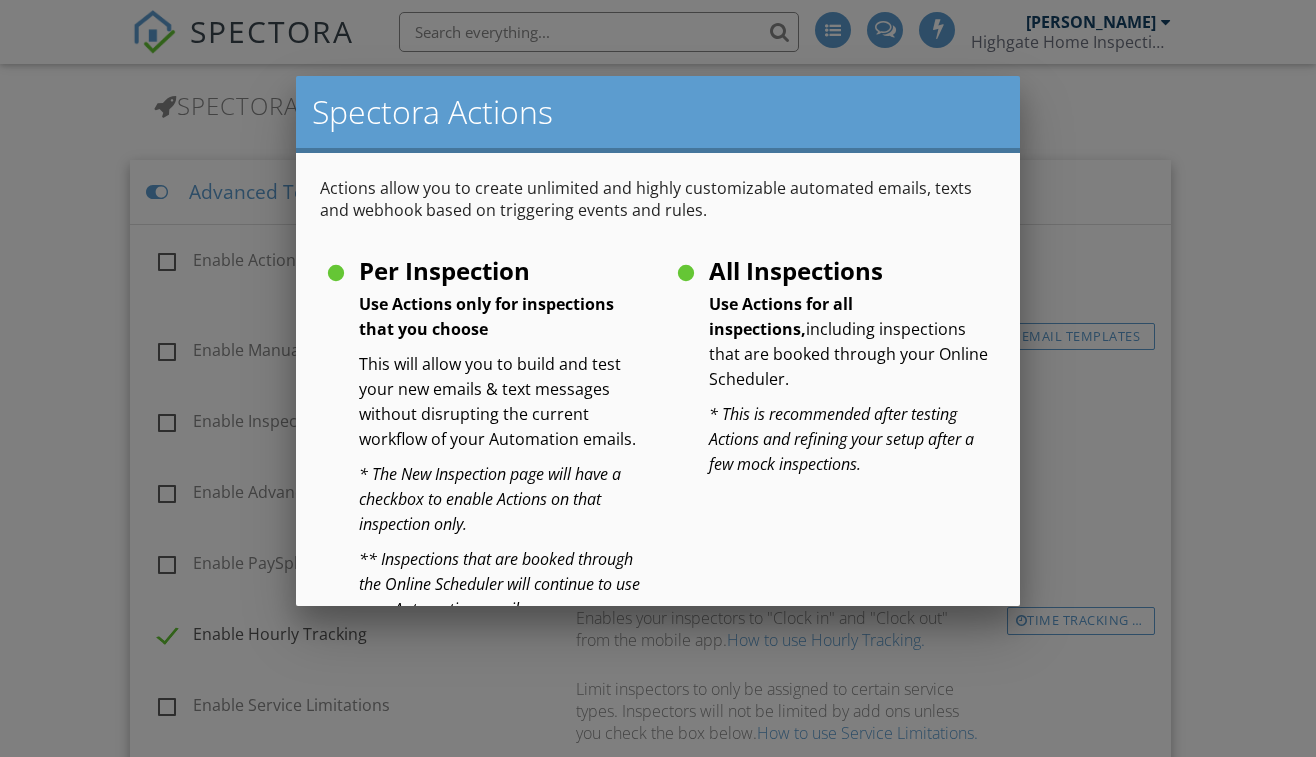 scroll, scrollTop: 100, scrollLeft: 0, axis: vertical 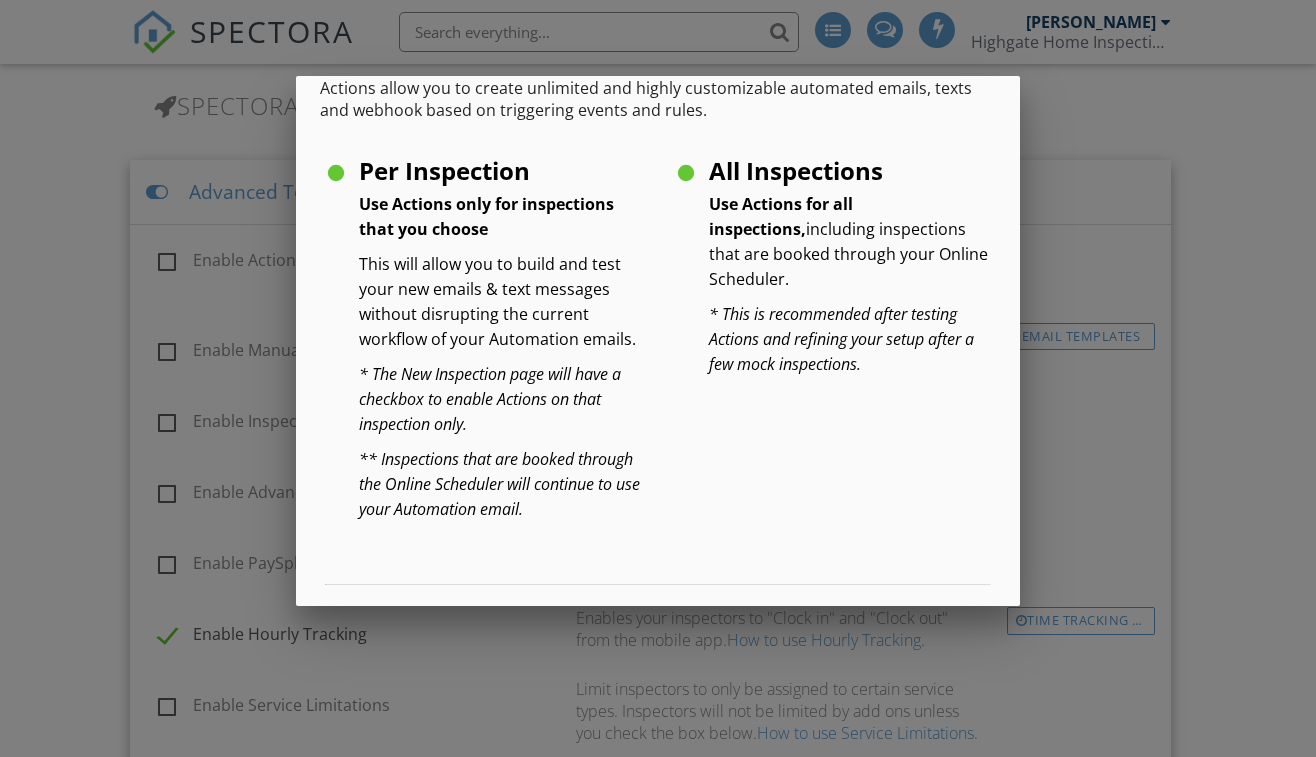click on "Per Inspection
Use Actions only for inspections that you choose
This will allow you to build and test your new emails & text messages without disrupting the current workflow of your Automation emails.
* The New Inspection page will have a checkbox to enable Actions on that inspection only.
** Inspections that are booked through the Online Scheduler will continue to use your Automation email." at bounding box center [483, 173] 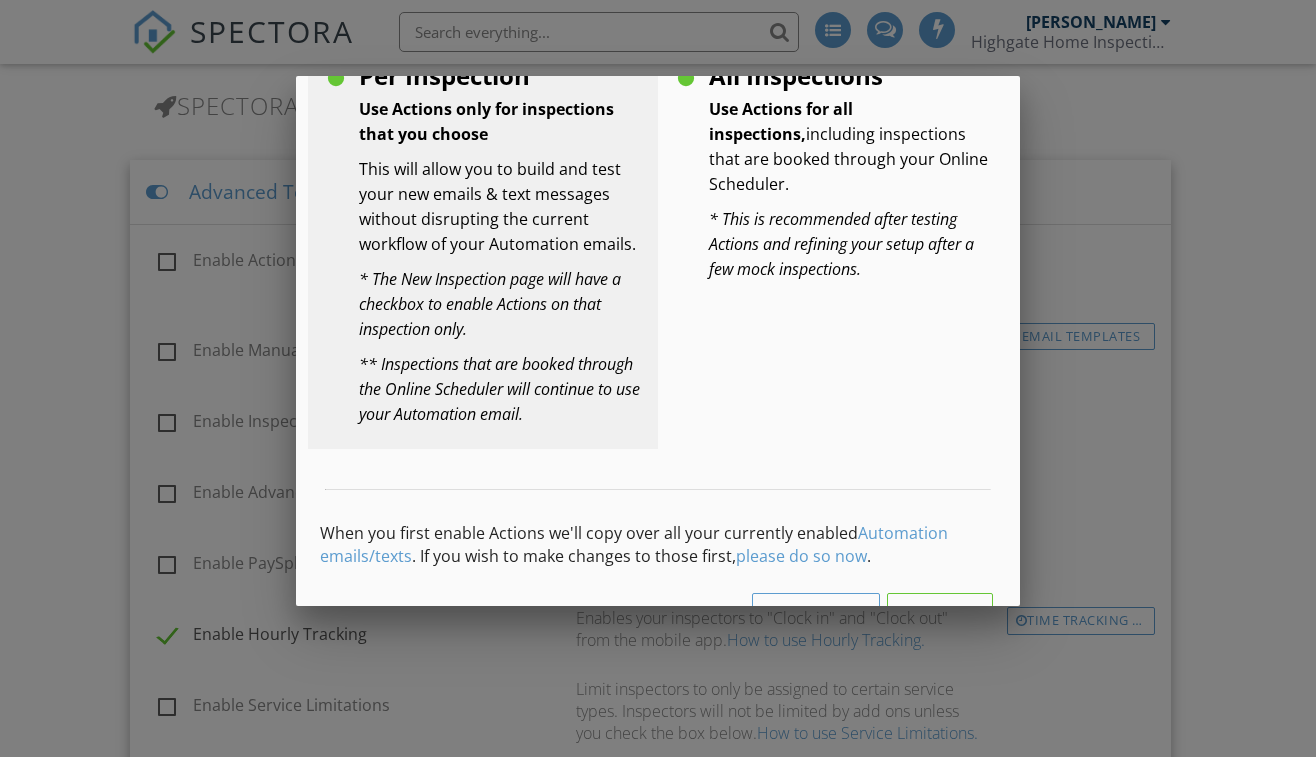 scroll, scrollTop: 270, scrollLeft: 0, axis: vertical 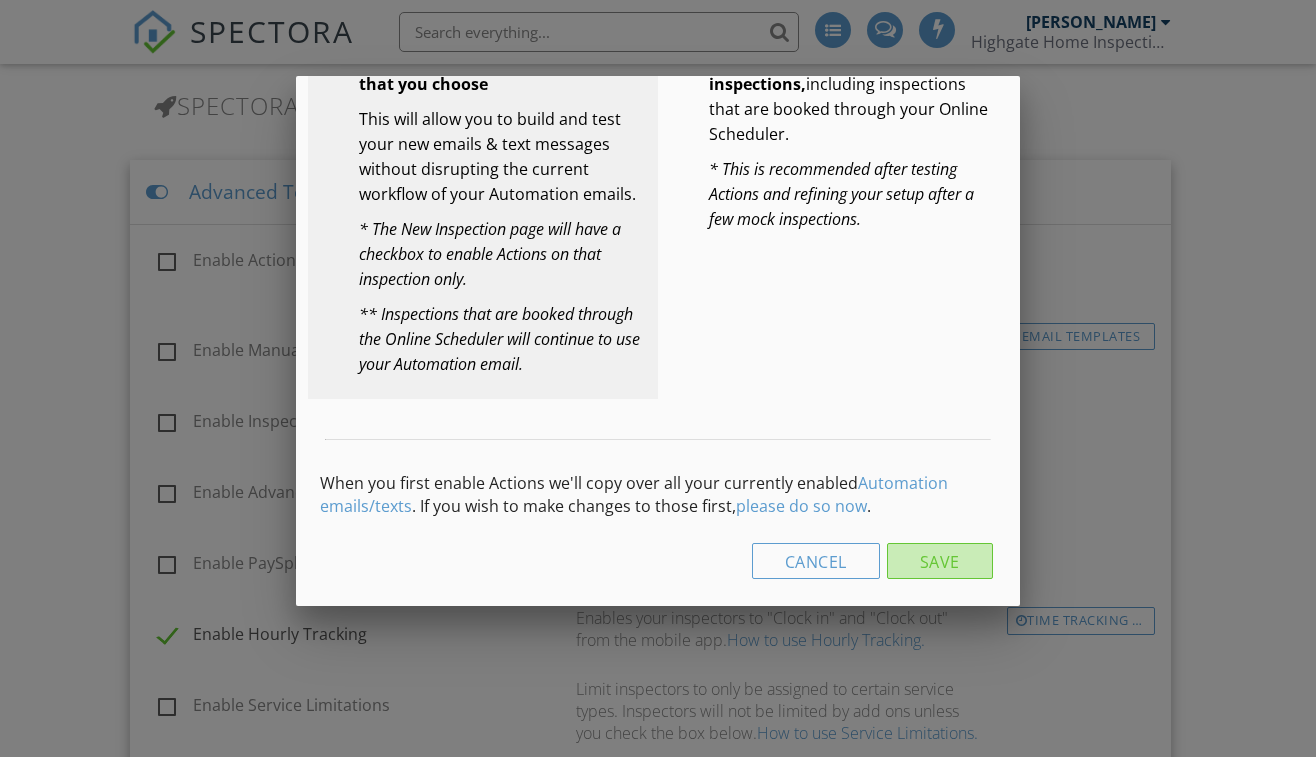 click on "Save" at bounding box center (940, 561) 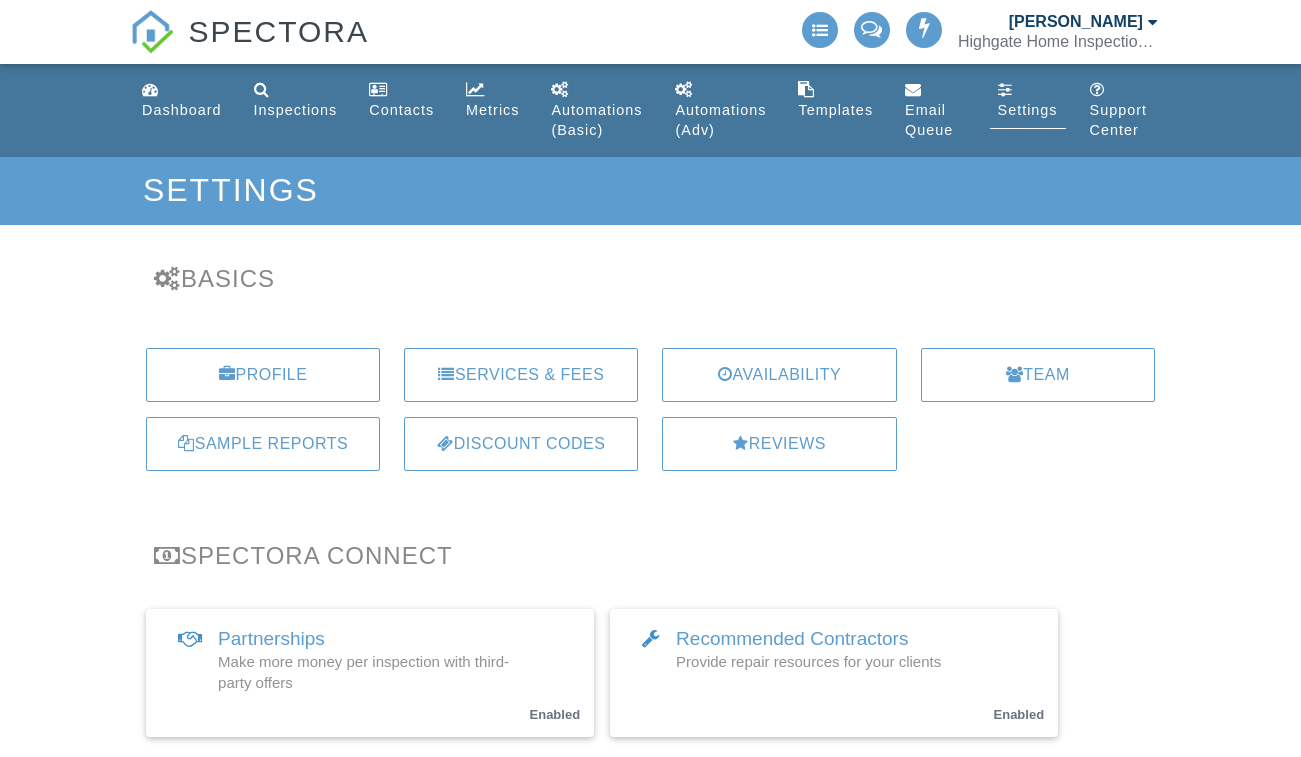 scroll, scrollTop: 0, scrollLeft: 0, axis: both 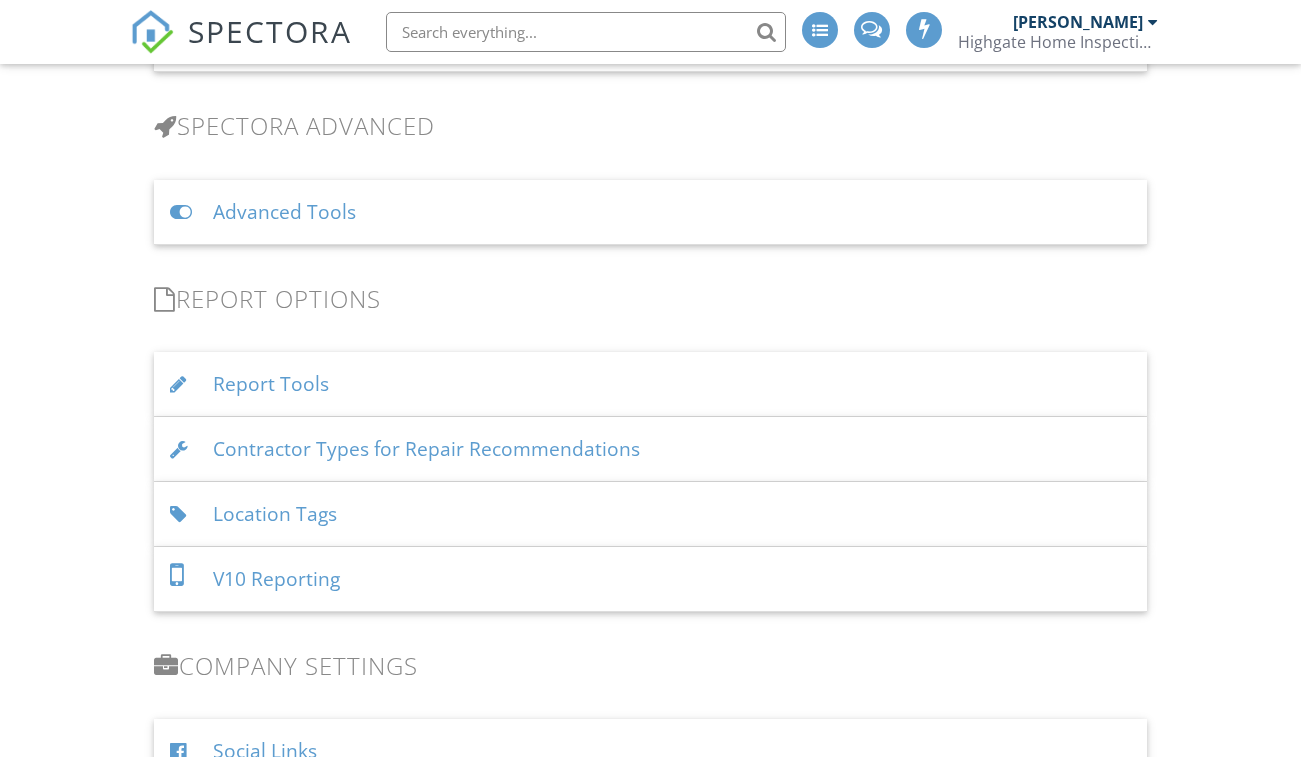 click on "Advanced Tools" at bounding box center [650, 212] 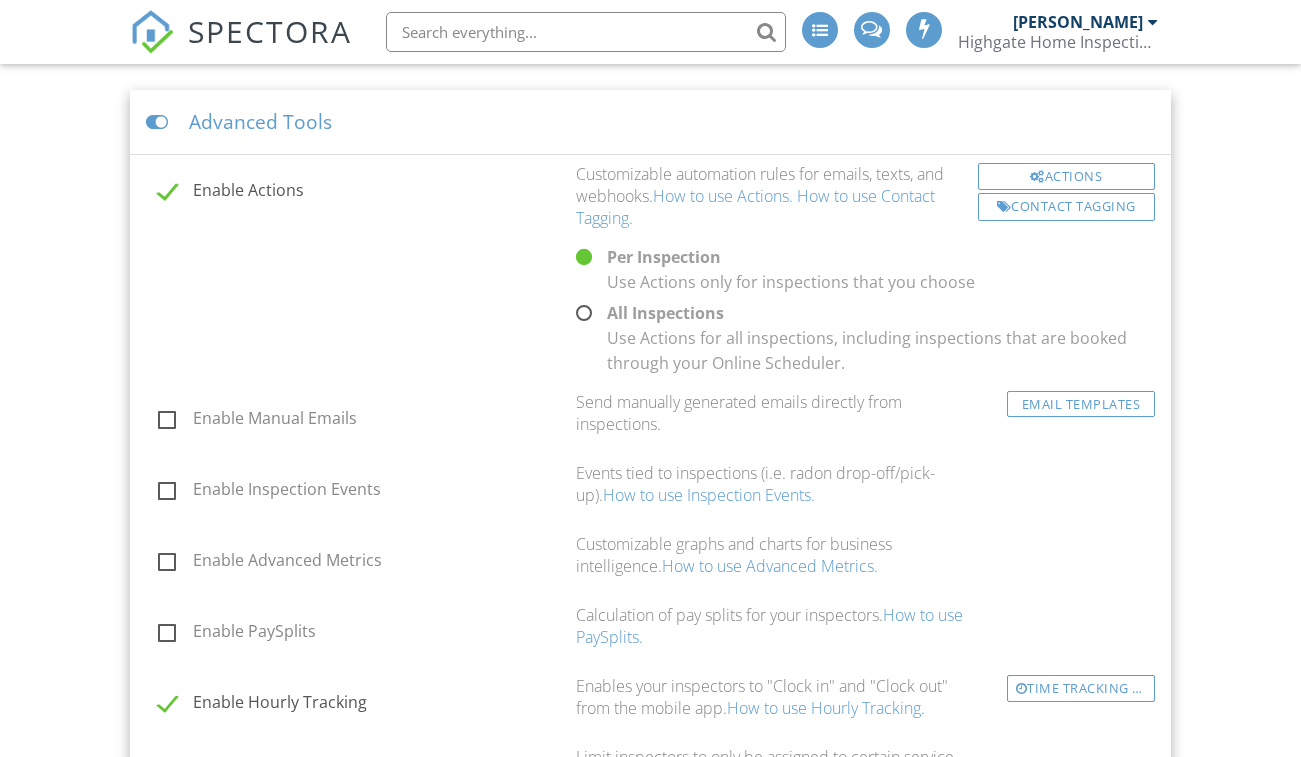 scroll, scrollTop: 1924, scrollLeft: 0, axis: vertical 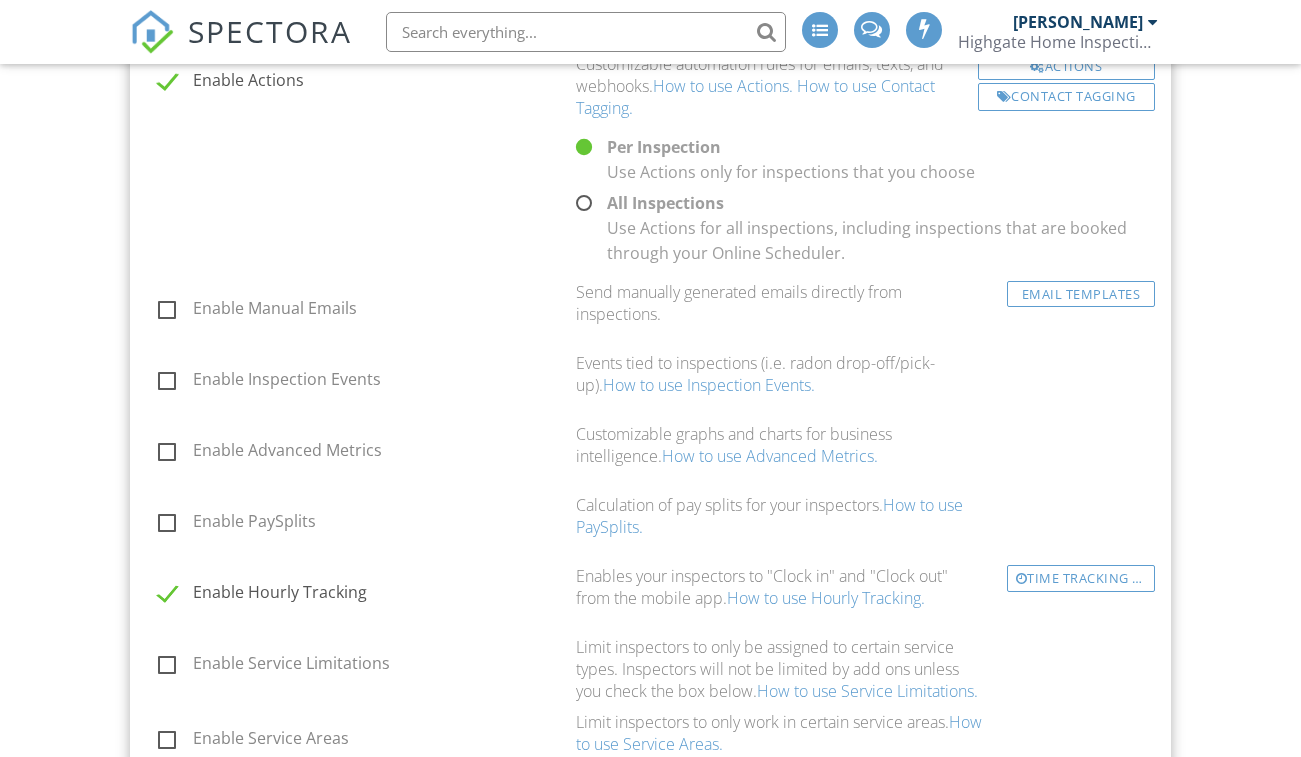 click on "Enable Manual Emails" at bounding box center [361, 311] 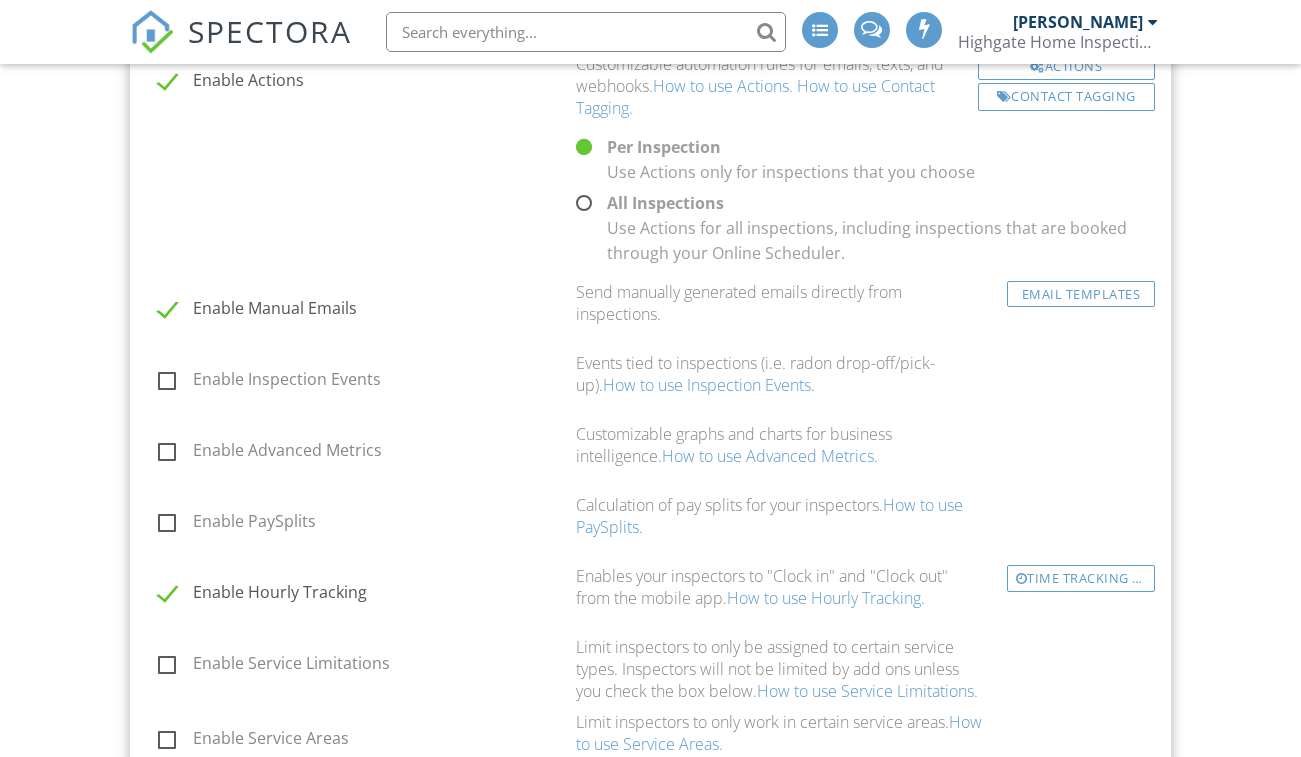 click on "Enable Inspection Events" at bounding box center [361, 382] 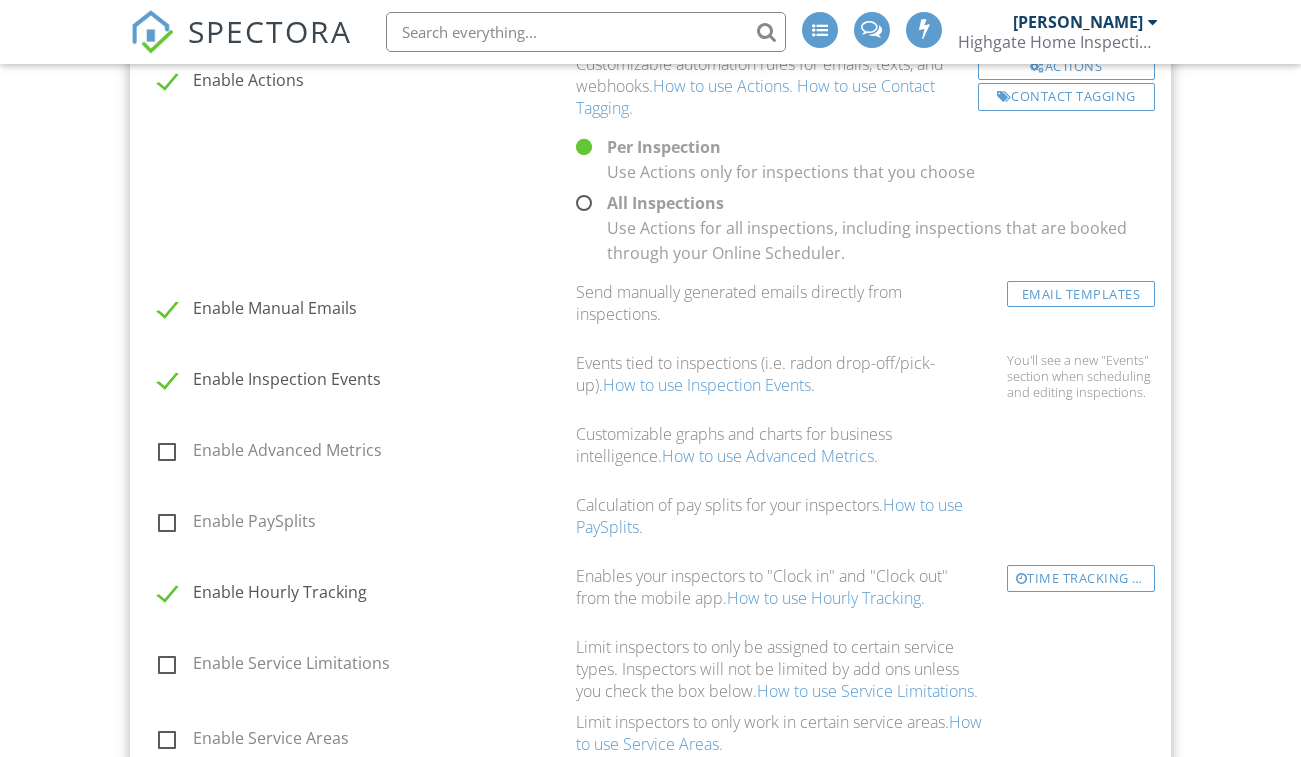 click on "Enable Advanced Metrics" at bounding box center [361, 453] 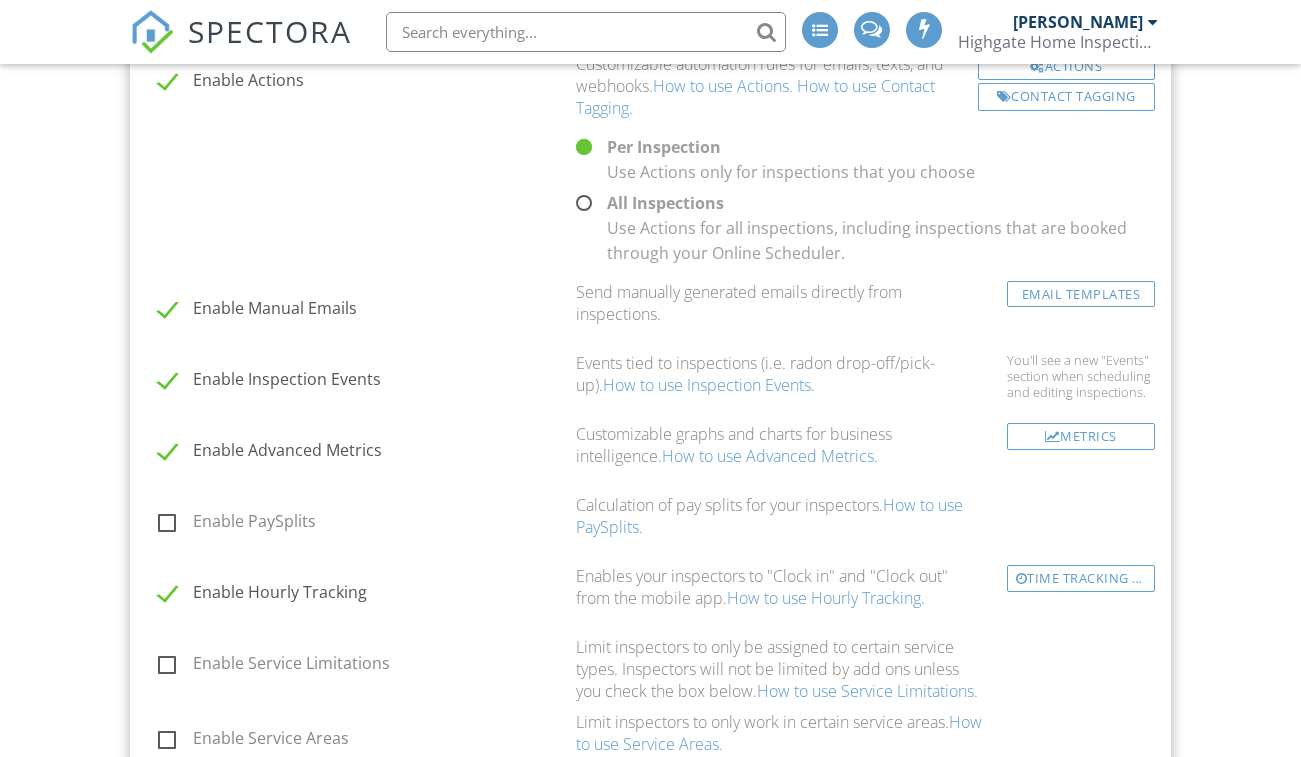 click on "Enable PaySplits" at bounding box center [361, 524] 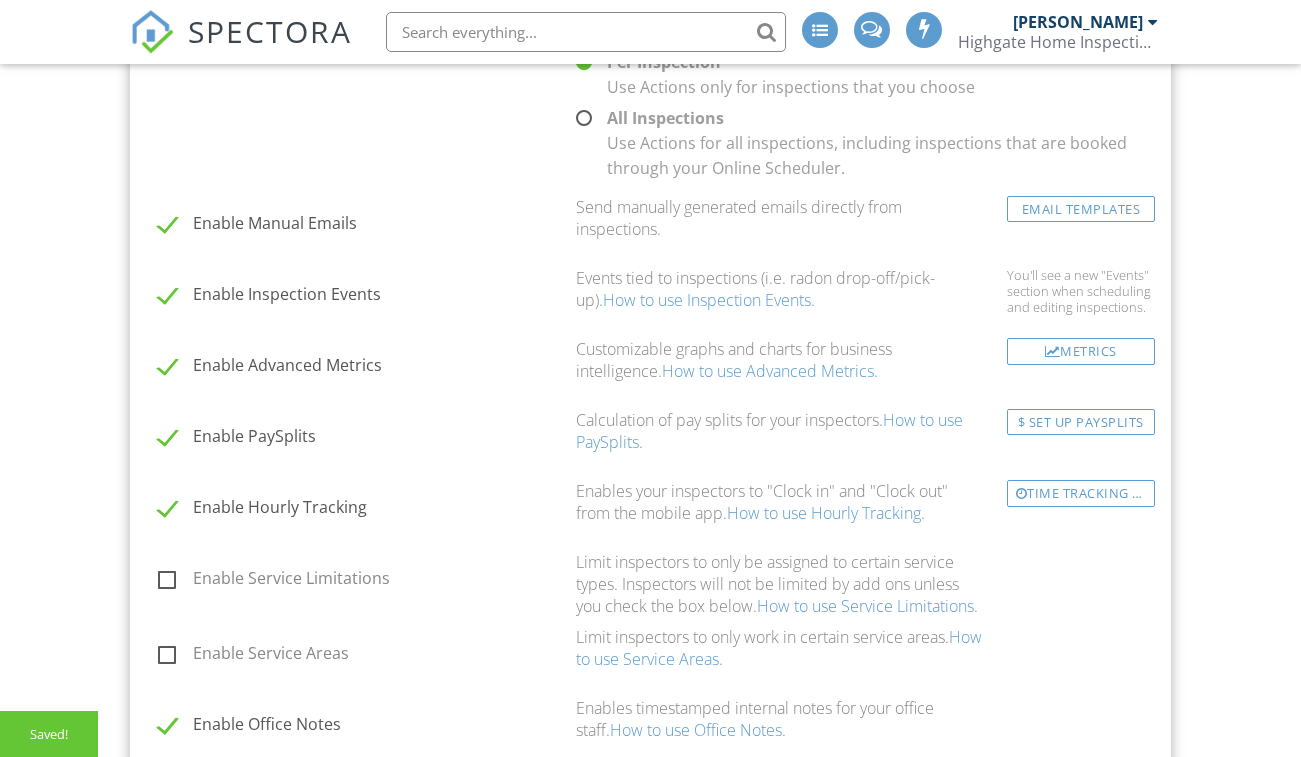 scroll, scrollTop: 2124, scrollLeft: 0, axis: vertical 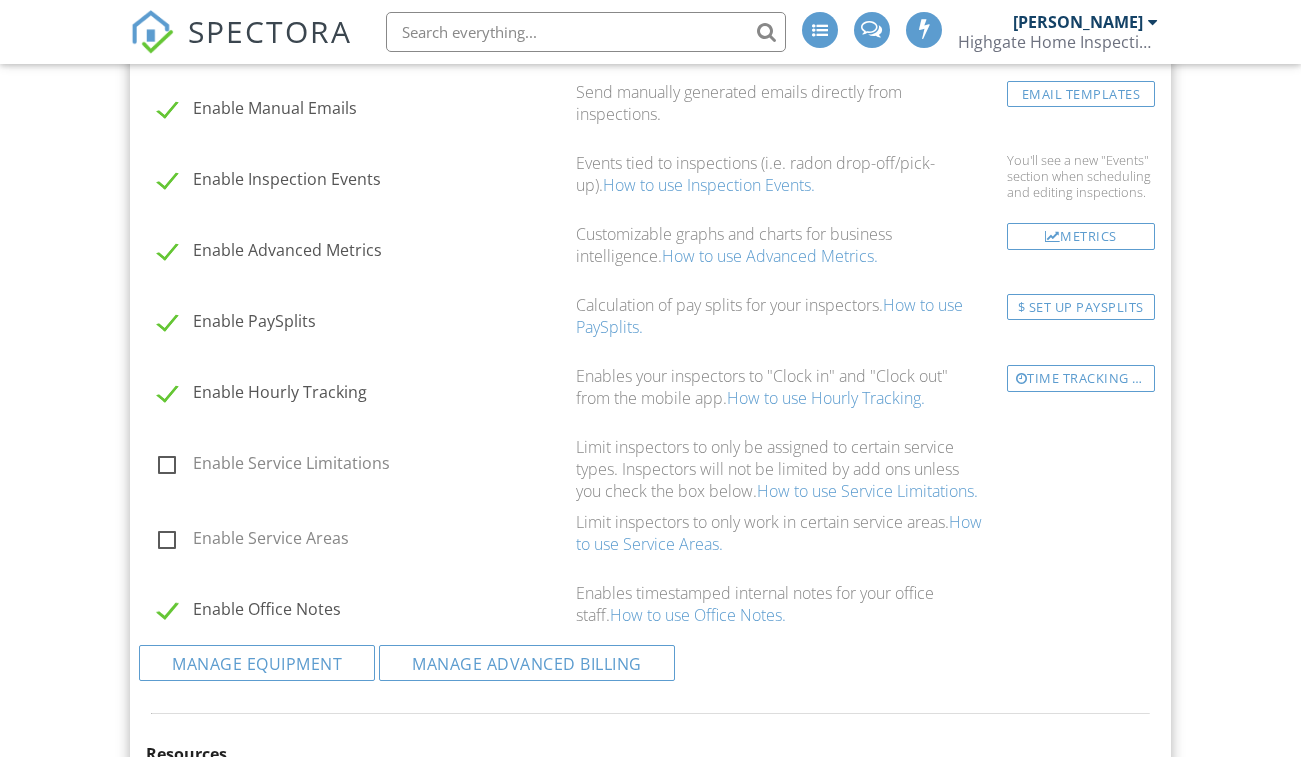 click on "Enable Service Limitations" at bounding box center [361, 466] 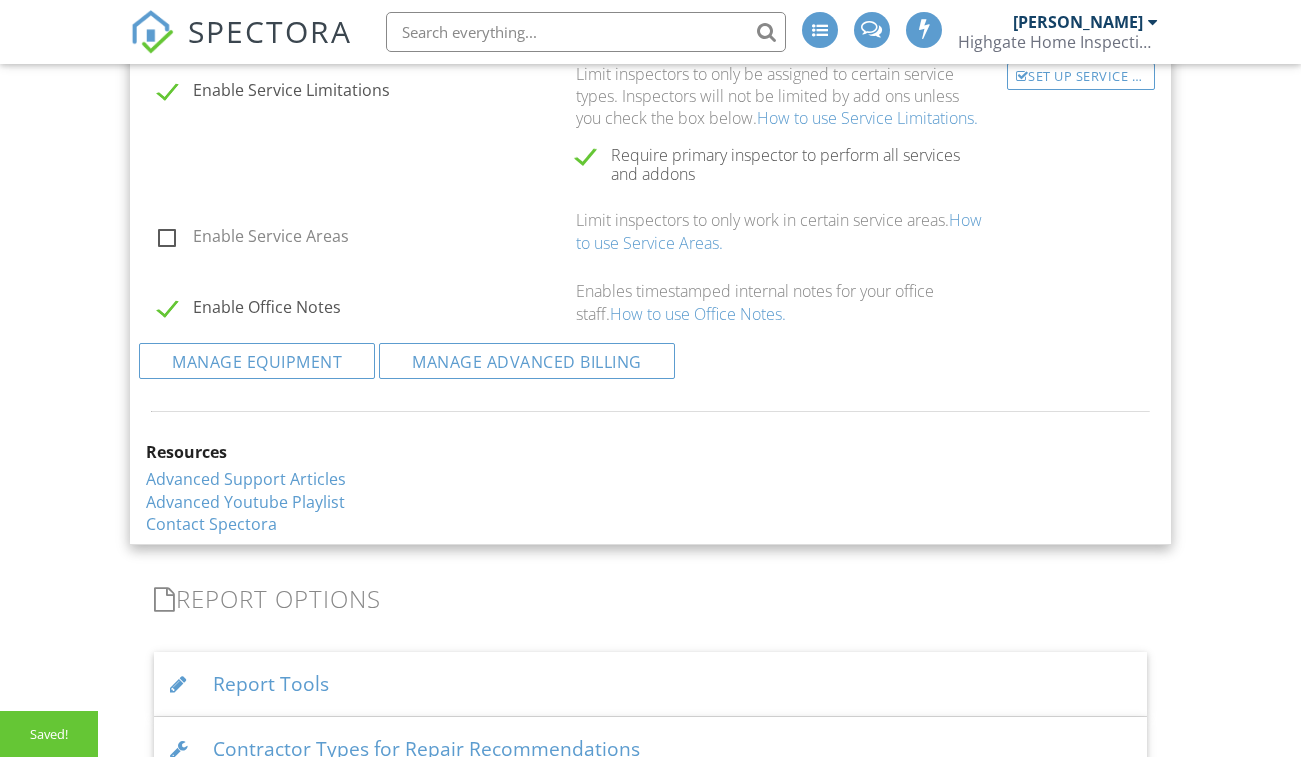 scroll, scrollTop: 2524, scrollLeft: 0, axis: vertical 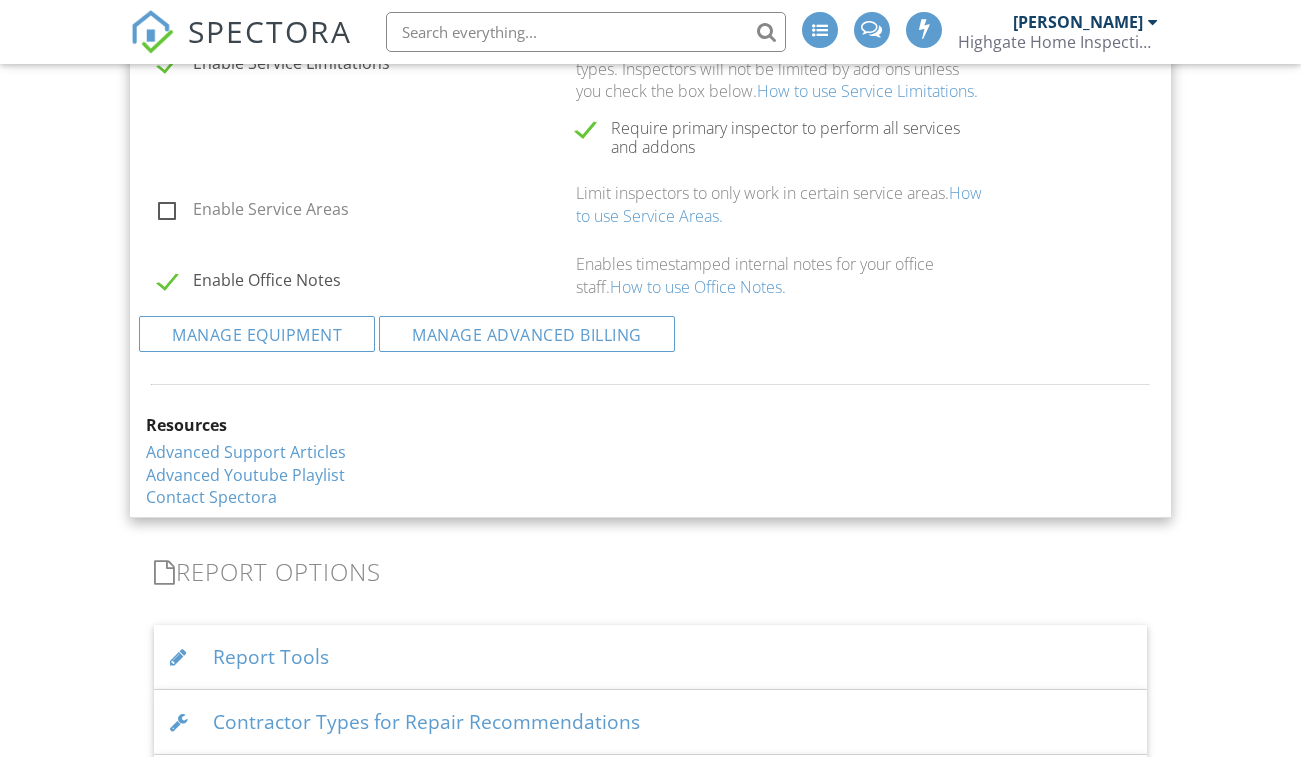 click on "Enable Service Areas" at bounding box center (361, 212) 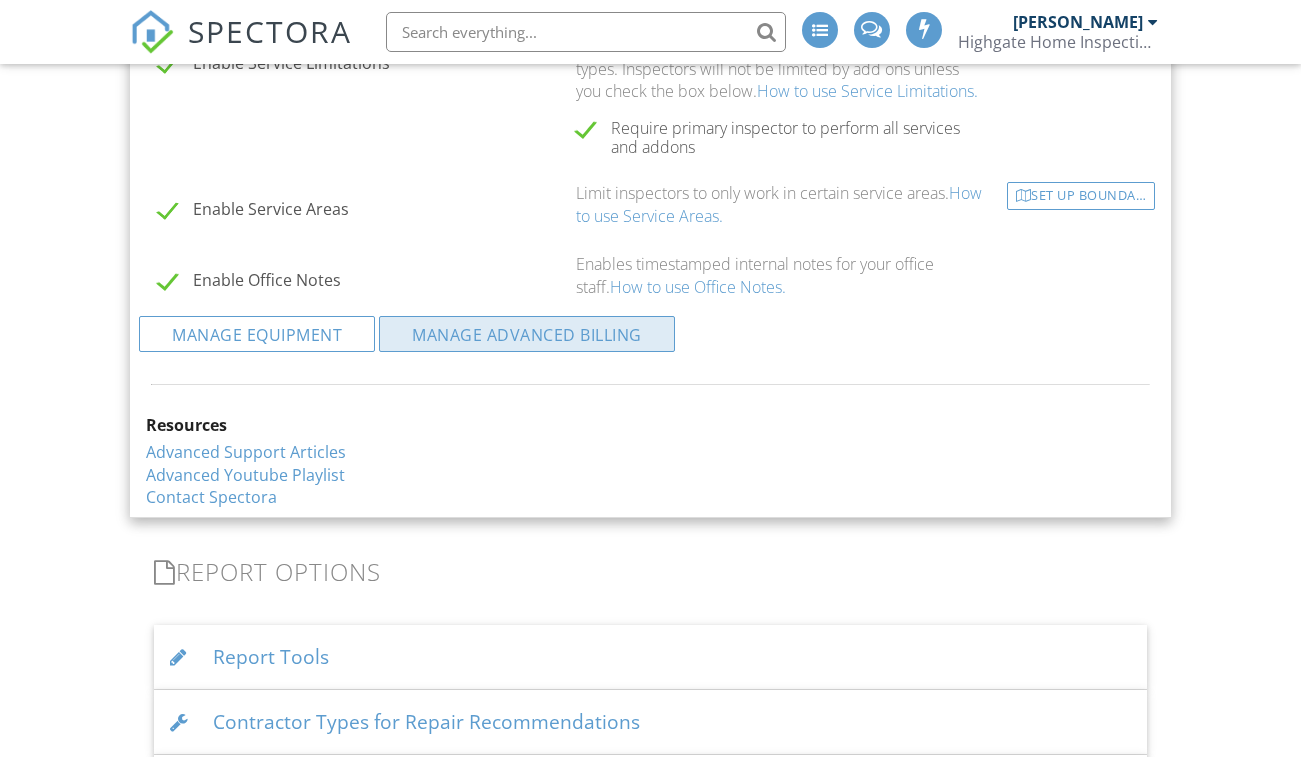 click on "Manage Advanced Billing" at bounding box center [527, 334] 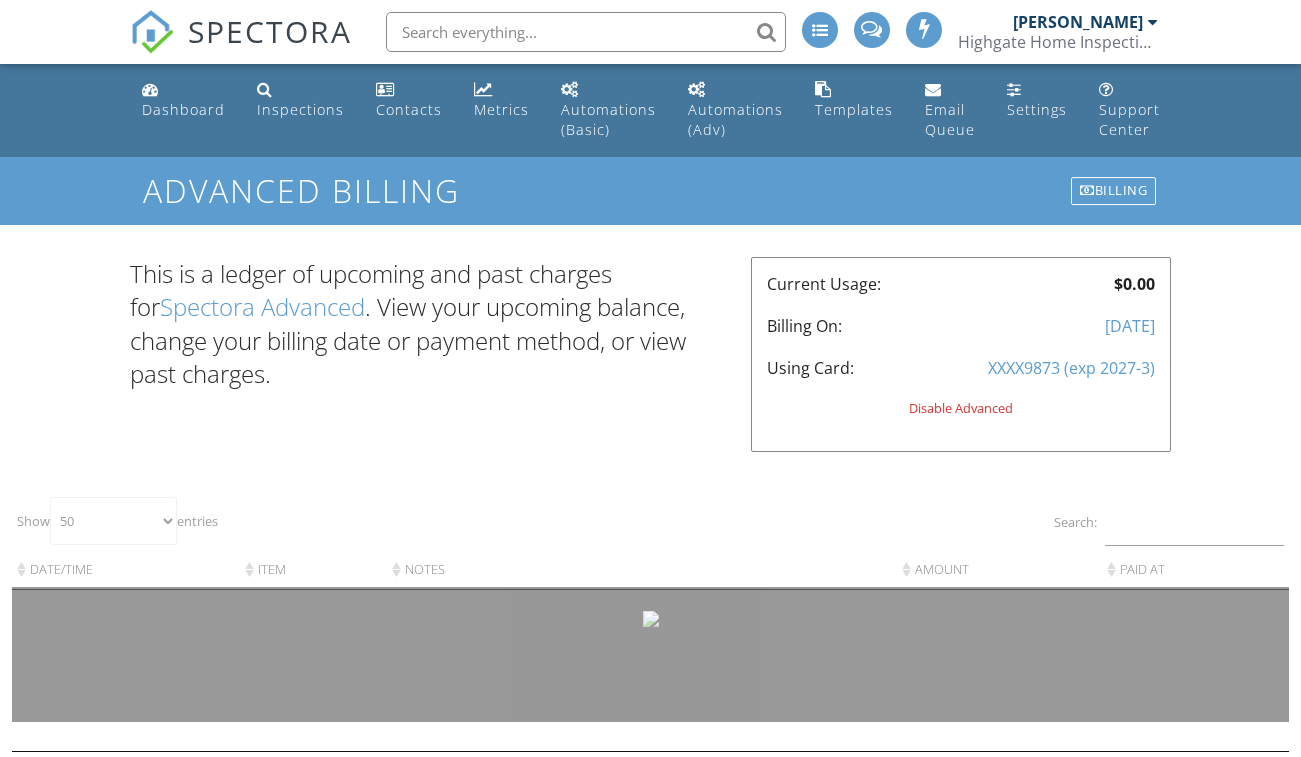 select on "50" 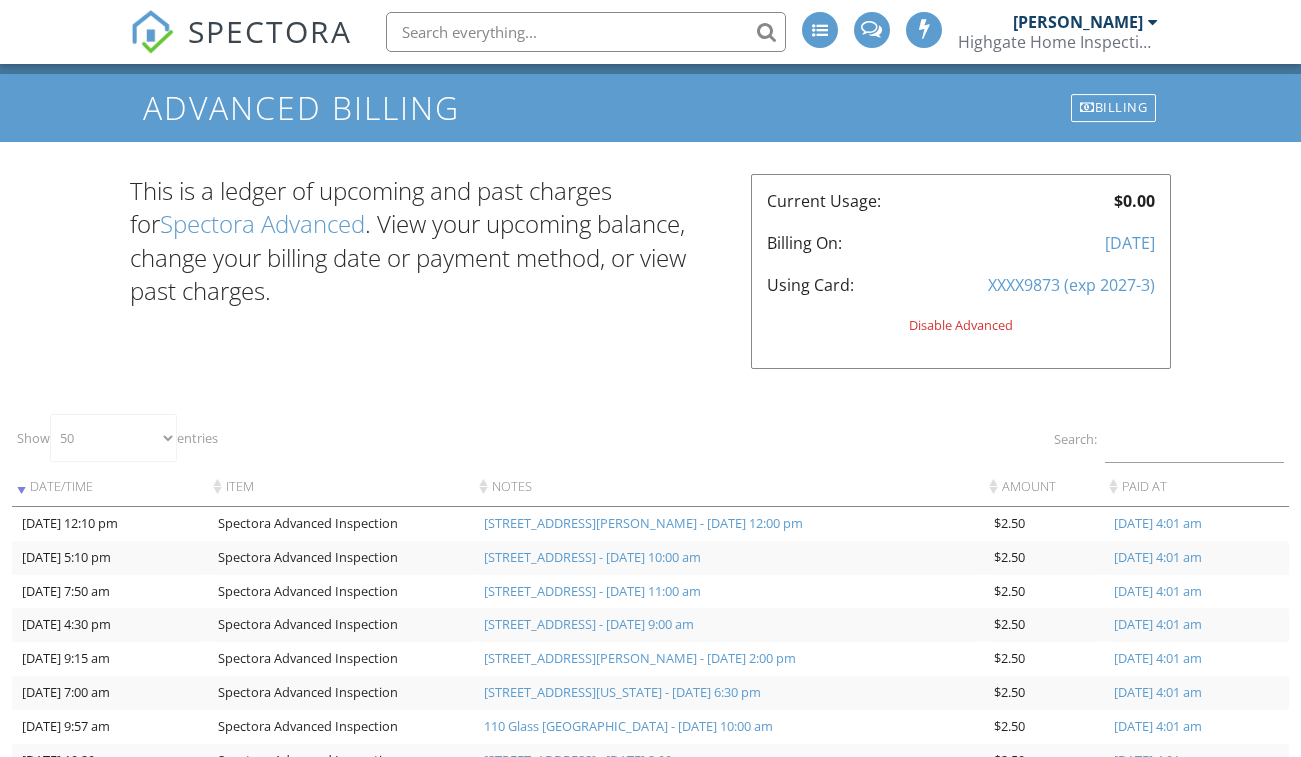 scroll, scrollTop: 0, scrollLeft: 0, axis: both 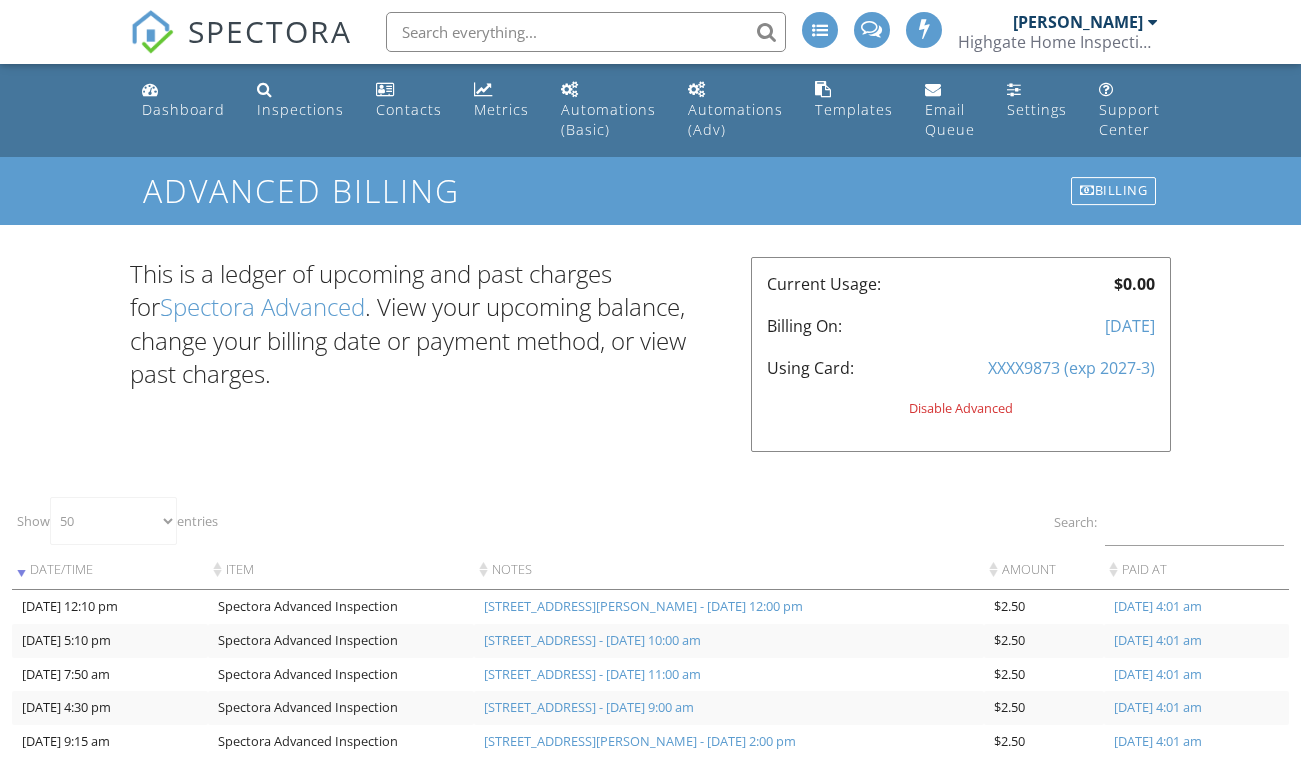 click on "[PERSON_NAME]" at bounding box center [1078, 22] 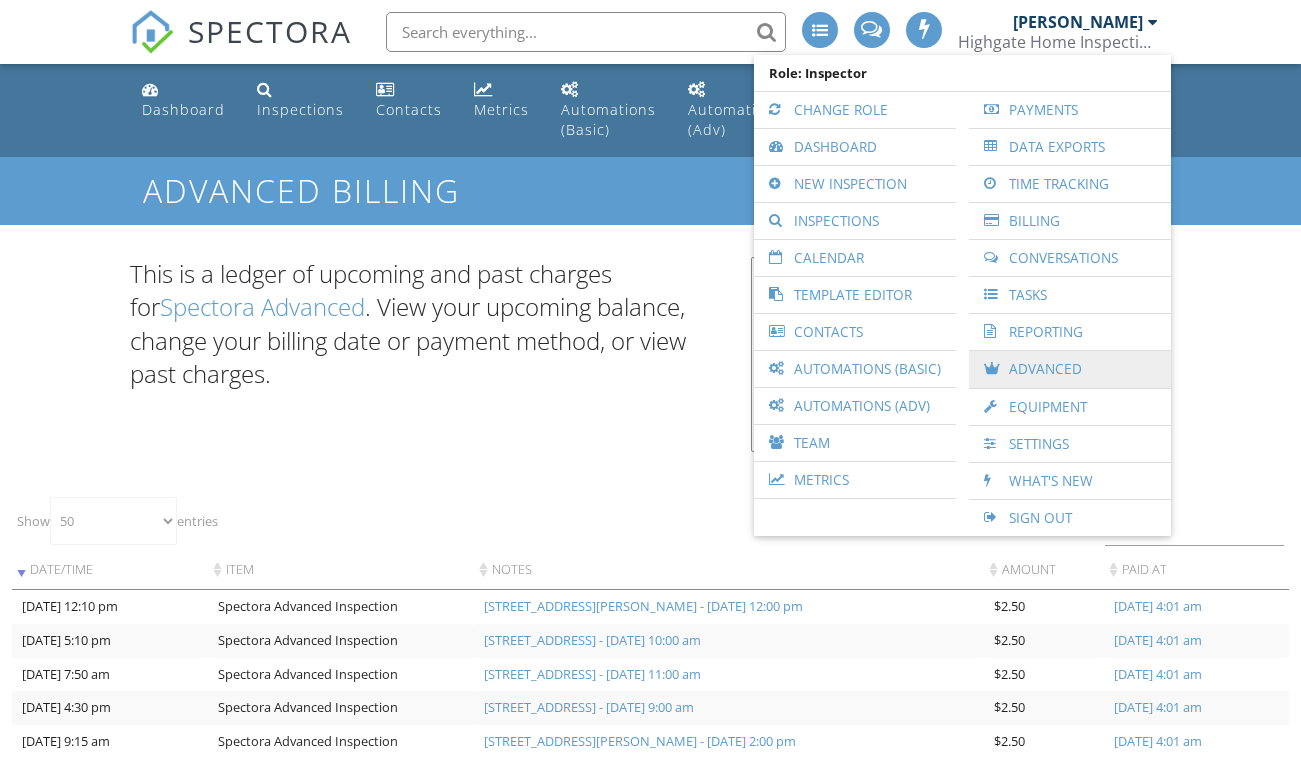 click on "Advanced" at bounding box center [1070, 369] 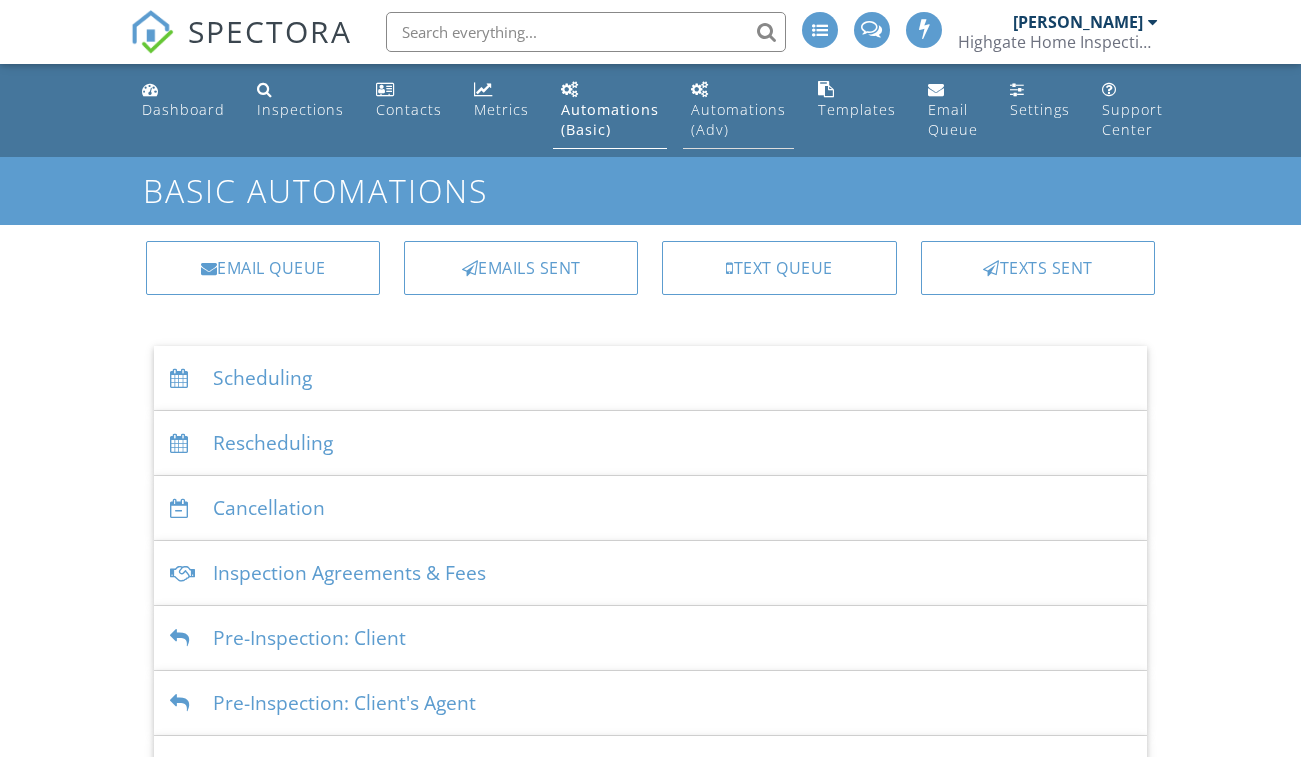 scroll, scrollTop: 0, scrollLeft: 0, axis: both 